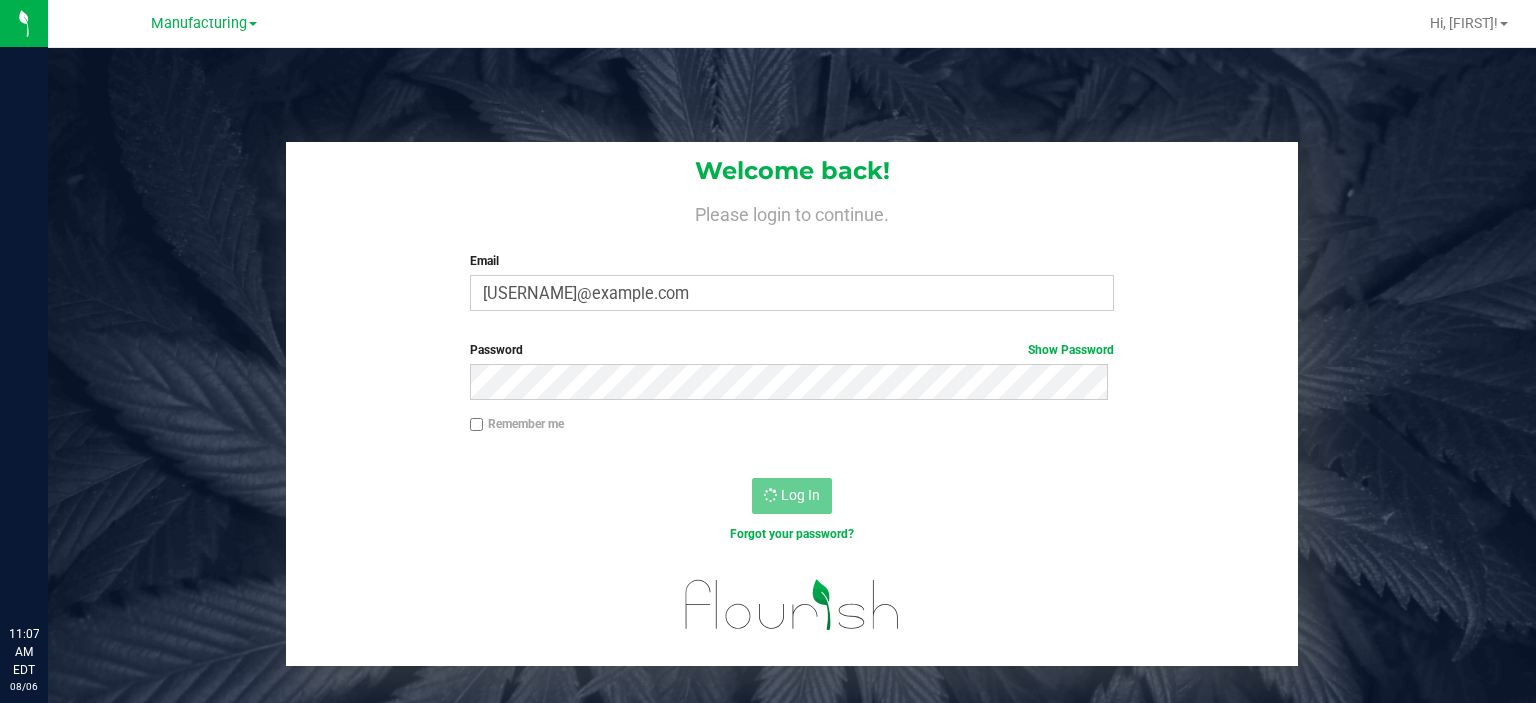 scroll, scrollTop: 0, scrollLeft: 0, axis: both 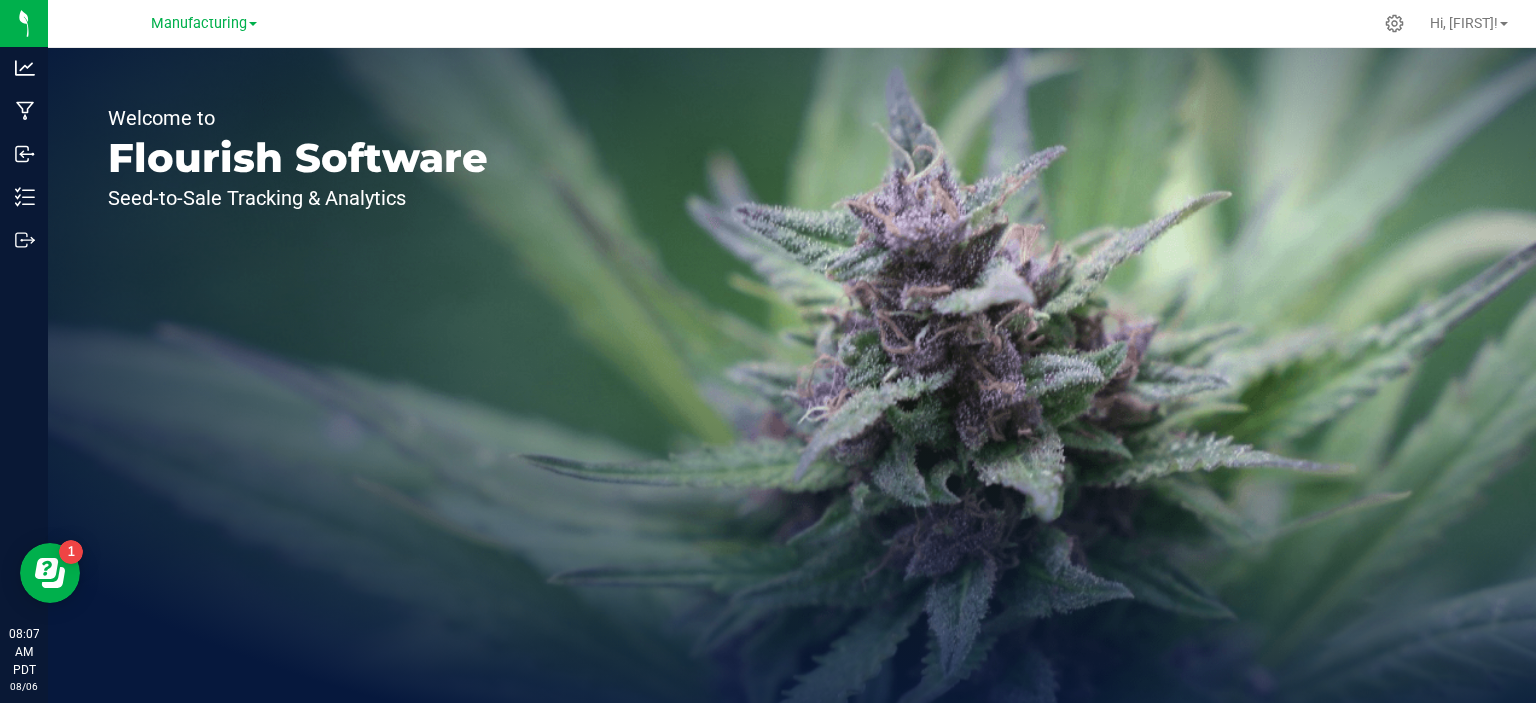 click on "Manufacturing" at bounding box center [199, 23] 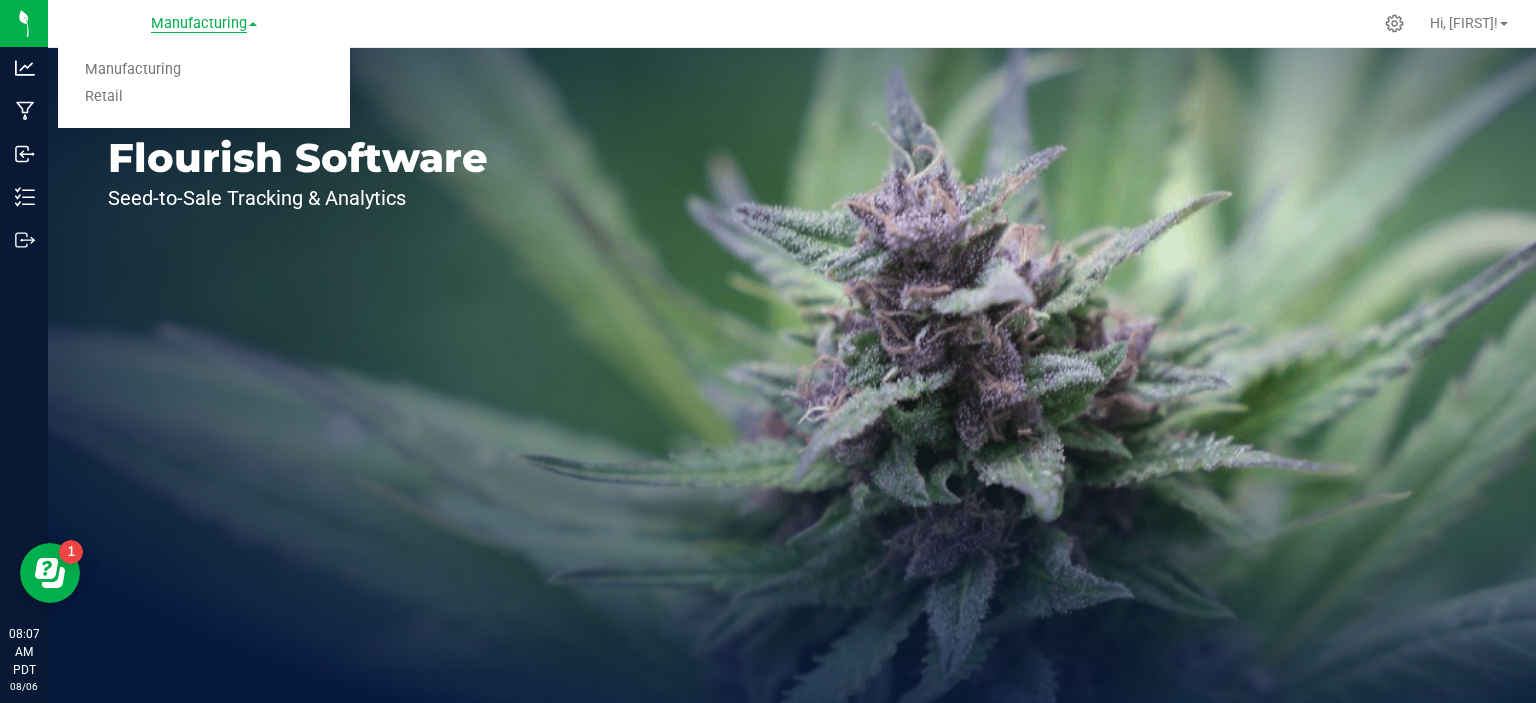 click on "Retail" at bounding box center [204, 97] 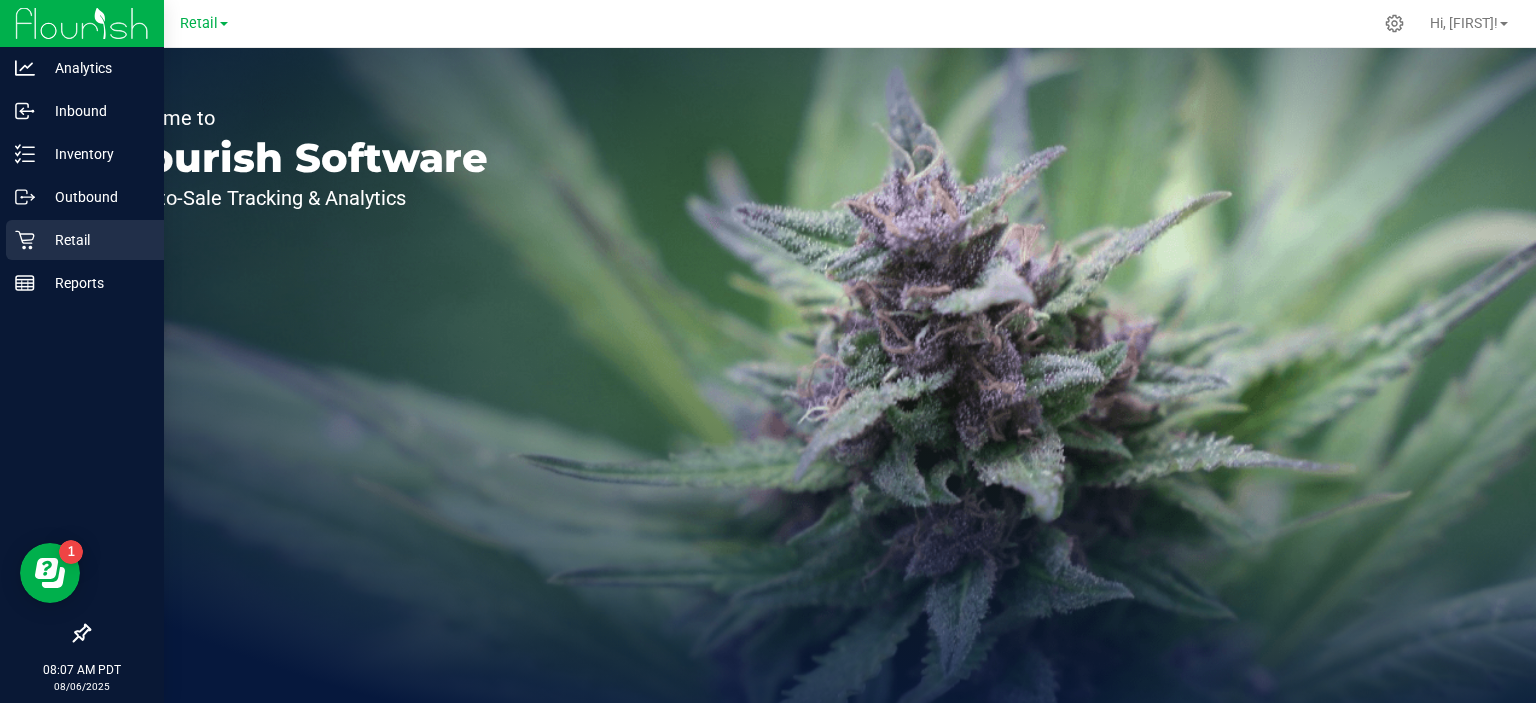click 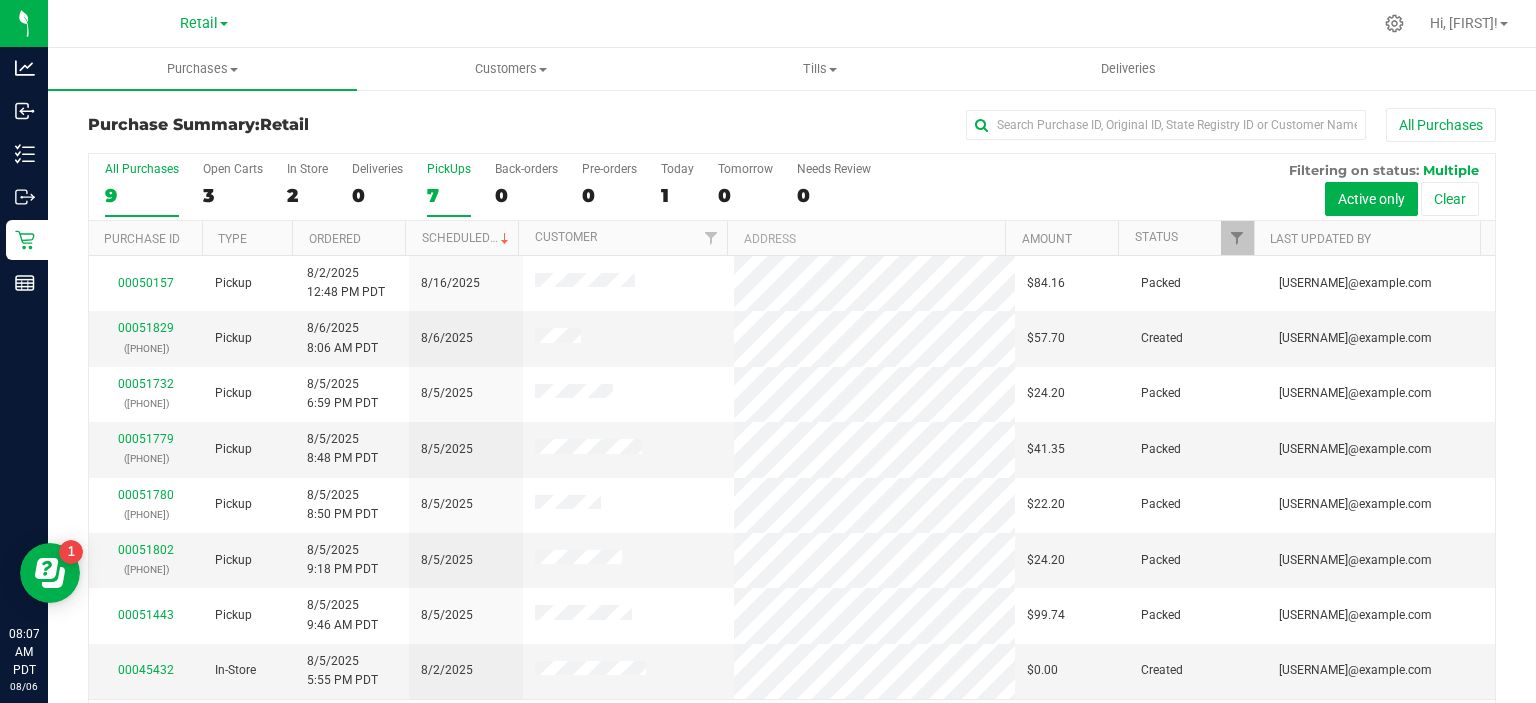 click on "7" at bounding box center [449, 195] 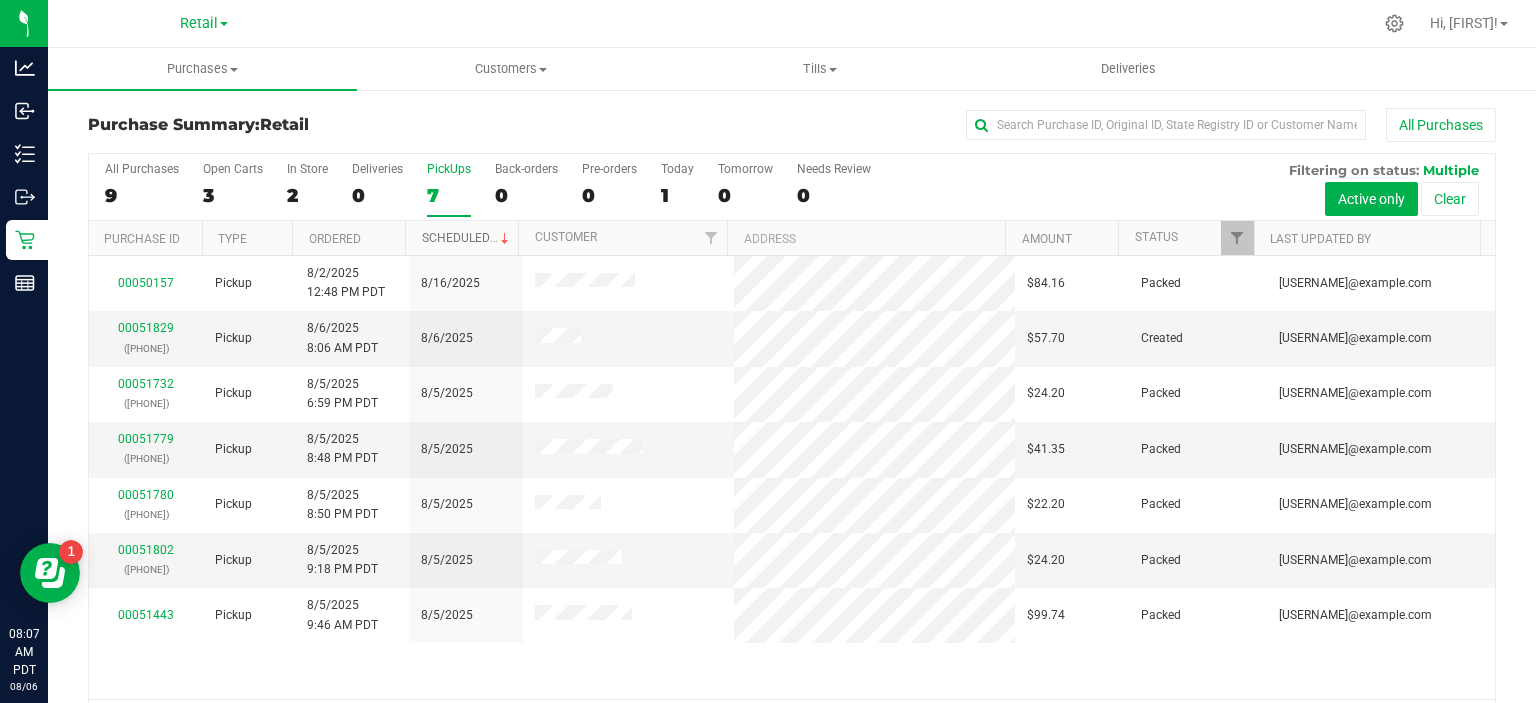 click at bounding box center [505, 239] 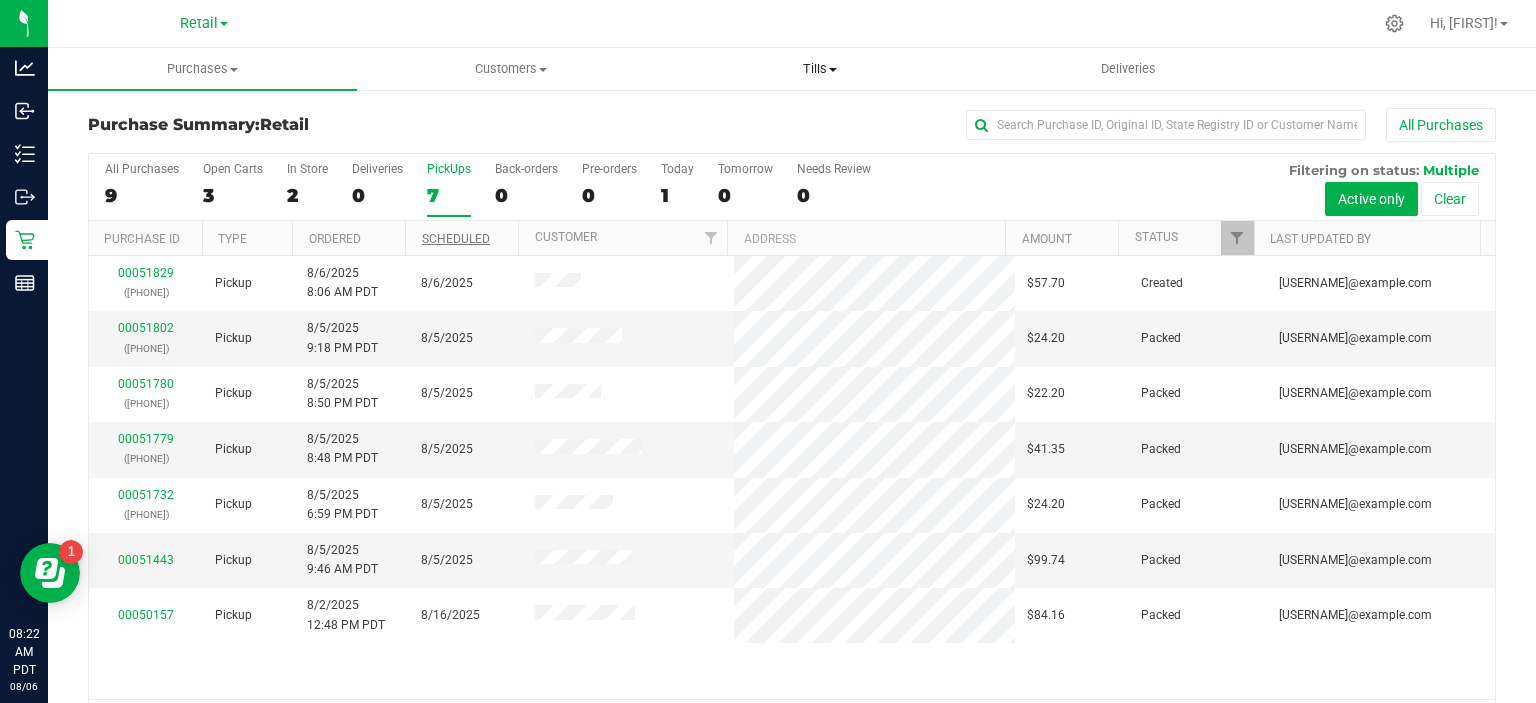 click on "Tills" at bounding box center (819, 69) 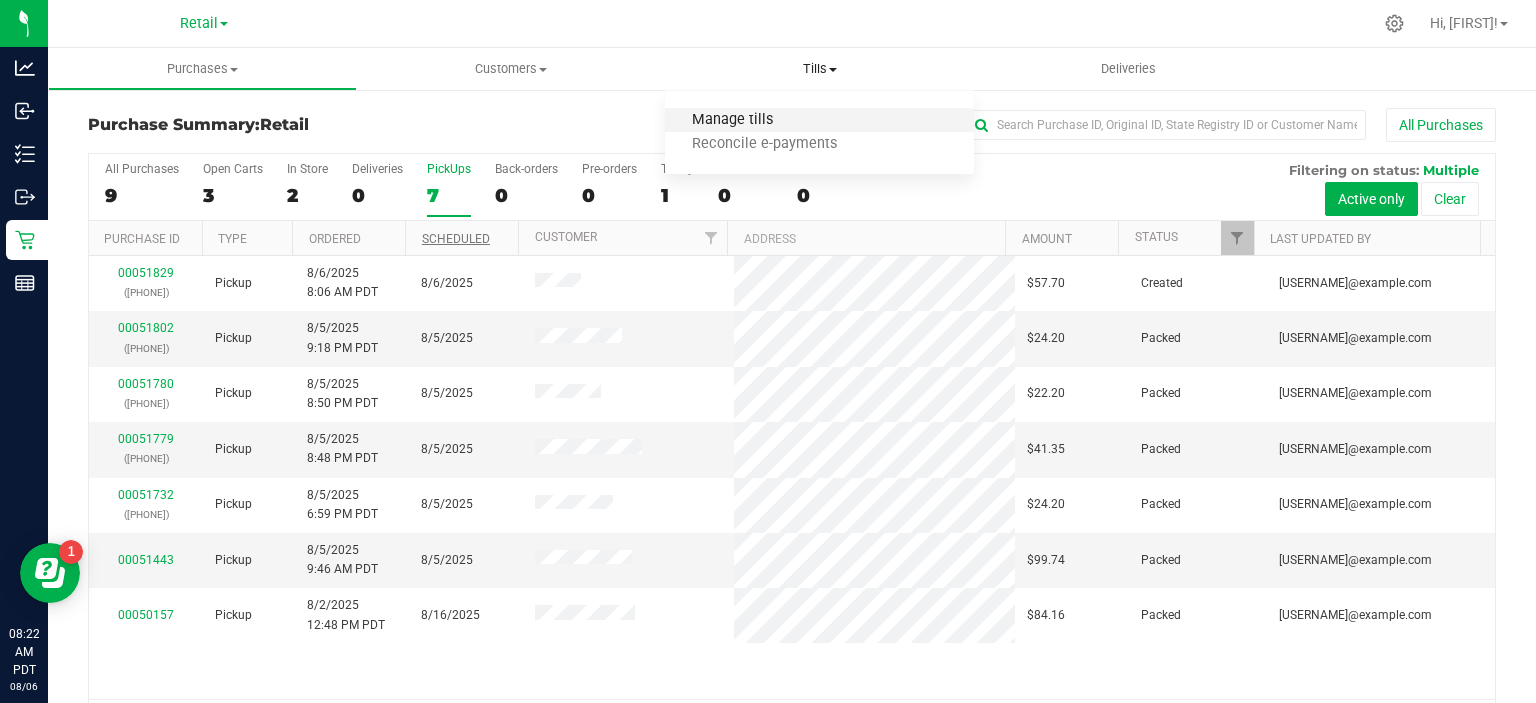 click on "Manage tills" at bounding box center [732, 120] 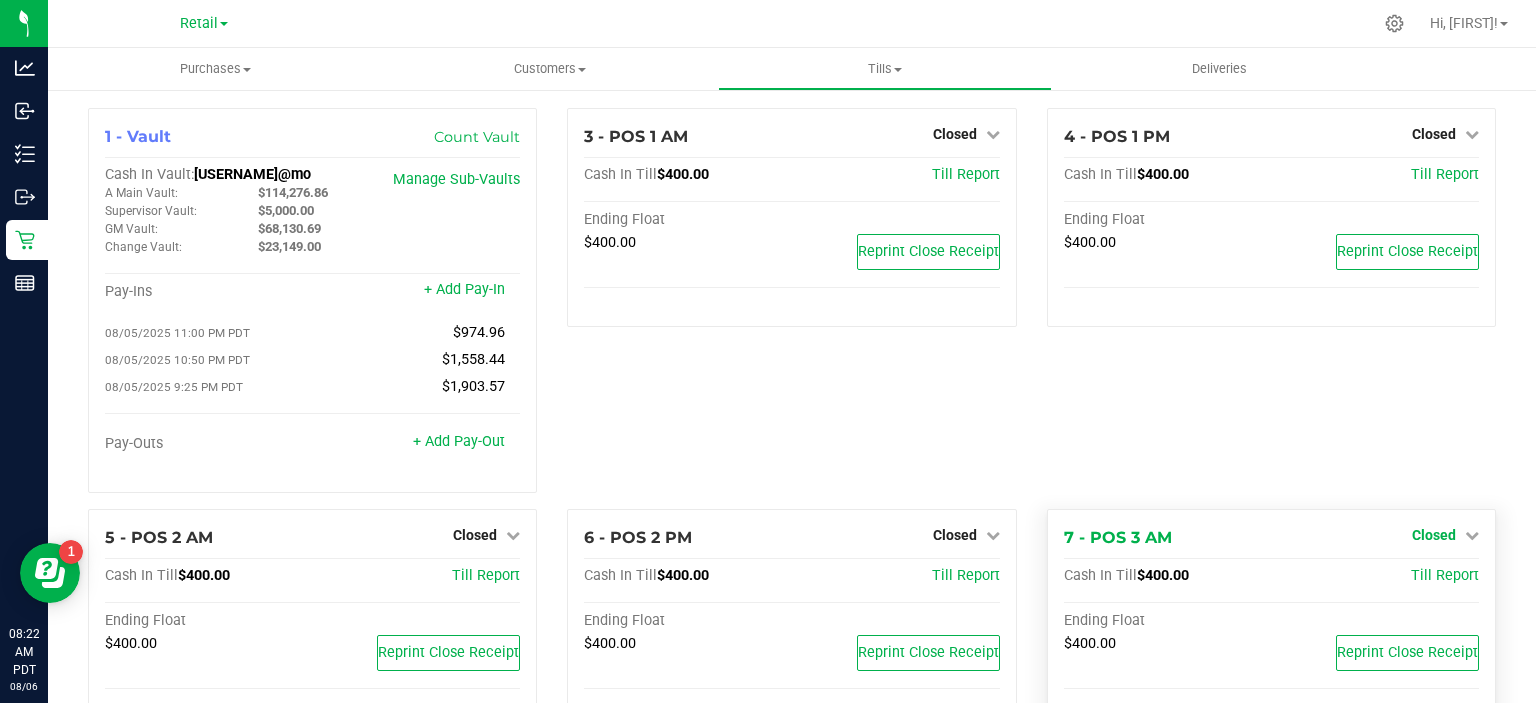 click at bounding box center [1472, 535] 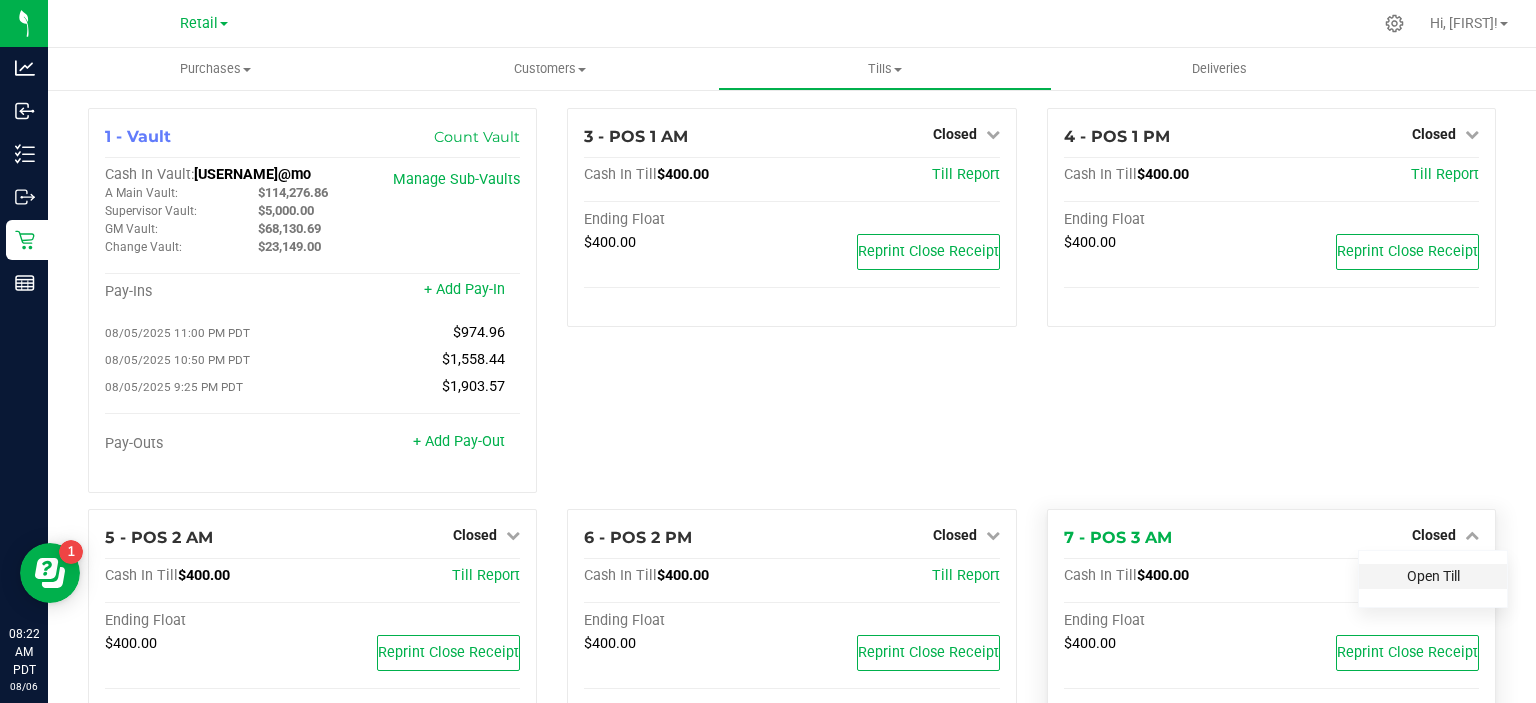 click on "Open Till" at bounding box center [1433, 576] 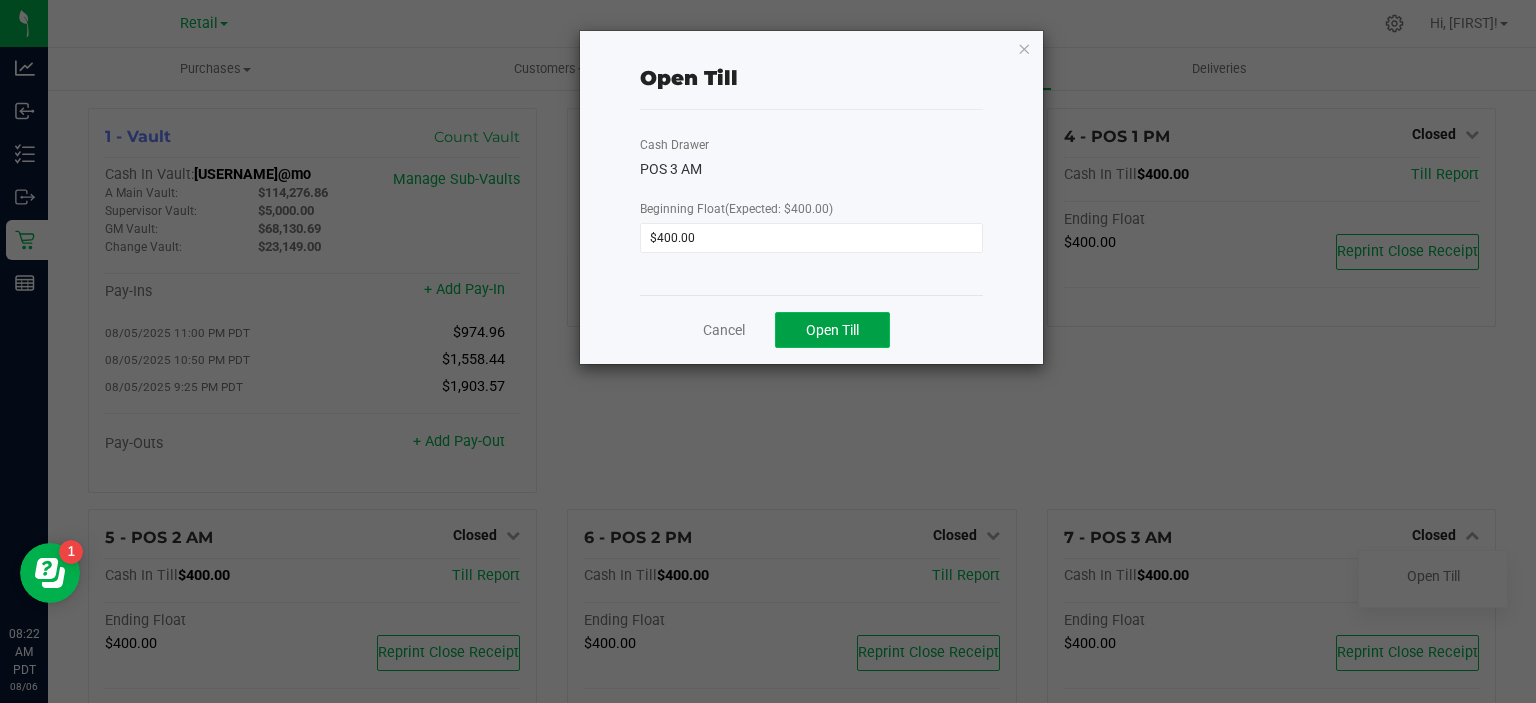 click on "Open Till" 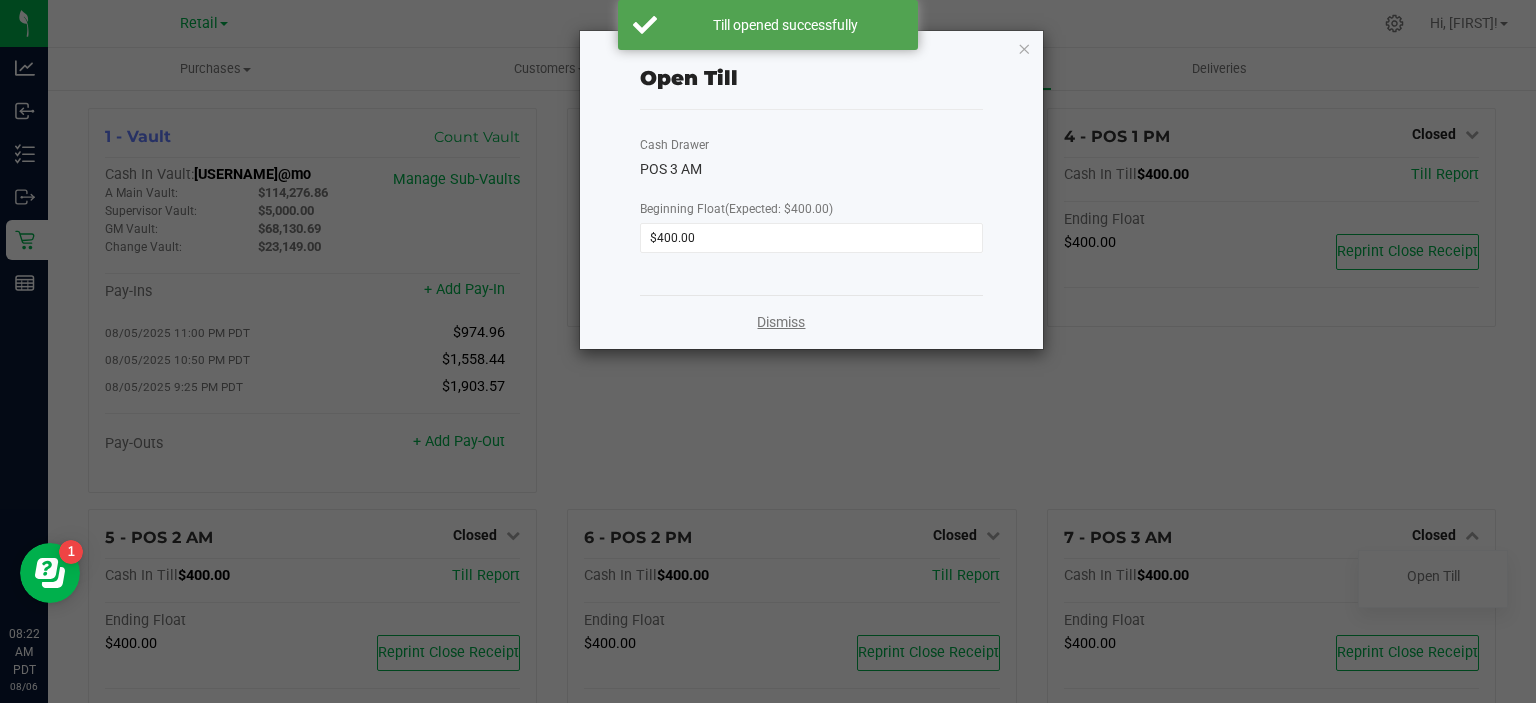click on "Dismiss" 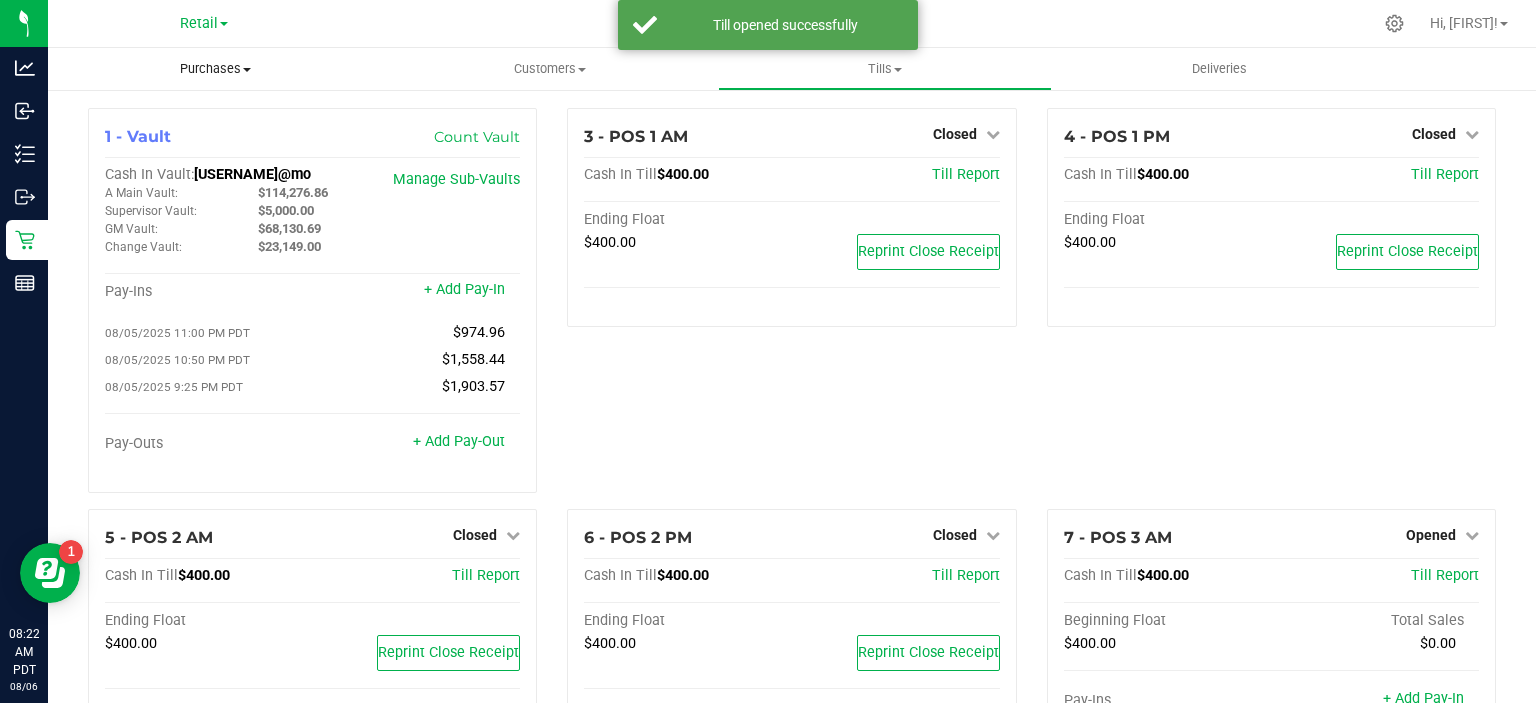 click on "Purchases" at bounding box center [215, 69] 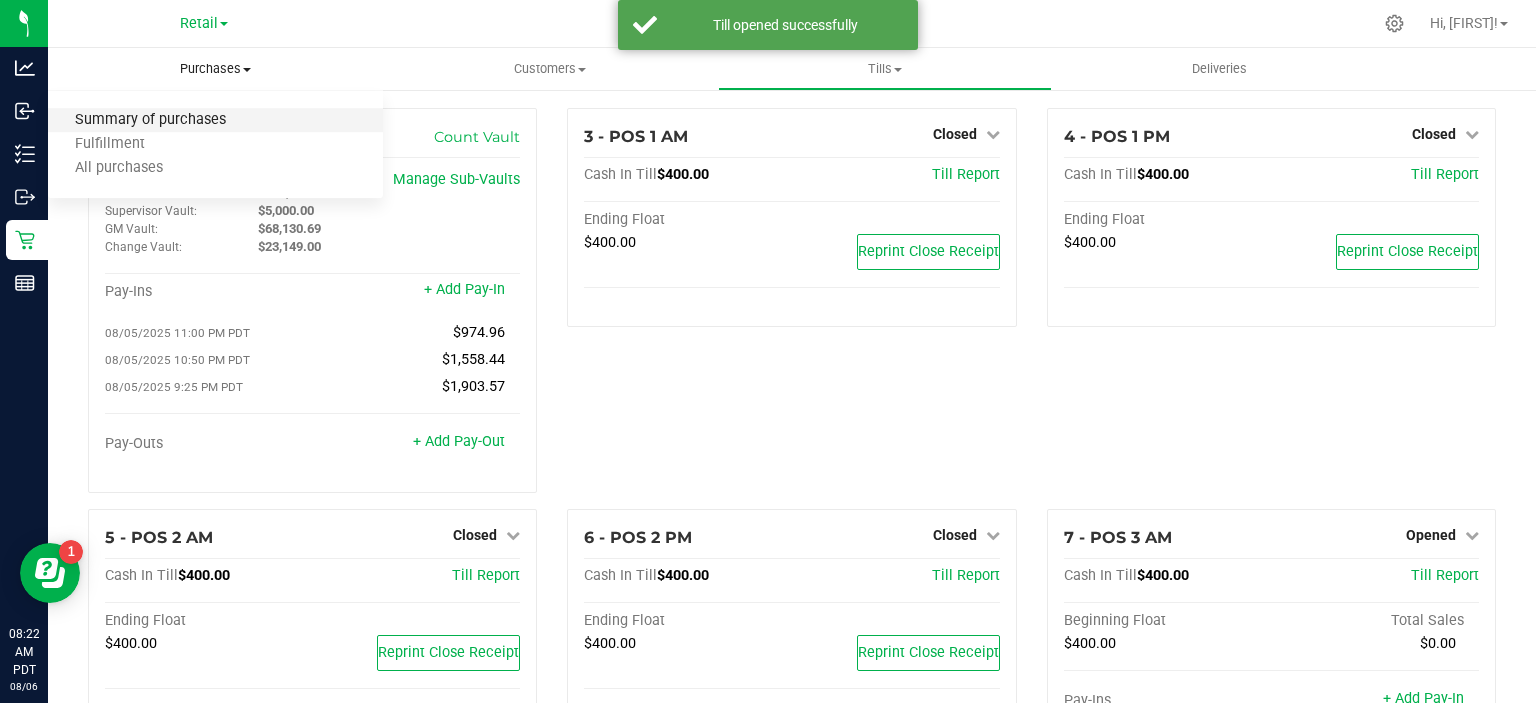 click on "Summary of purchases" at bounding box center (150, 120) 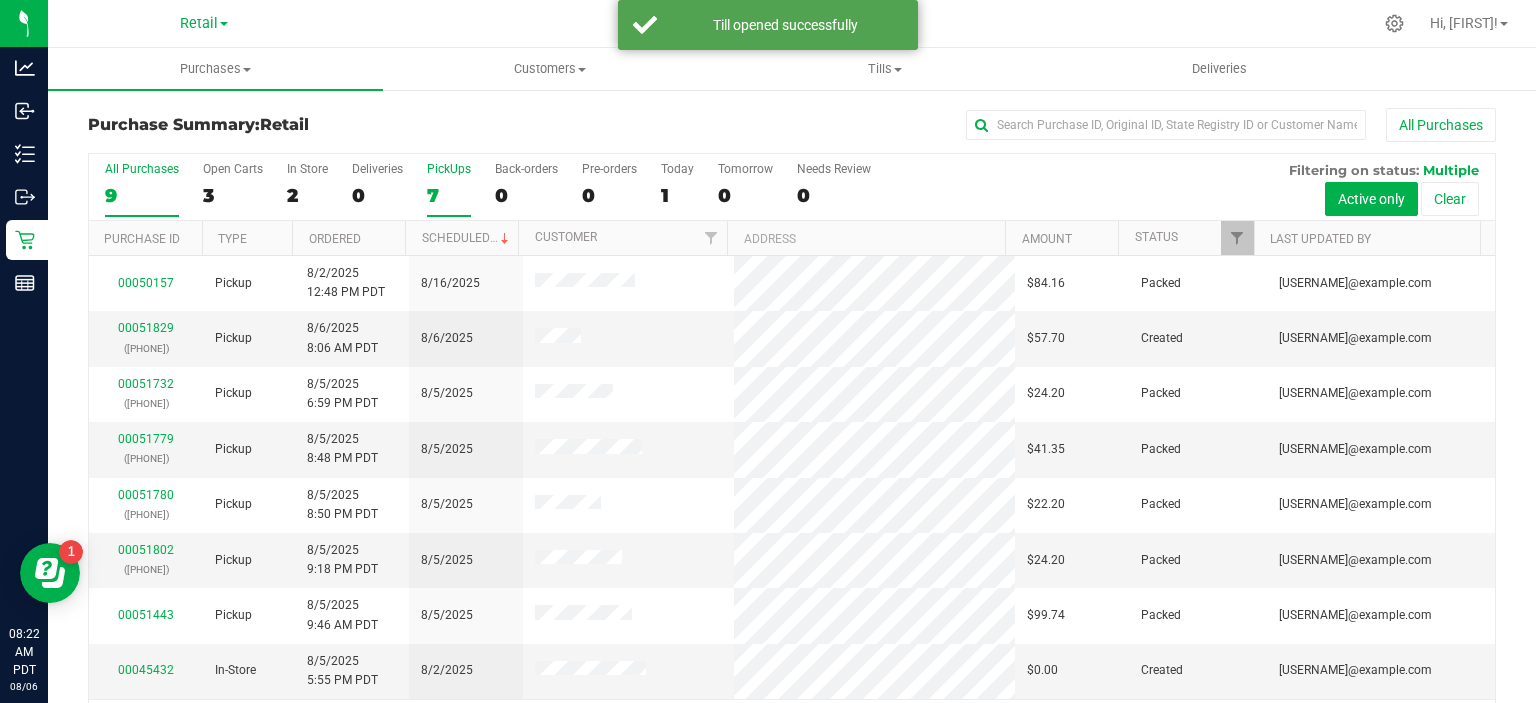 click on "7" at bounding box center (449, 195) 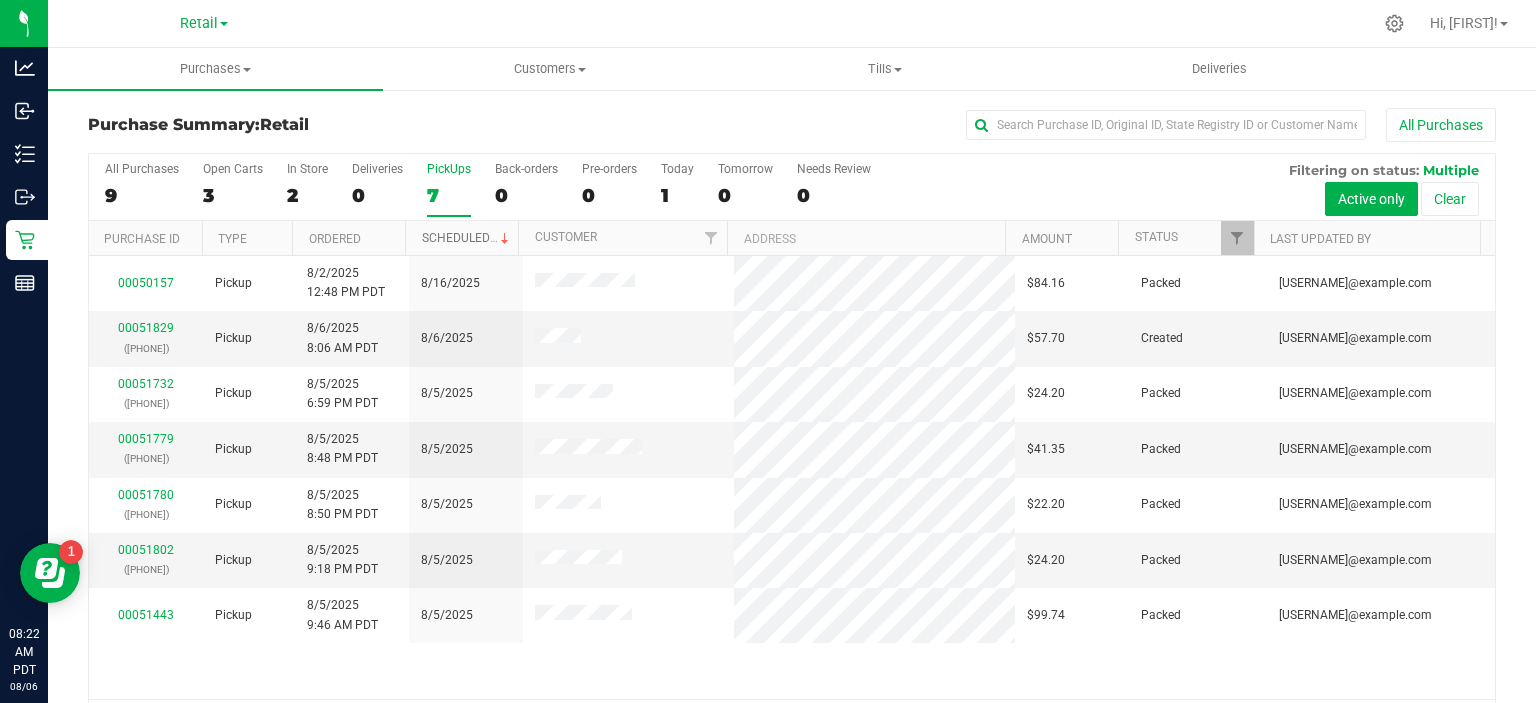 click on "Scheduled" at bounding box center [467, 238] 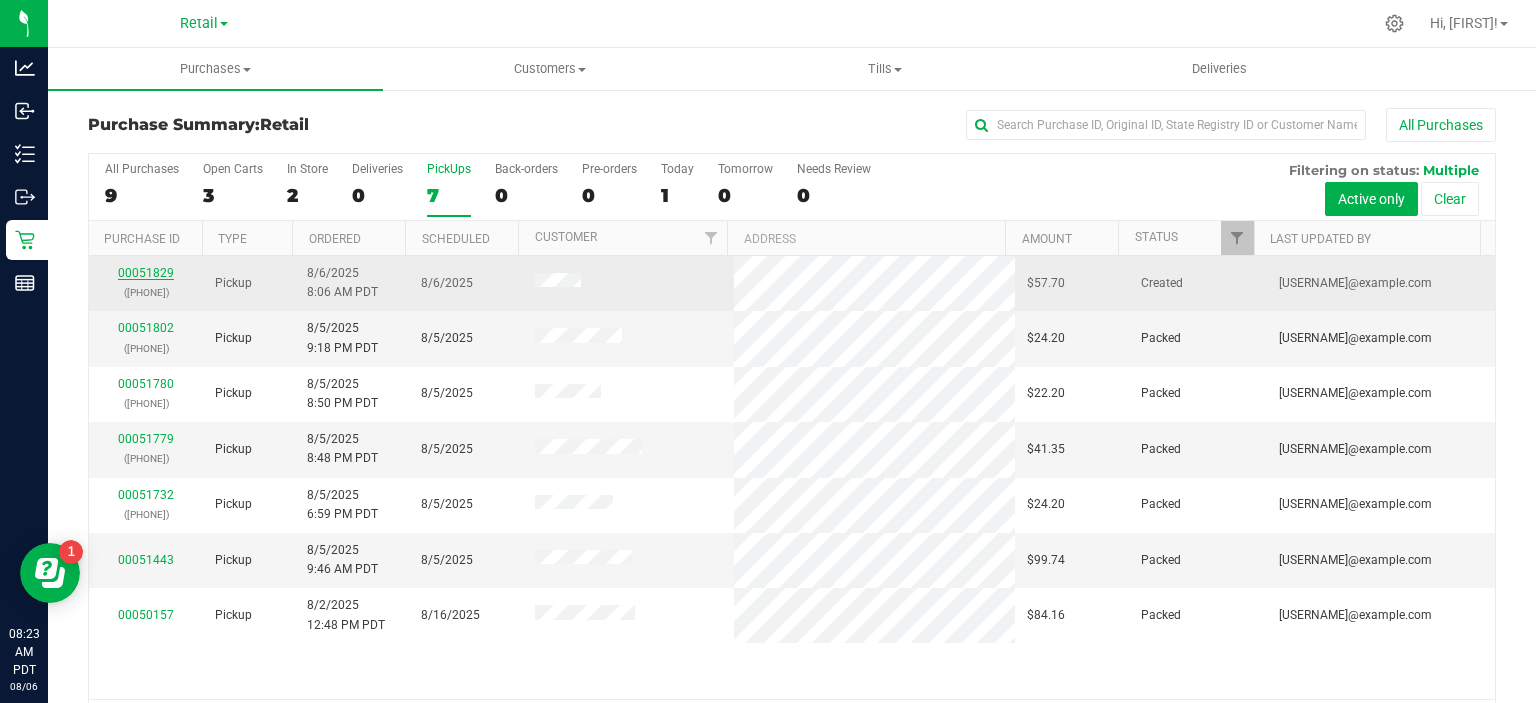 click on "00051829" at bounding box center (146, 273) 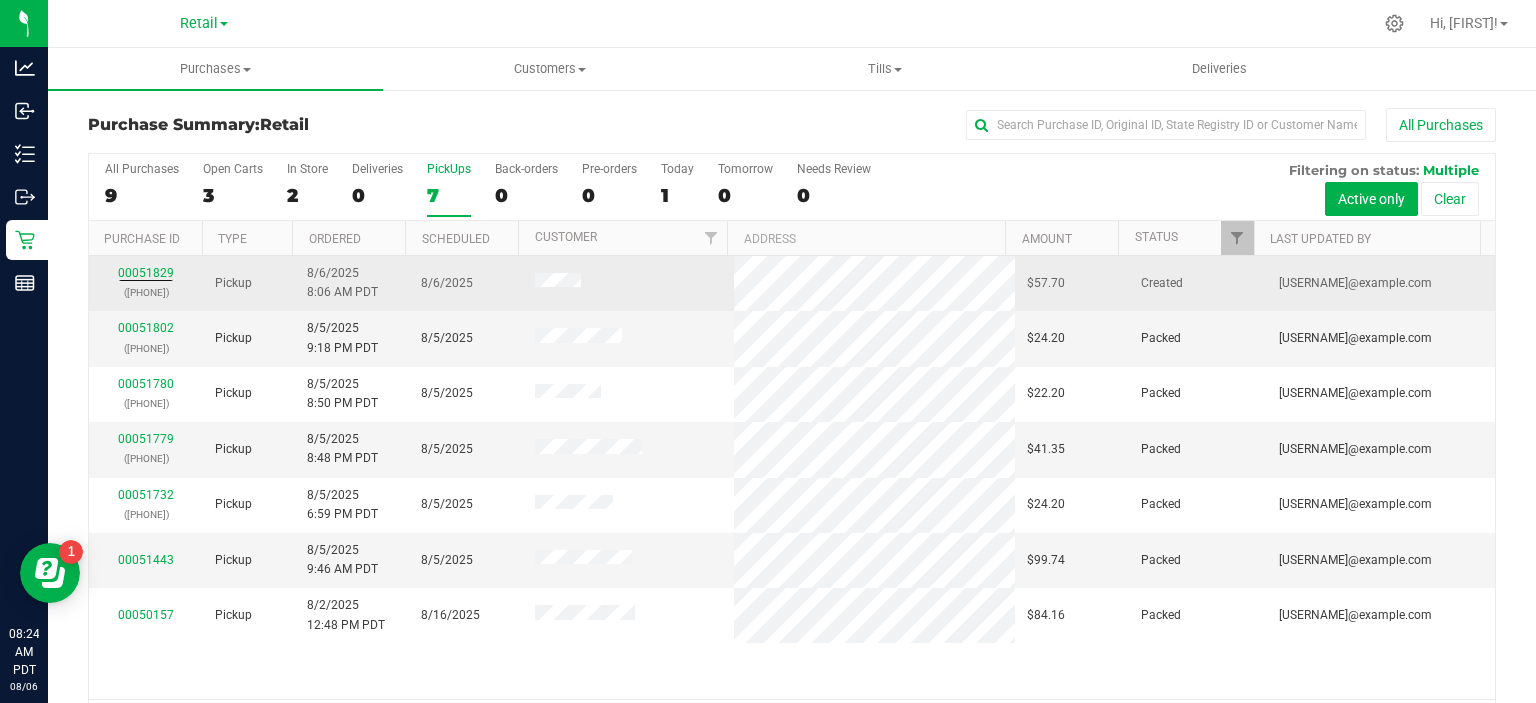 click on "[ORDER_NUMBER] ([PHONE])" at bounding box center (146, 283) 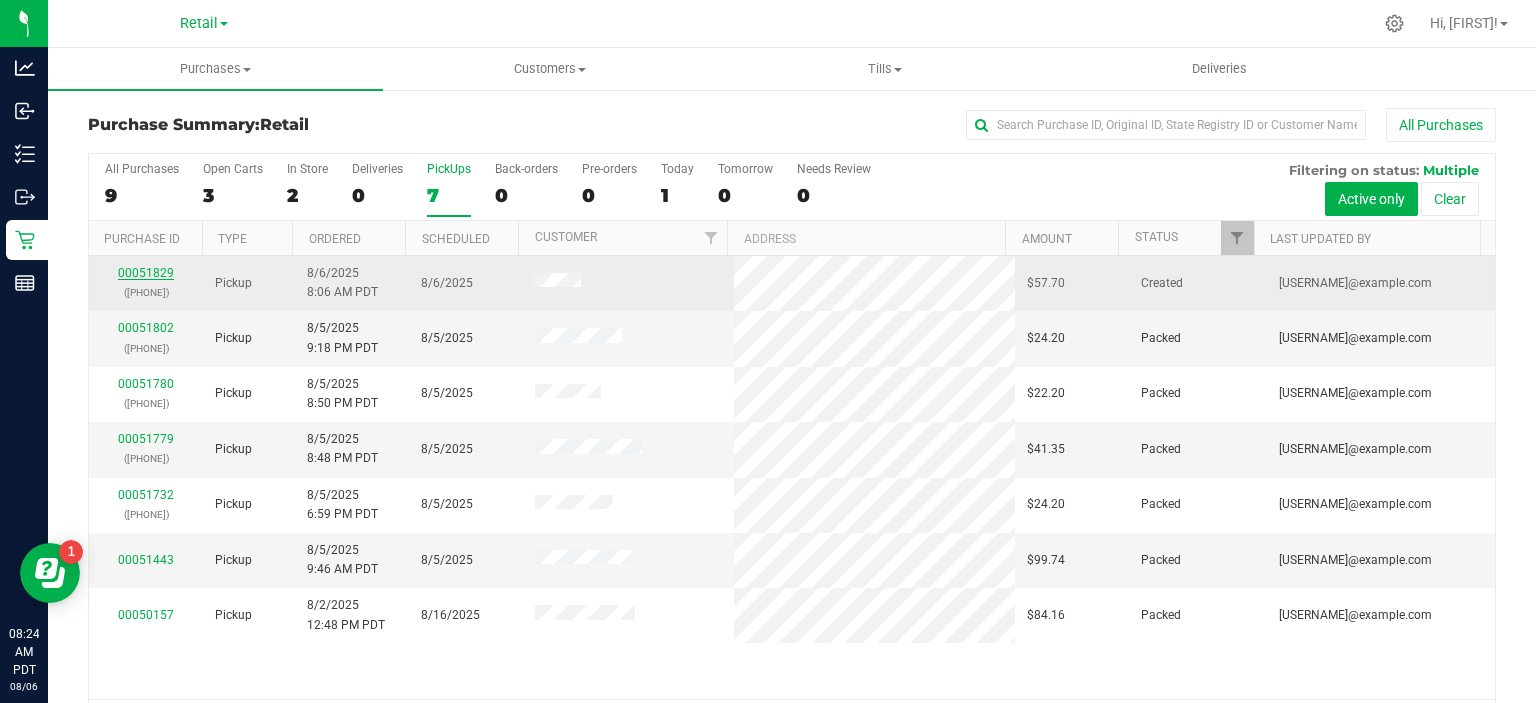 click on "00051829" at bounding box center [146, 273] 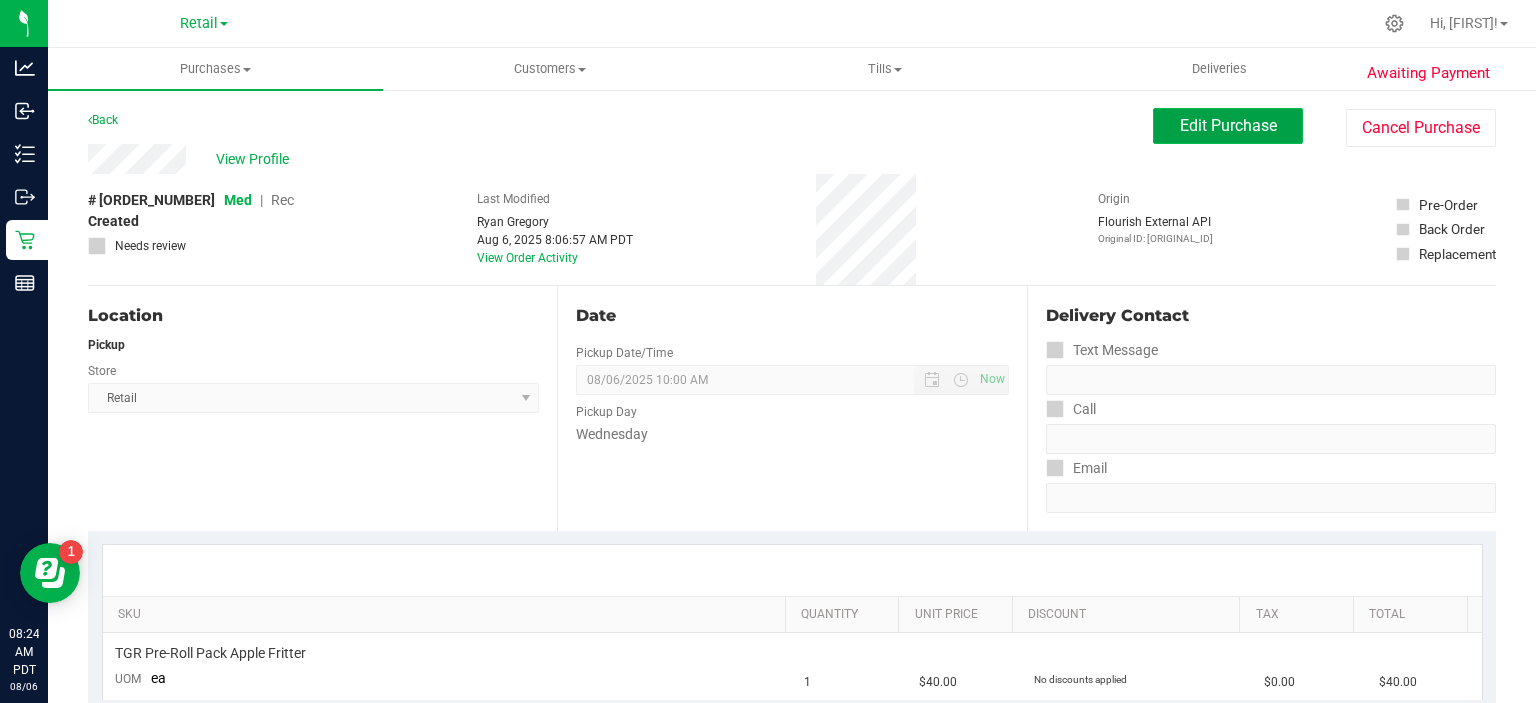 click on "Edit Purchase" at bounding box center (1228, 125) 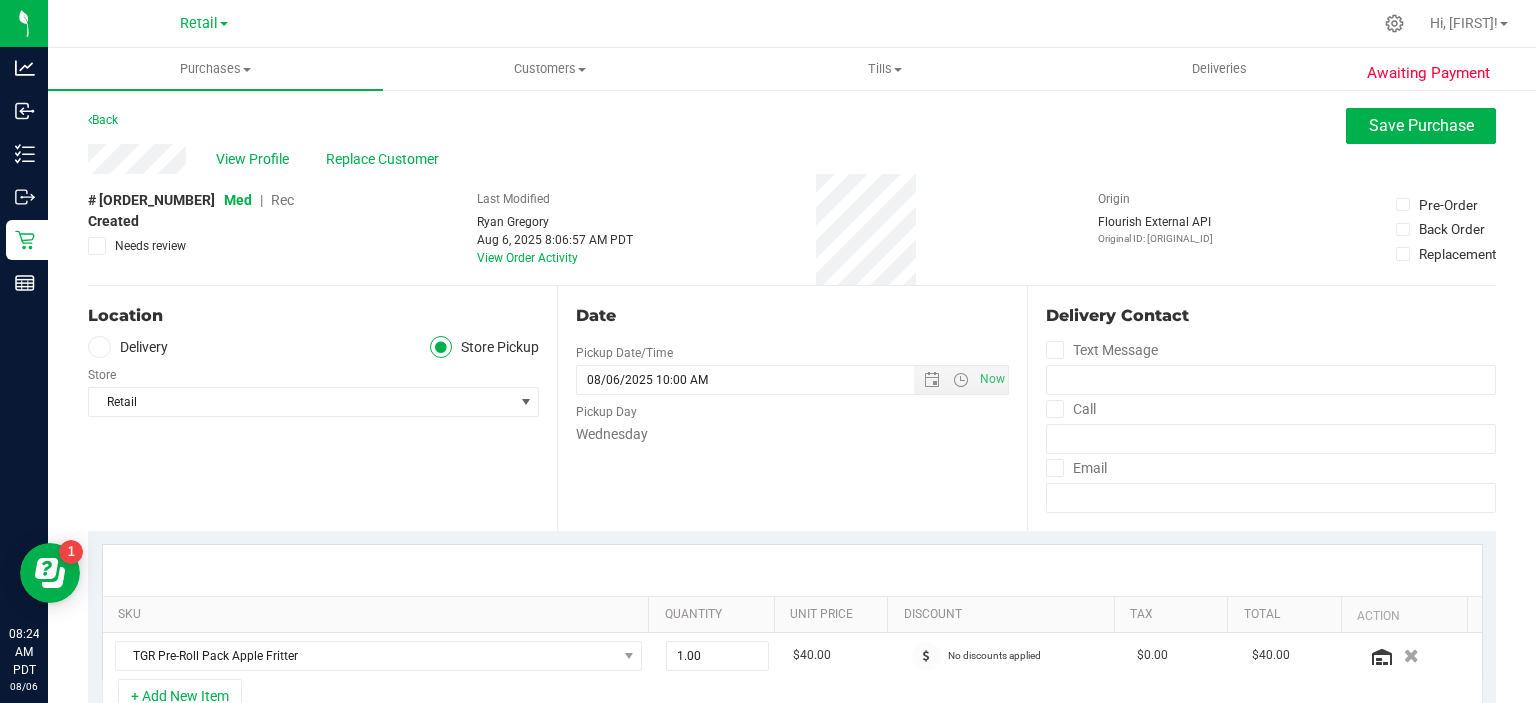 click on "Rec" at bounding box center (282, 200) 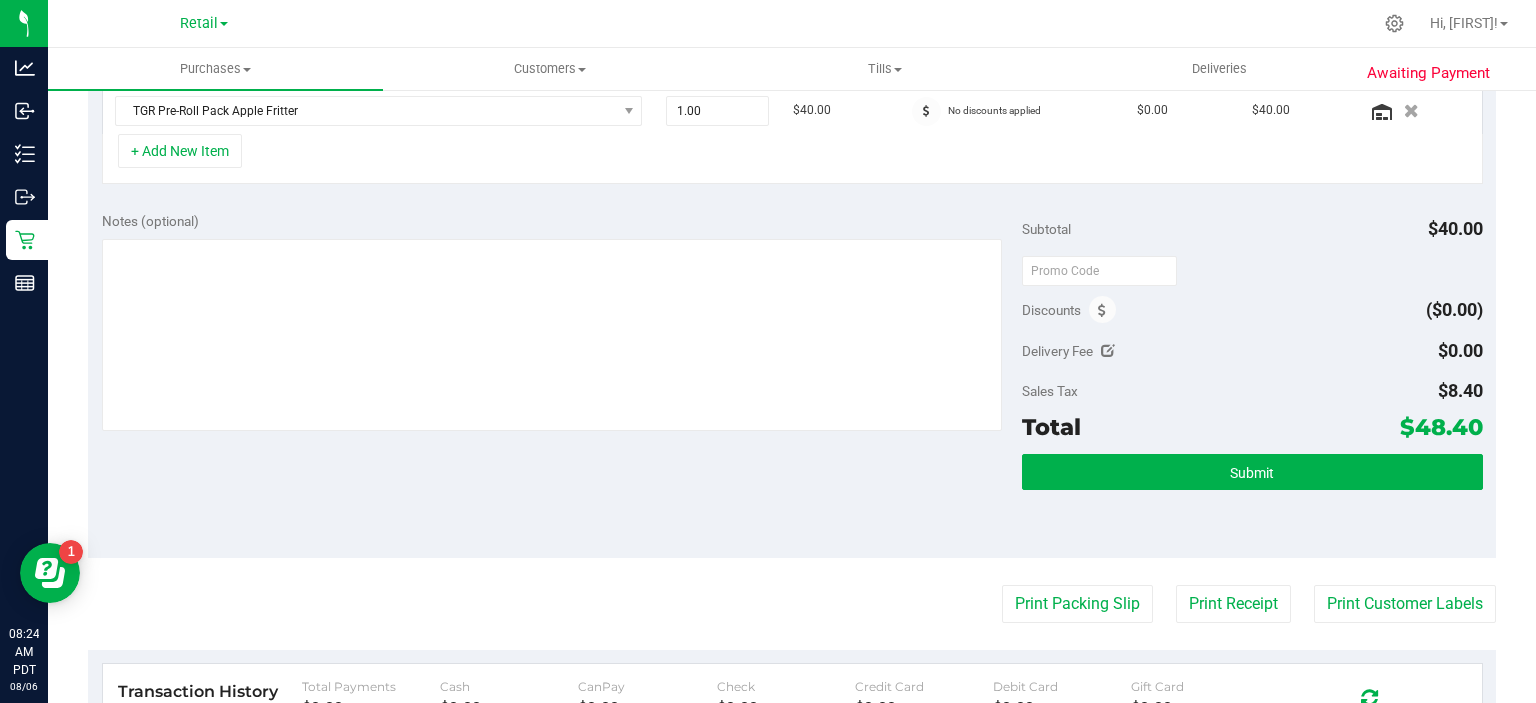 scroll, scrollTop: 700, scrollLeft: 0, axis: vertical 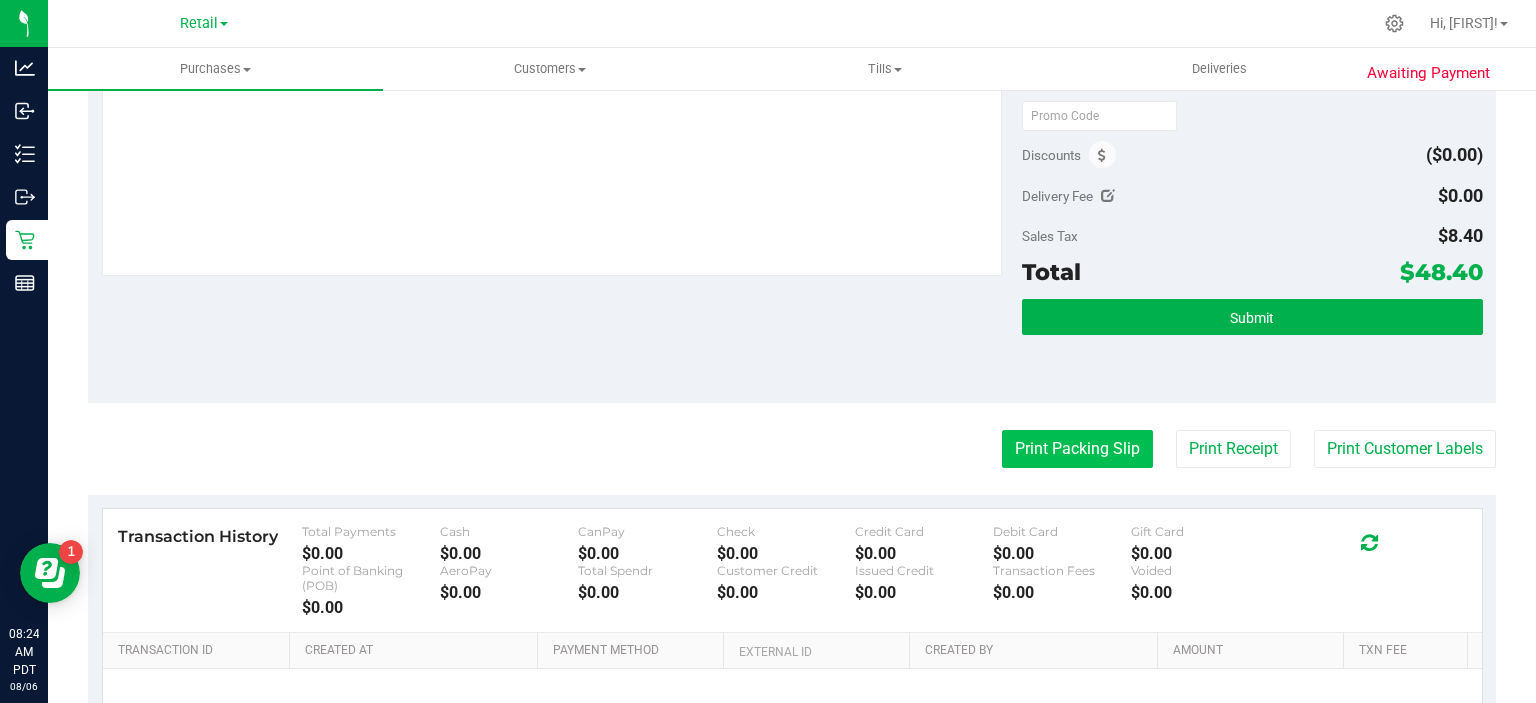 click on "Print Packing Slip" at bounding box center [1077, 449] 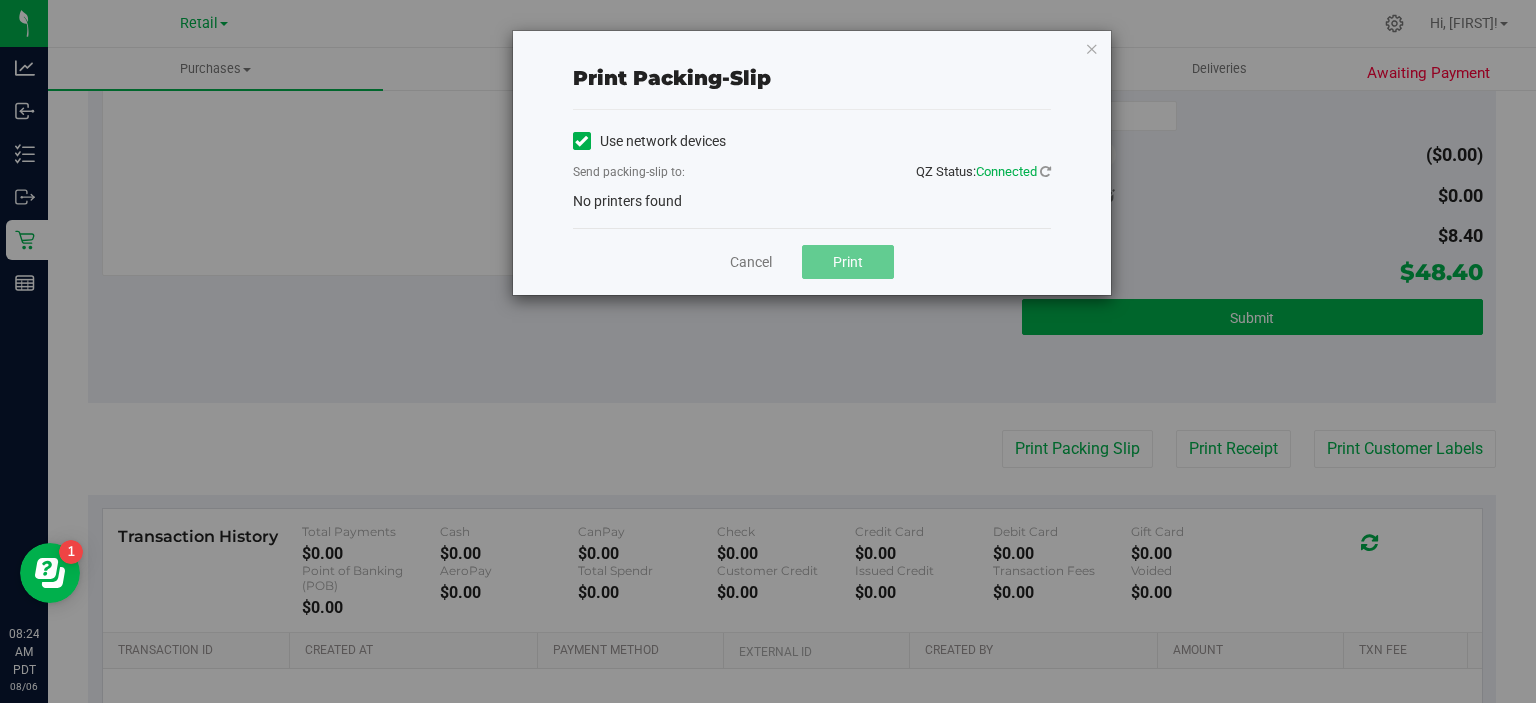 click at bounding box center [581, 141] 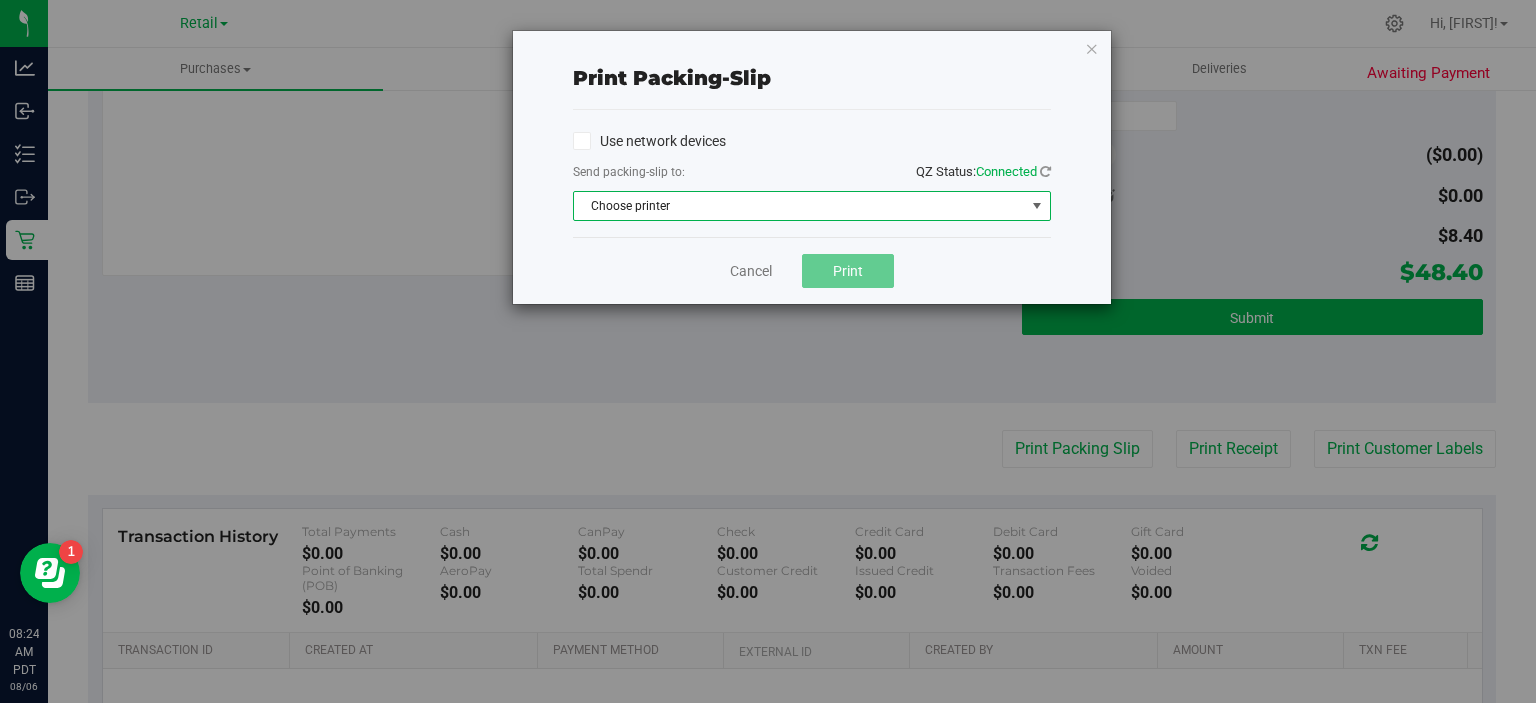 click on "Choose printer" at bounding box center (799, 206) 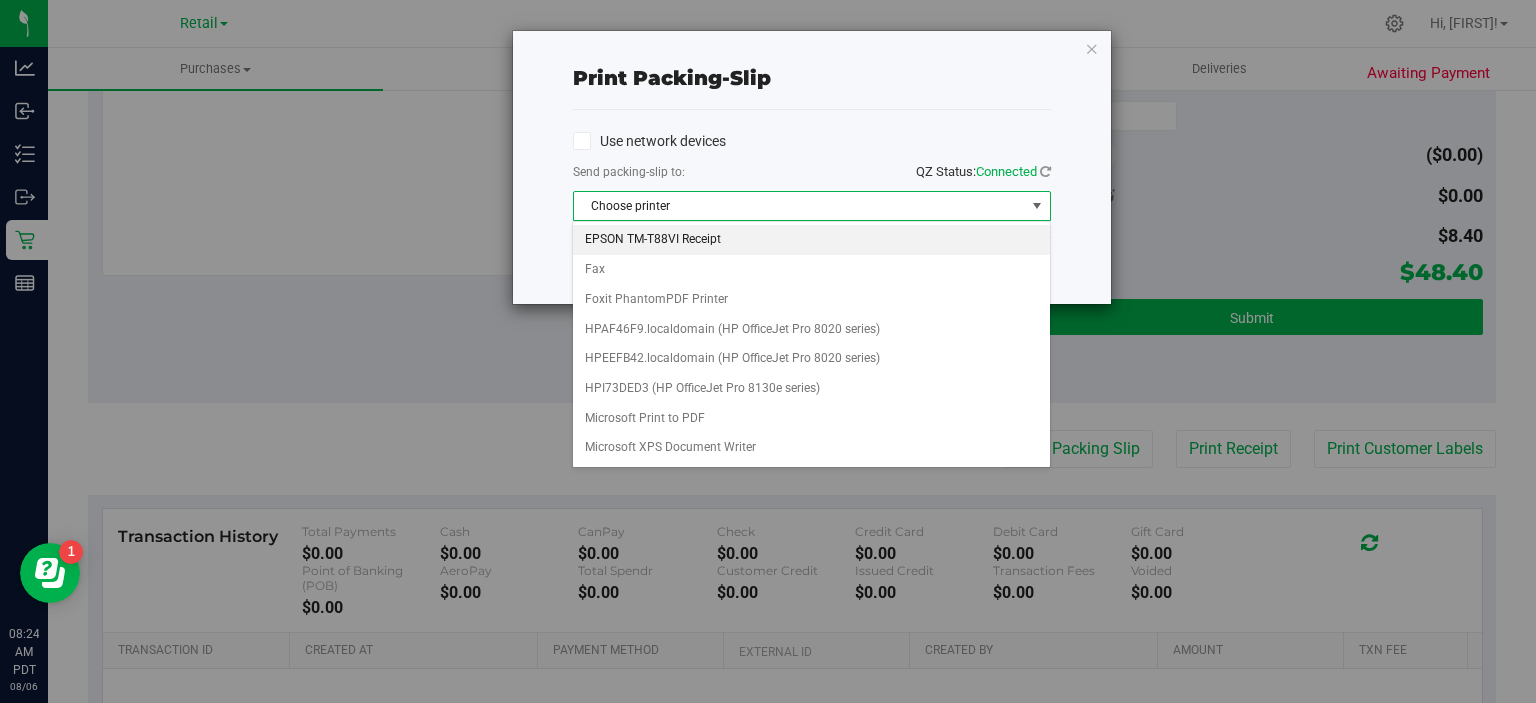 click on "EPSON TM-T88VI Receipt" at bounding box center (811, 240) 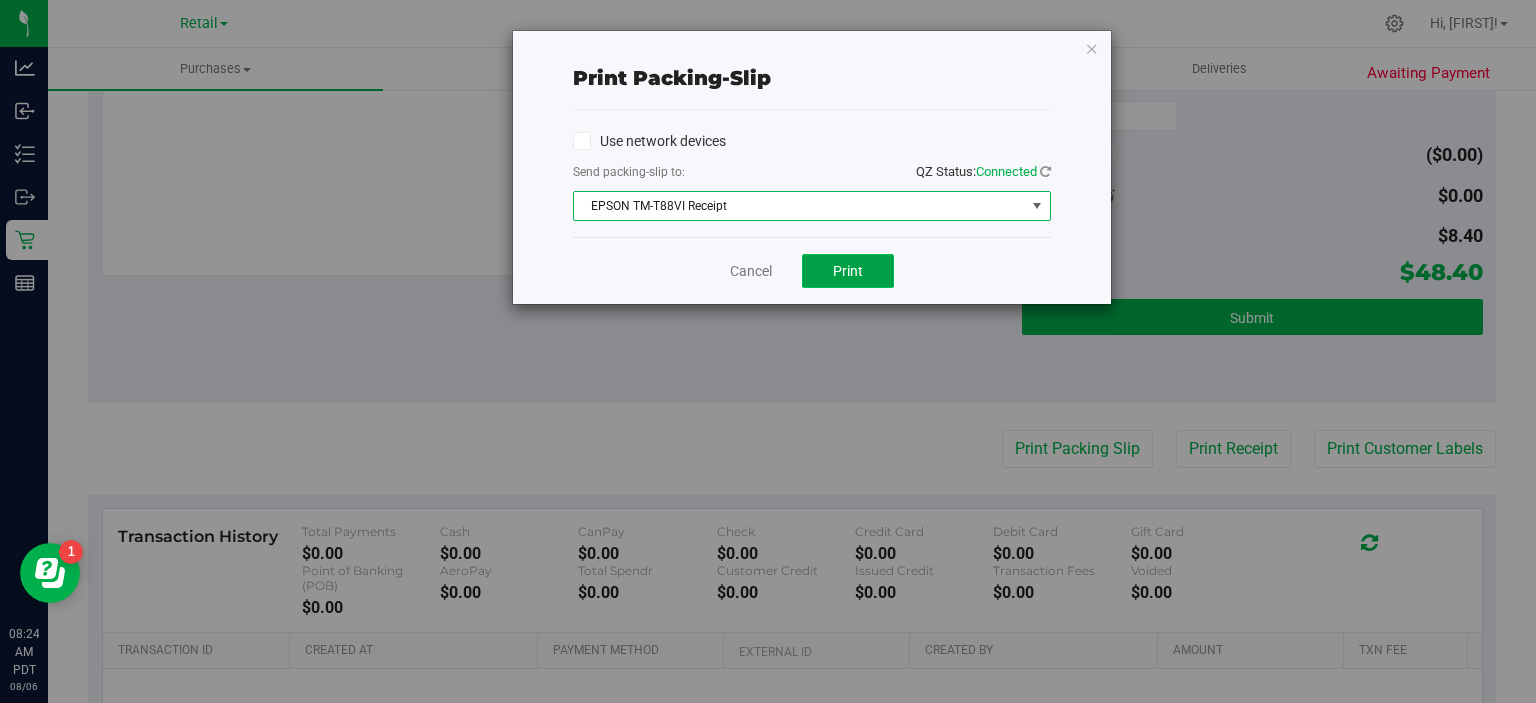 click on "Print" at bounding box center (848, 271) 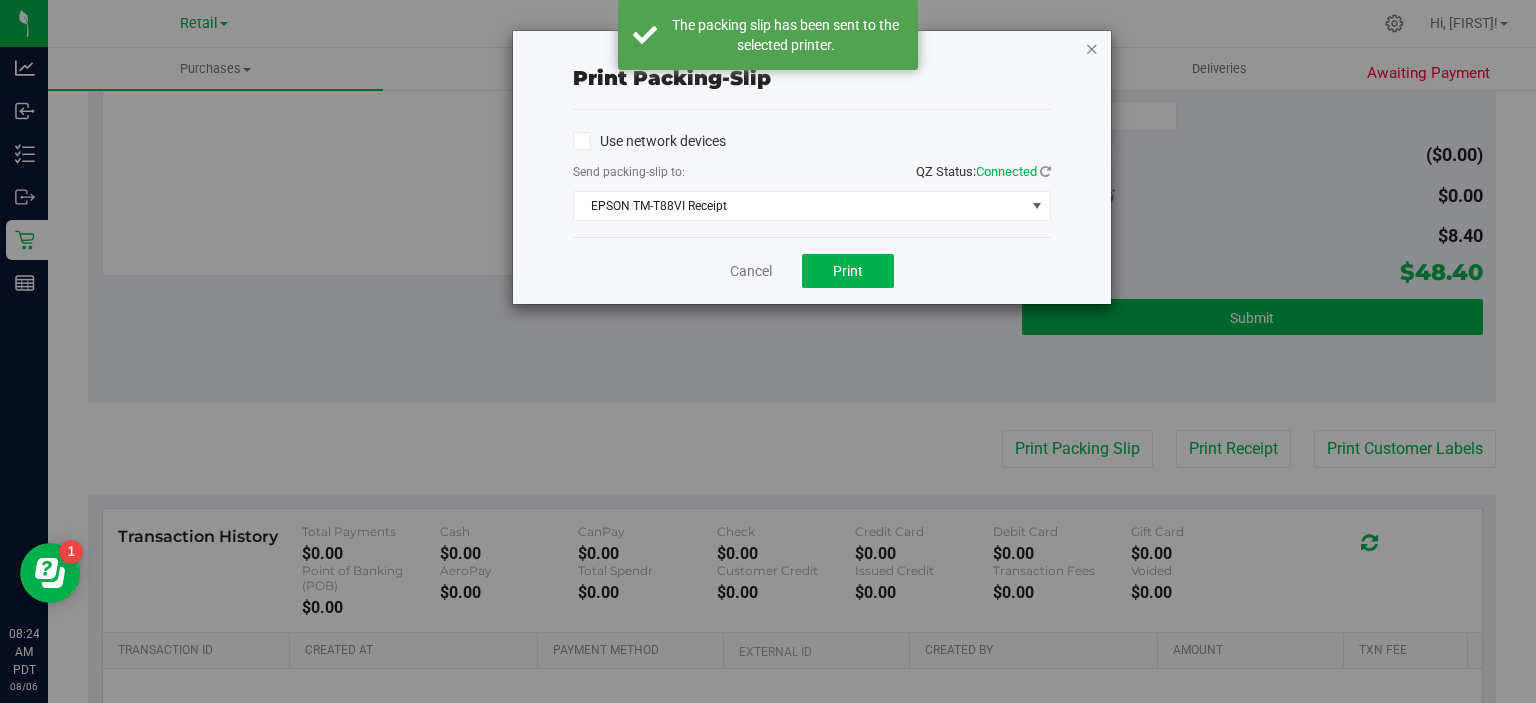 click at bounding box center (1092, 48) 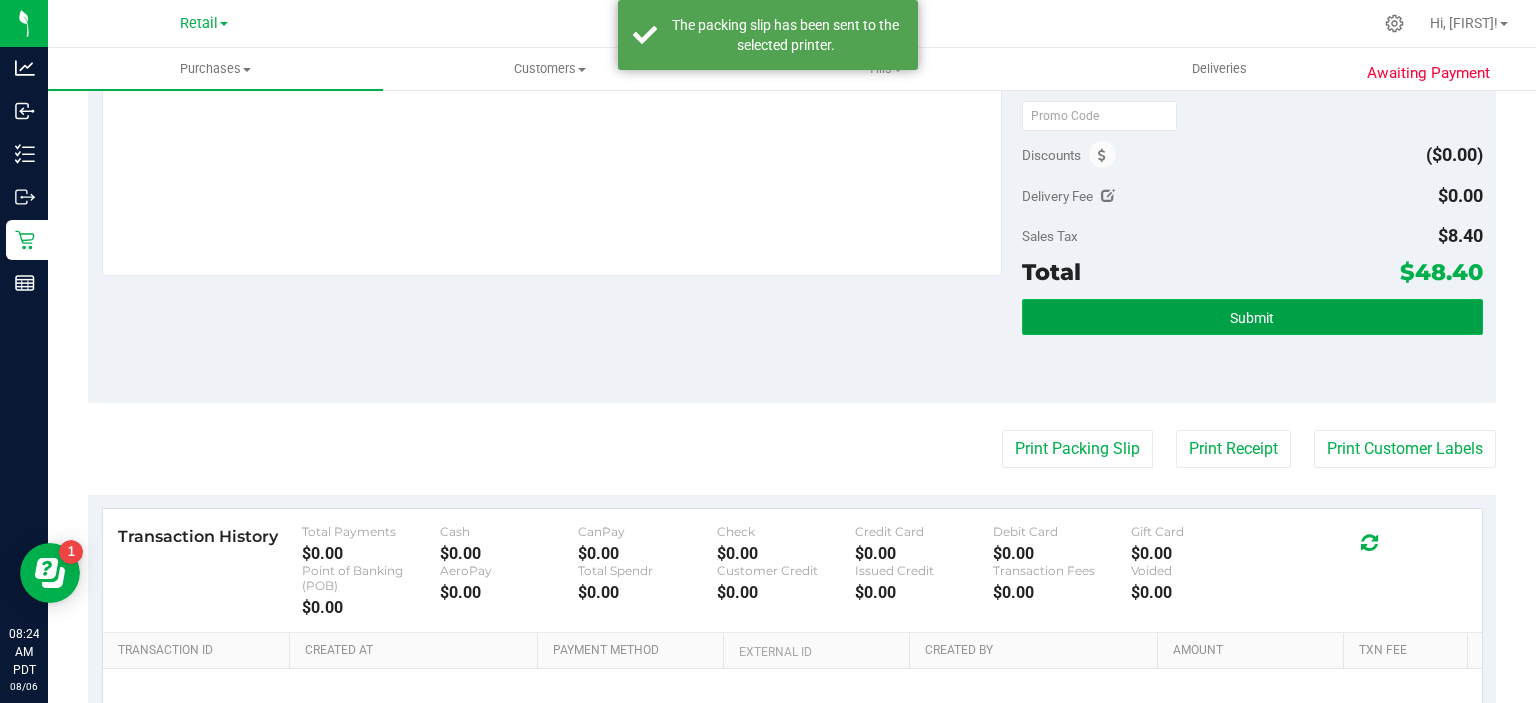 click on "Submit" at bounding box center [1252, 317] 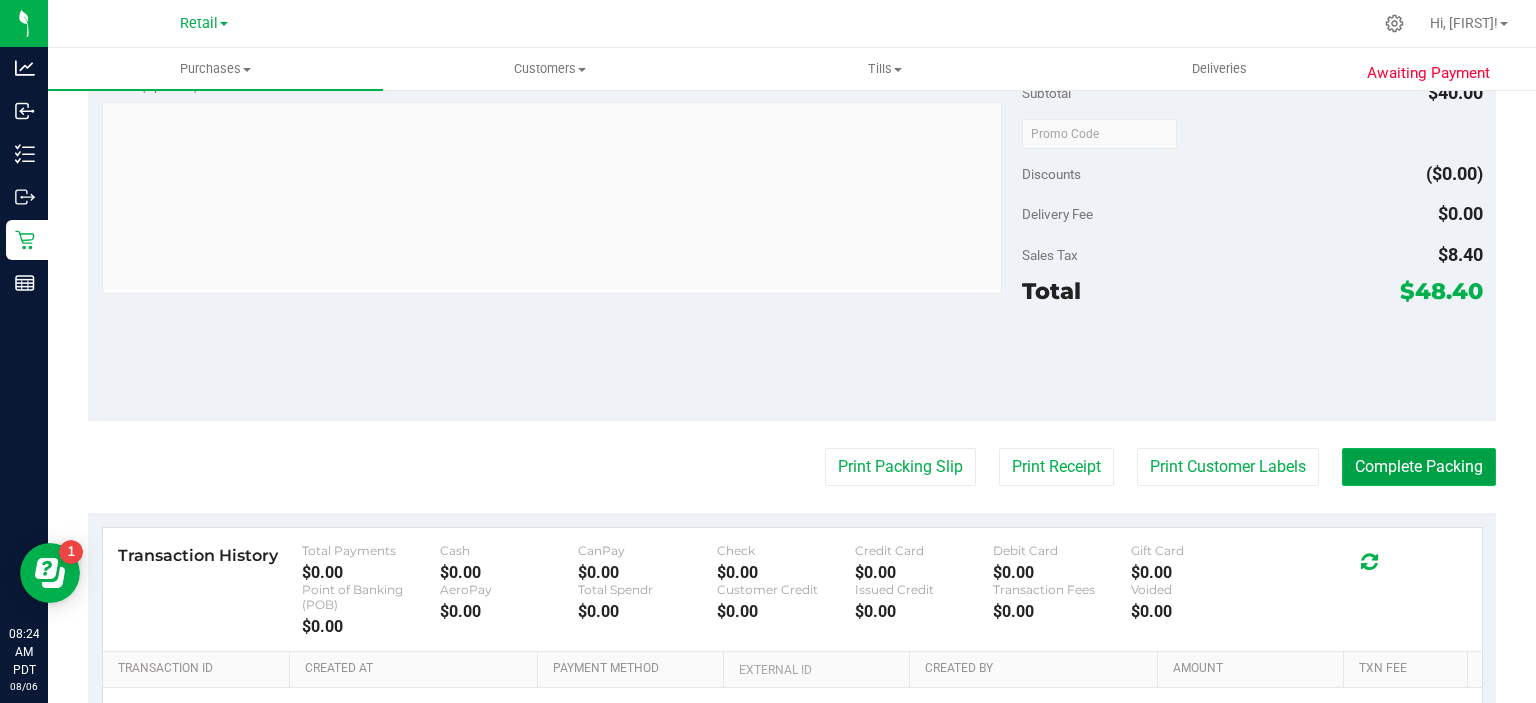 click on "Complete Packing" at bounding box center (1419, 467) 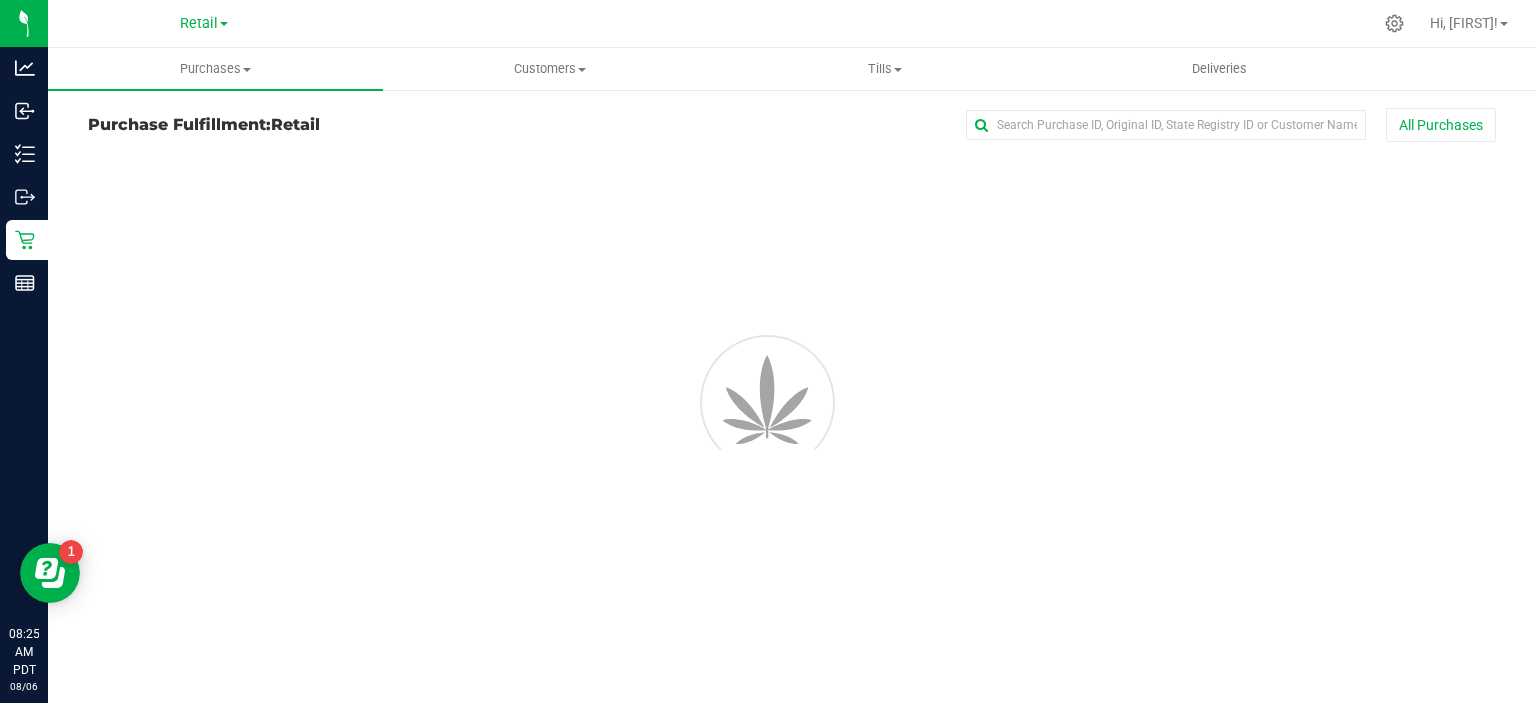 scroll, scrollTop: 0, scrollLeft: 0, axis: both 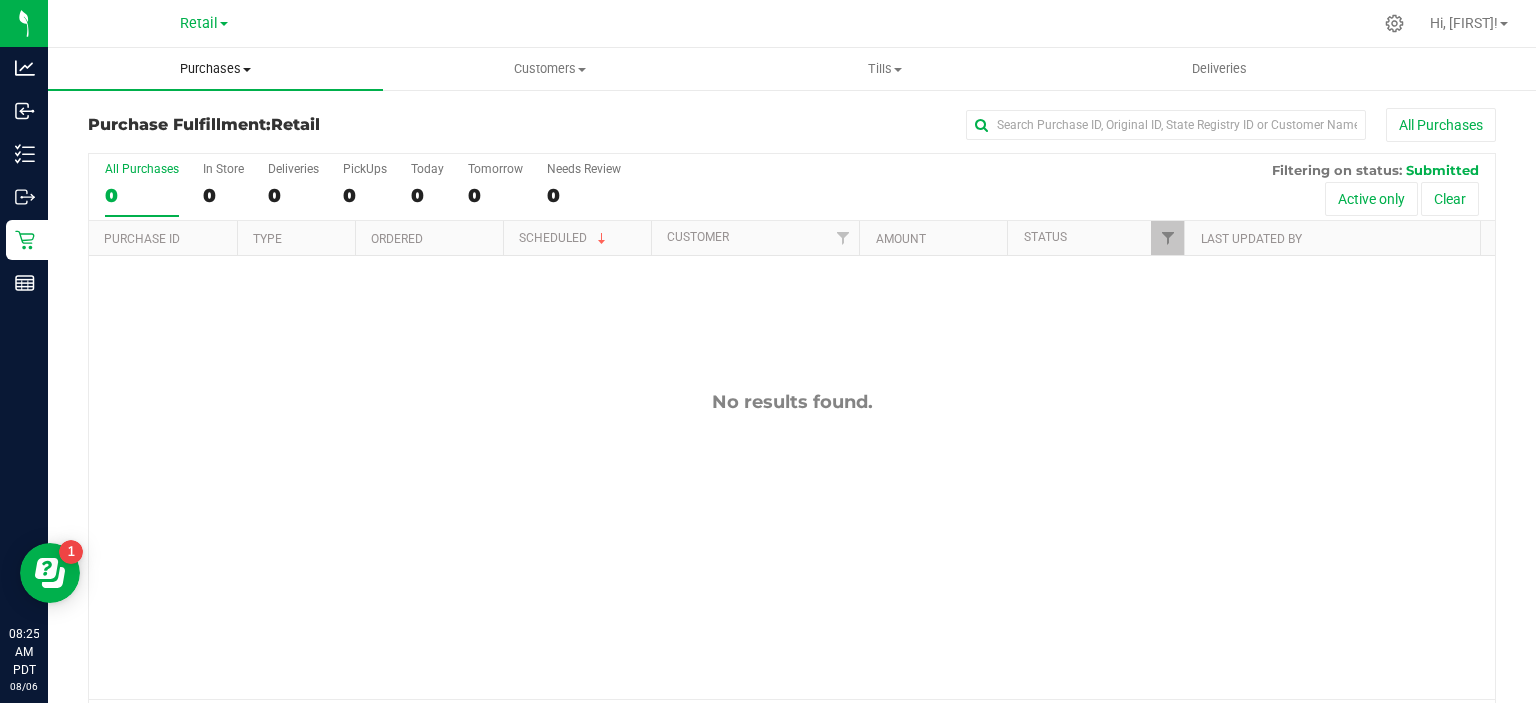 click at bounding box center [247, 70] 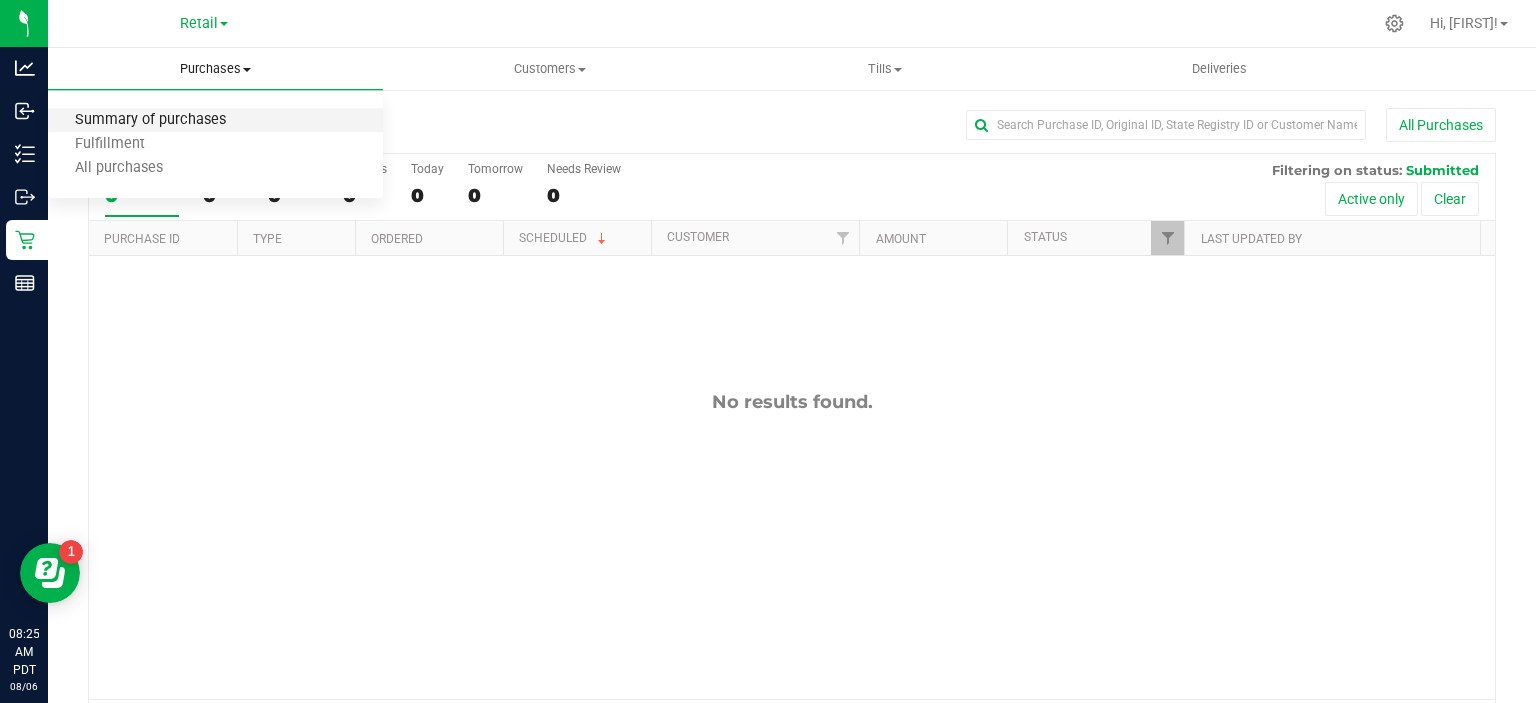 click on "Summary of purchases" at bounding box center [150, 120] 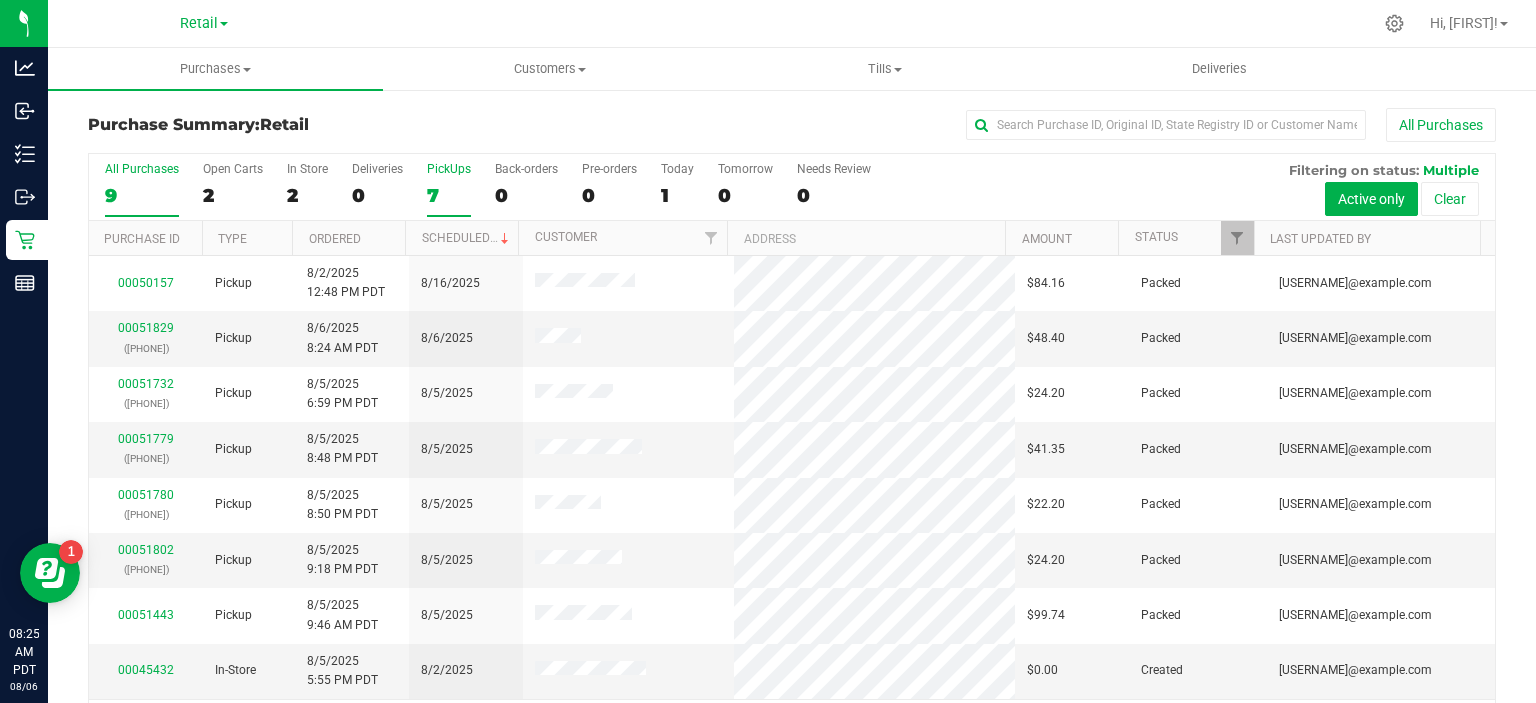 click on "7" at bounding box center [449, 195] 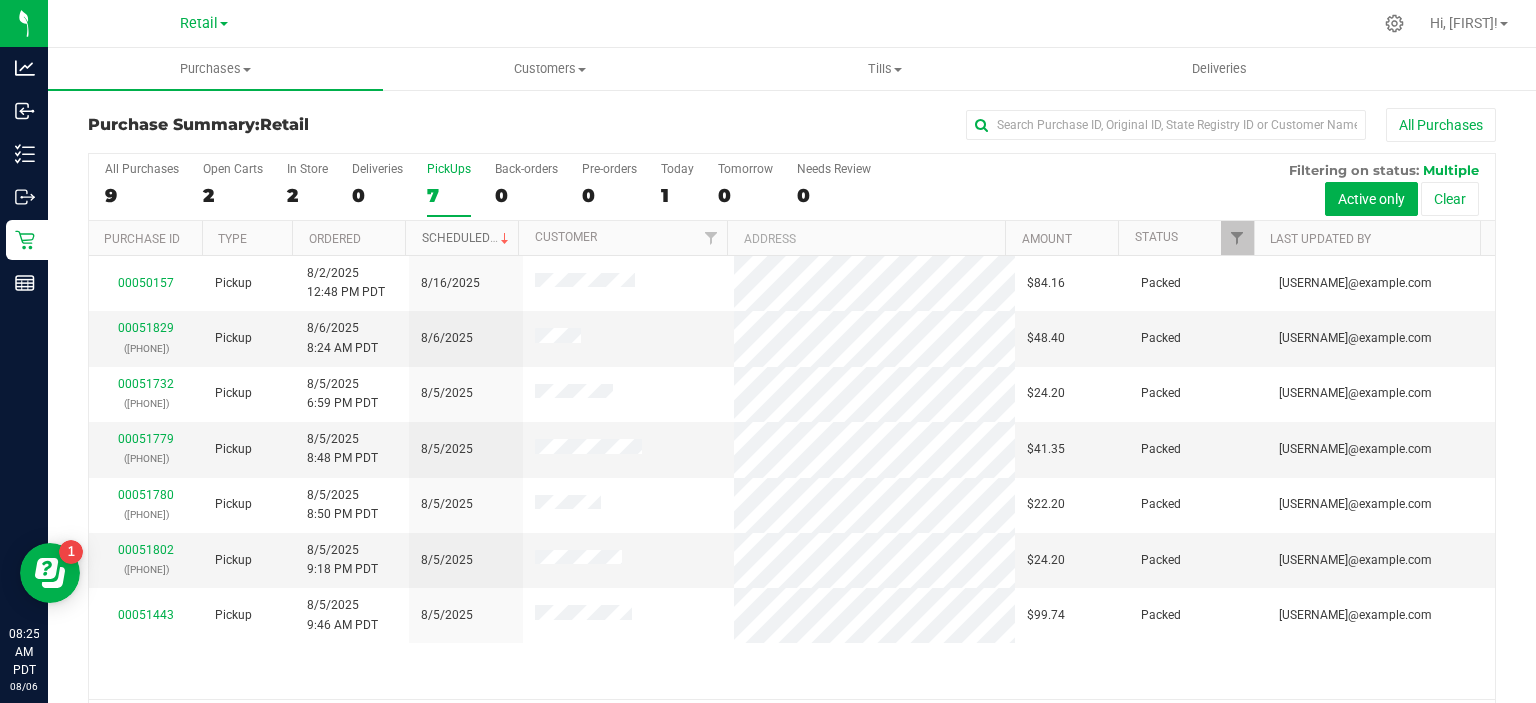 click at bounding box center [505, 239] 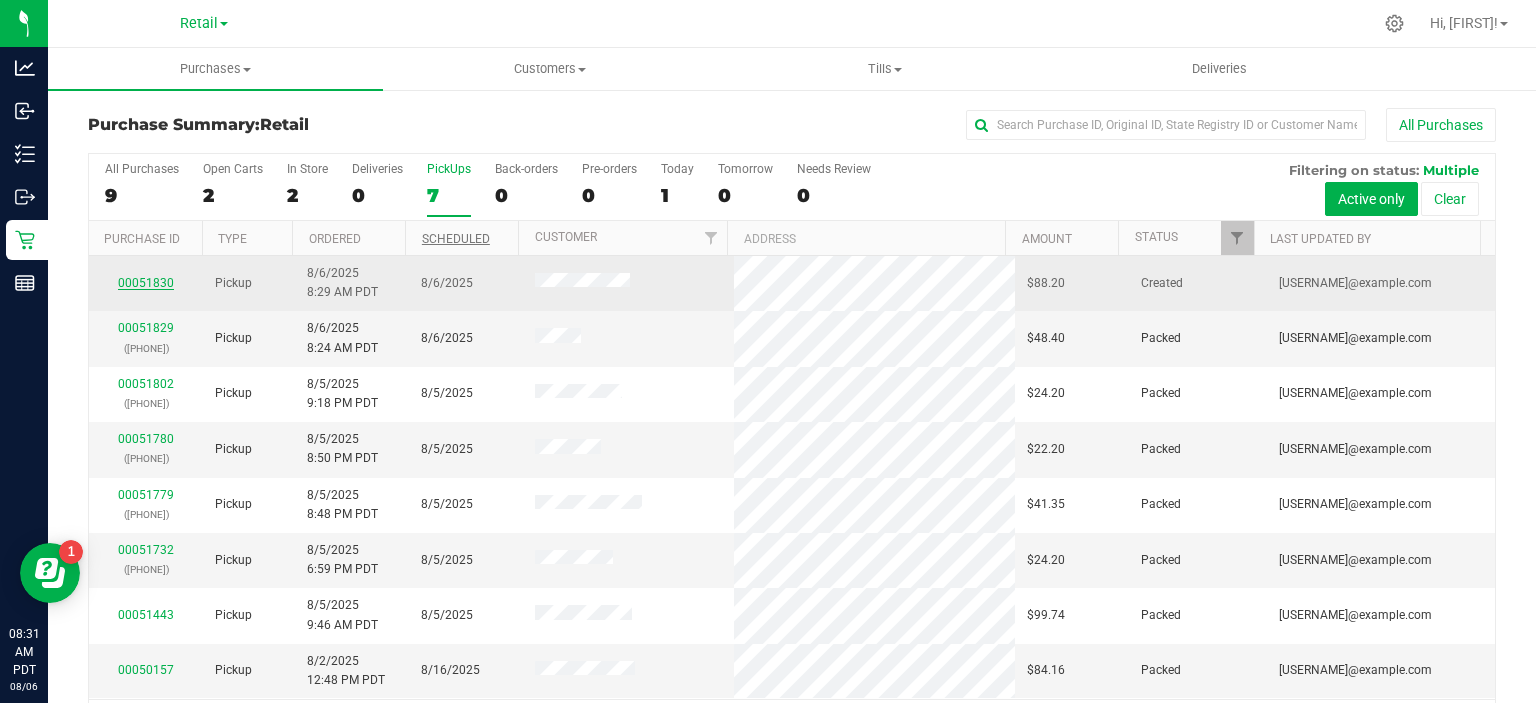 click on "00051830" at bounding box center (146, 283) 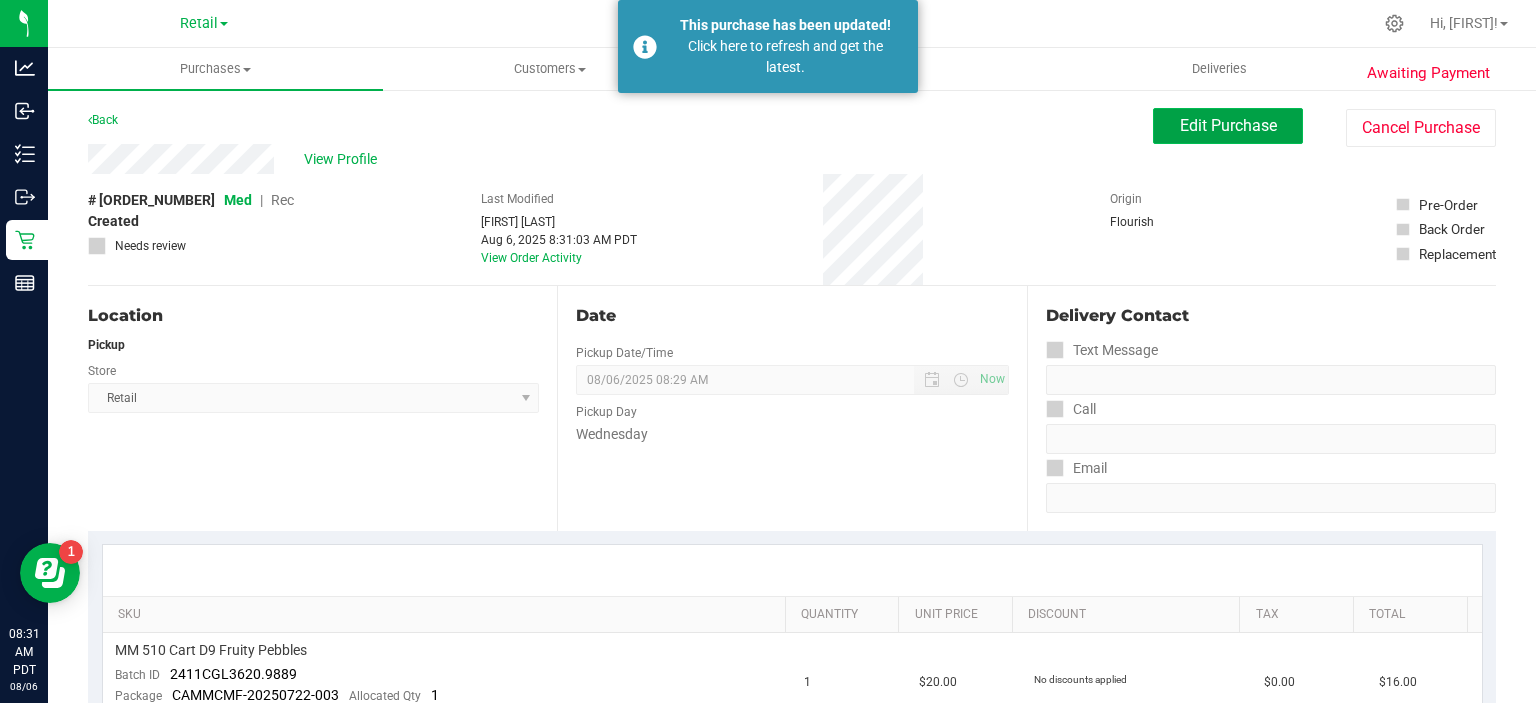 click on "Edit Purchase" at bounding box center (1228, 125) 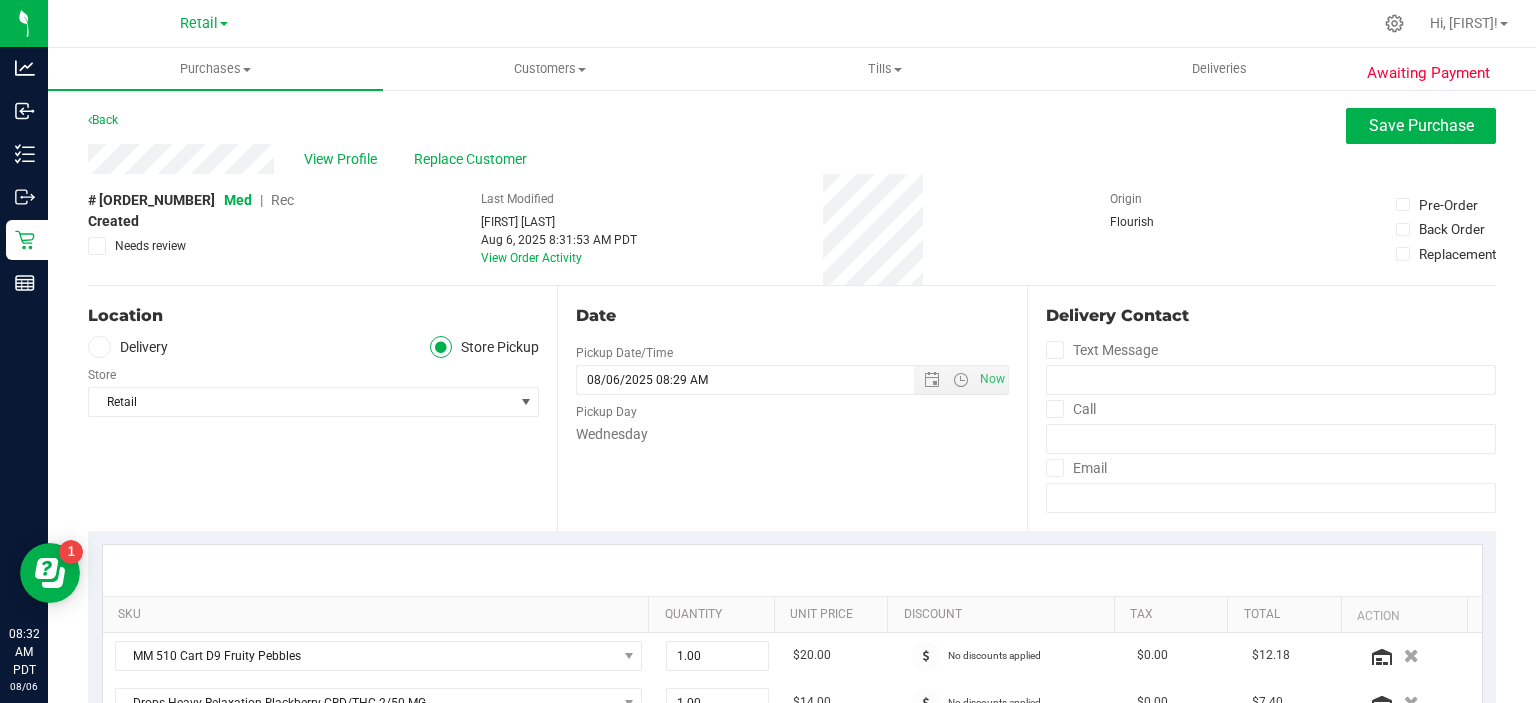 click on "Rec" at bounding box center [282, 200] 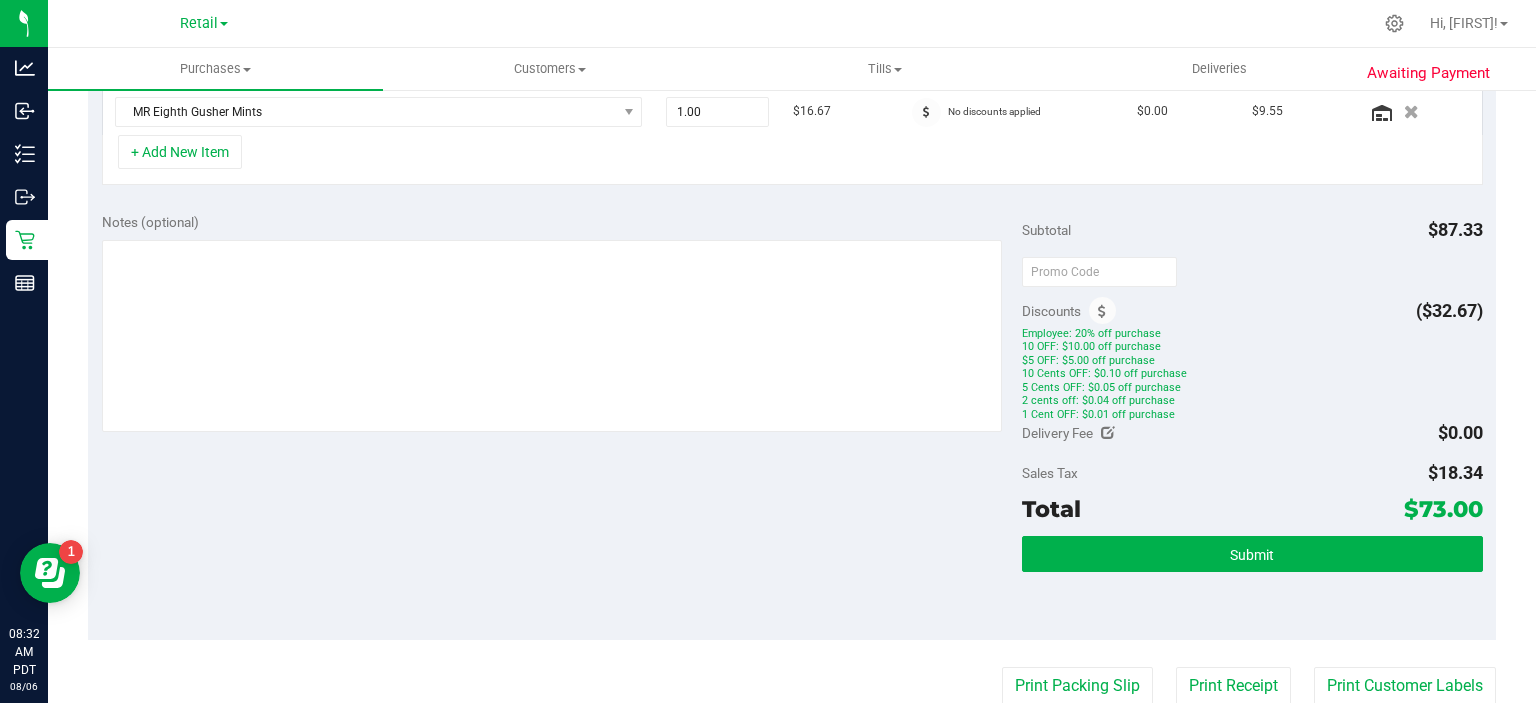 scroll, scrollTop: 687, scrollLeft: 0, axis: vertical 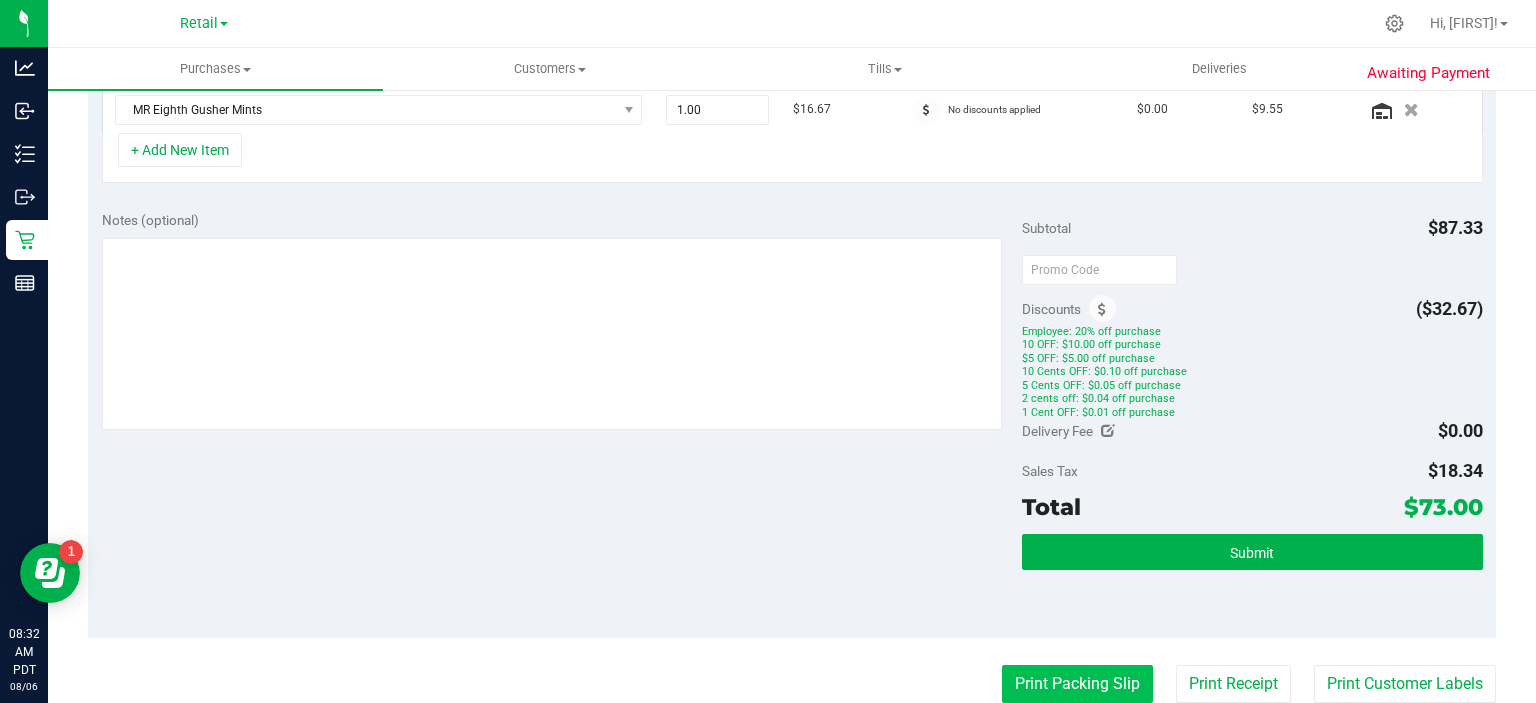 click on "Print Packing Slip" at bounding box center [1077, 684] 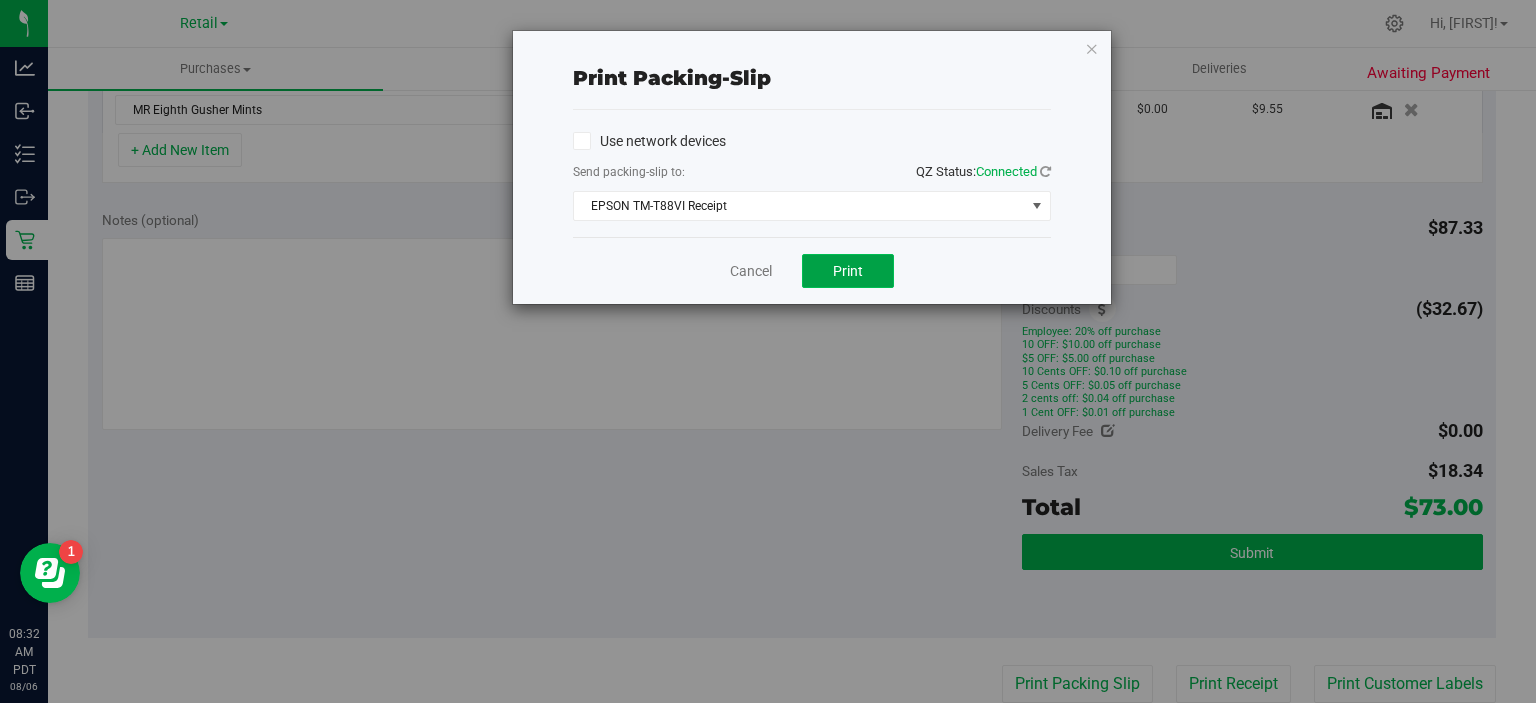 click on "Print" at bounding box center [848, 271] 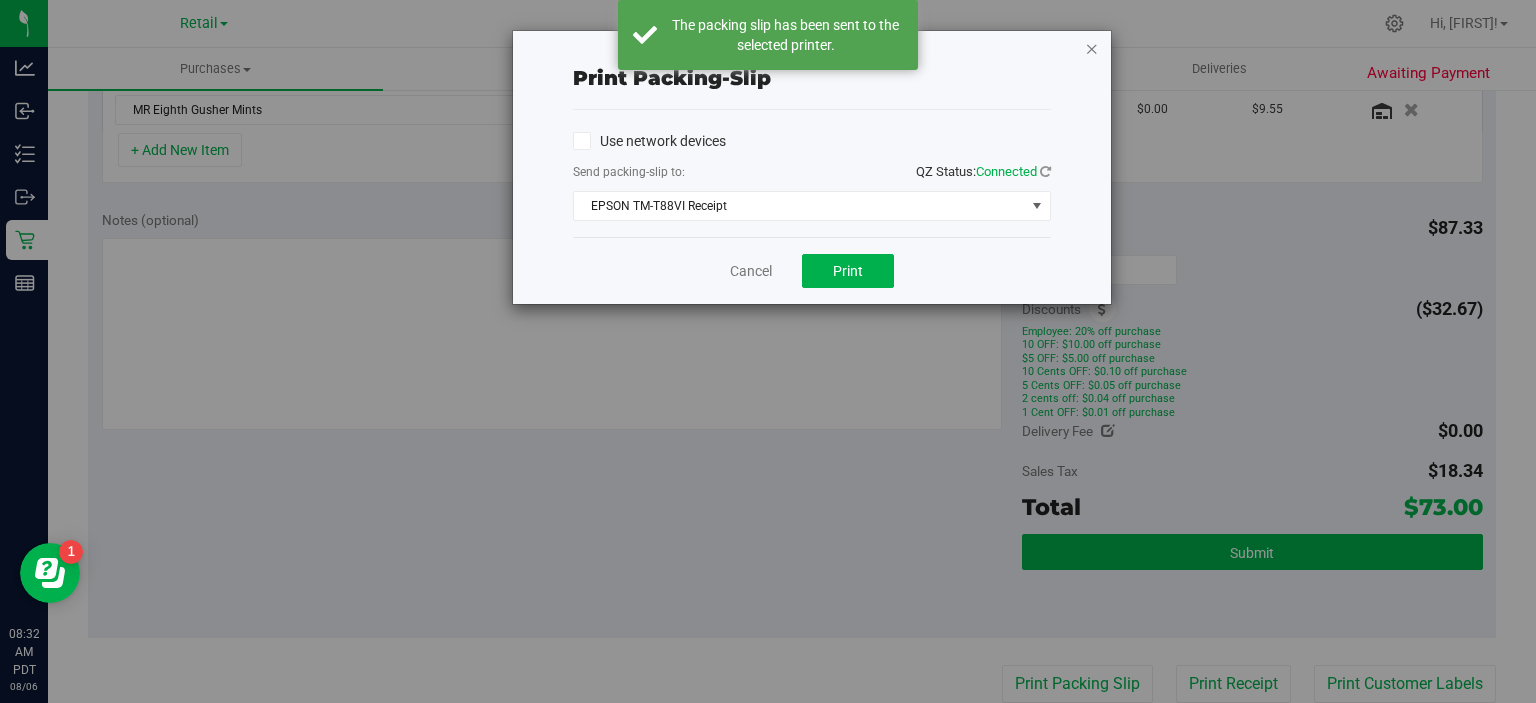 click at bounding box center (1092, 48) 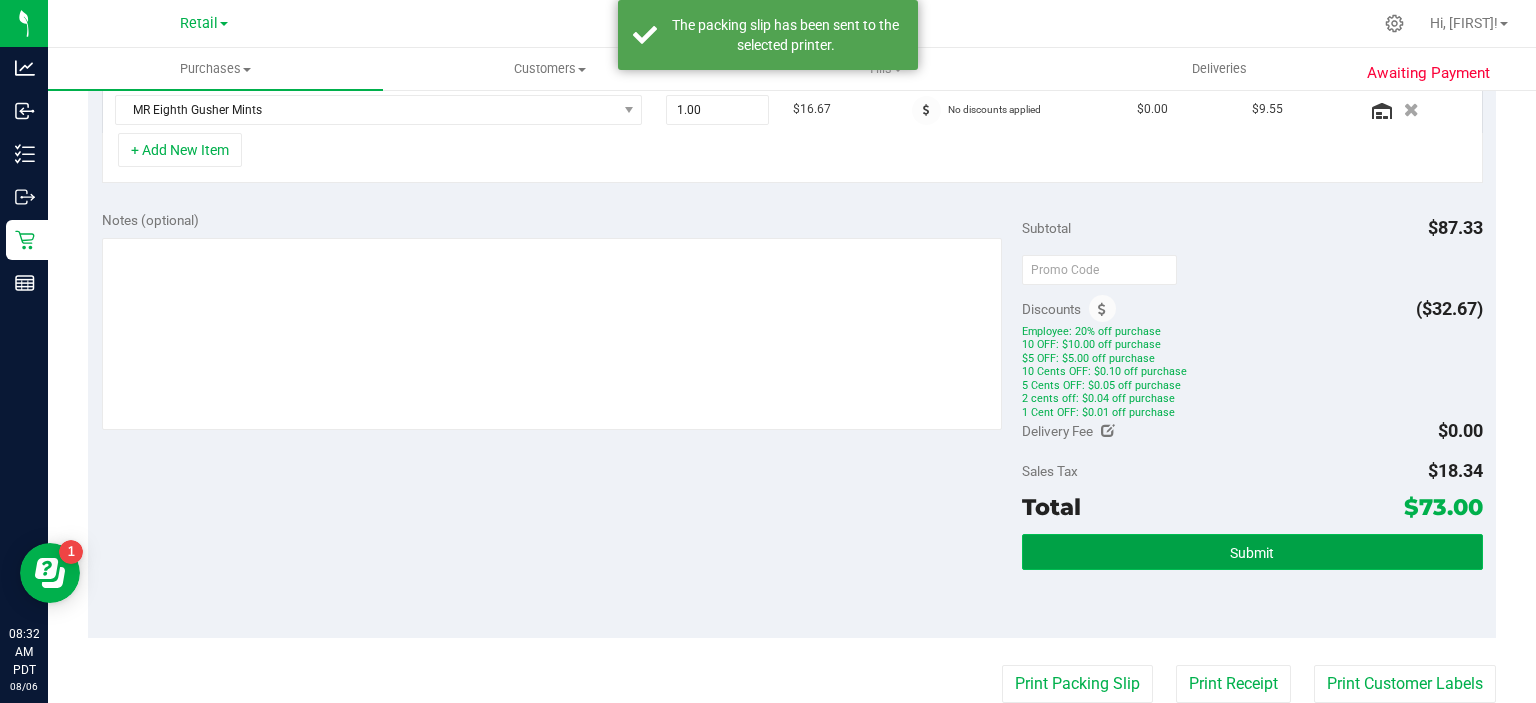click on "Submit" at bounding box center (1252, 552) 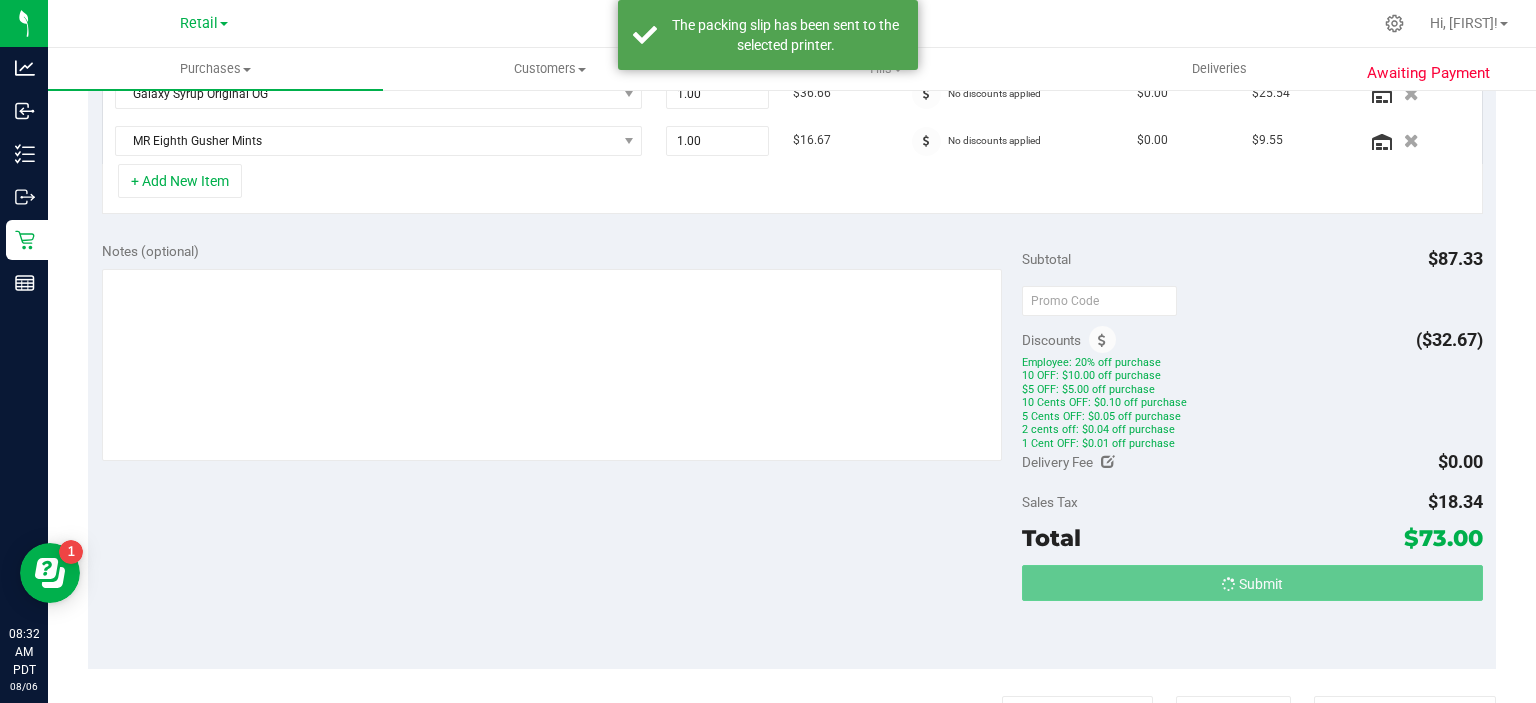 scroll, scrollTop: 625, scrollLeft: 0, axis: vertical 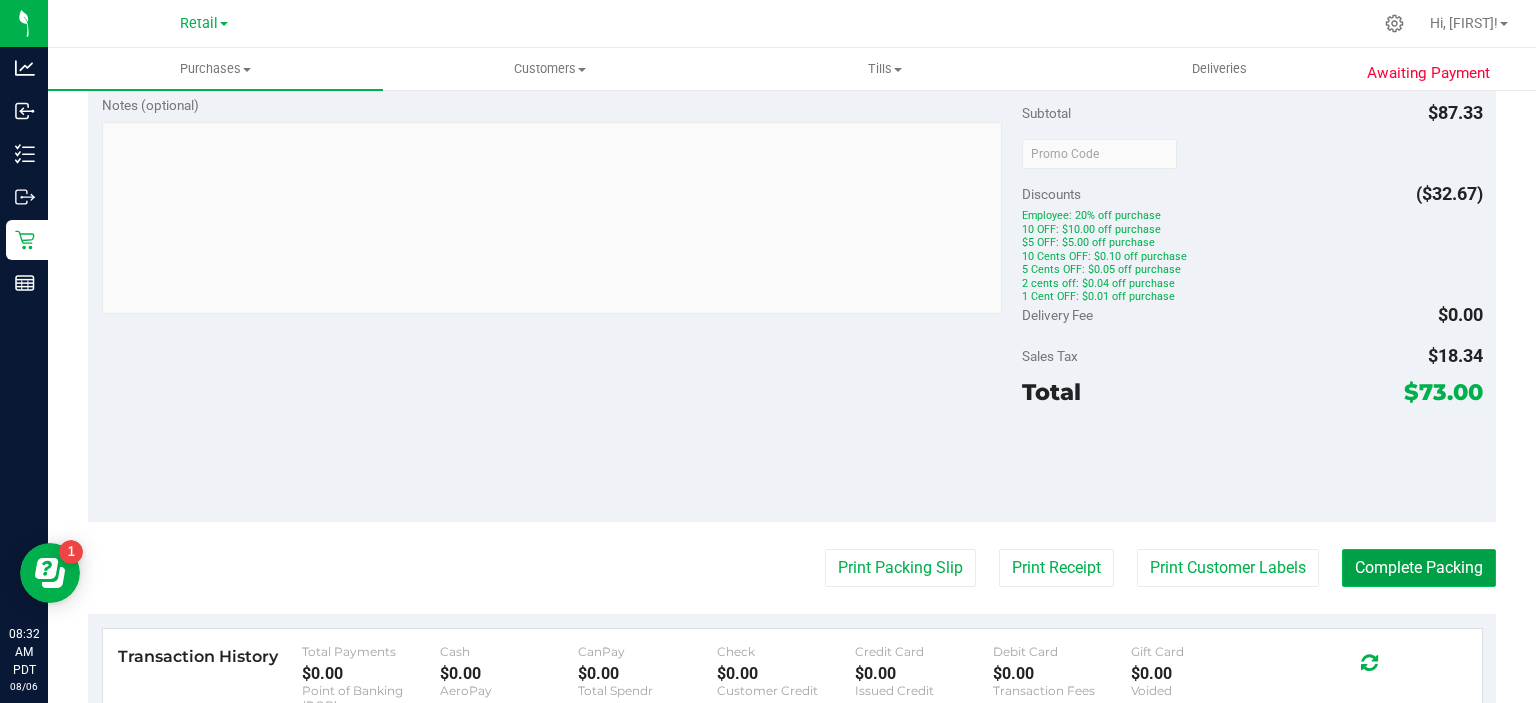 click on "Complete Packing" at bounding box center [1419, 568] 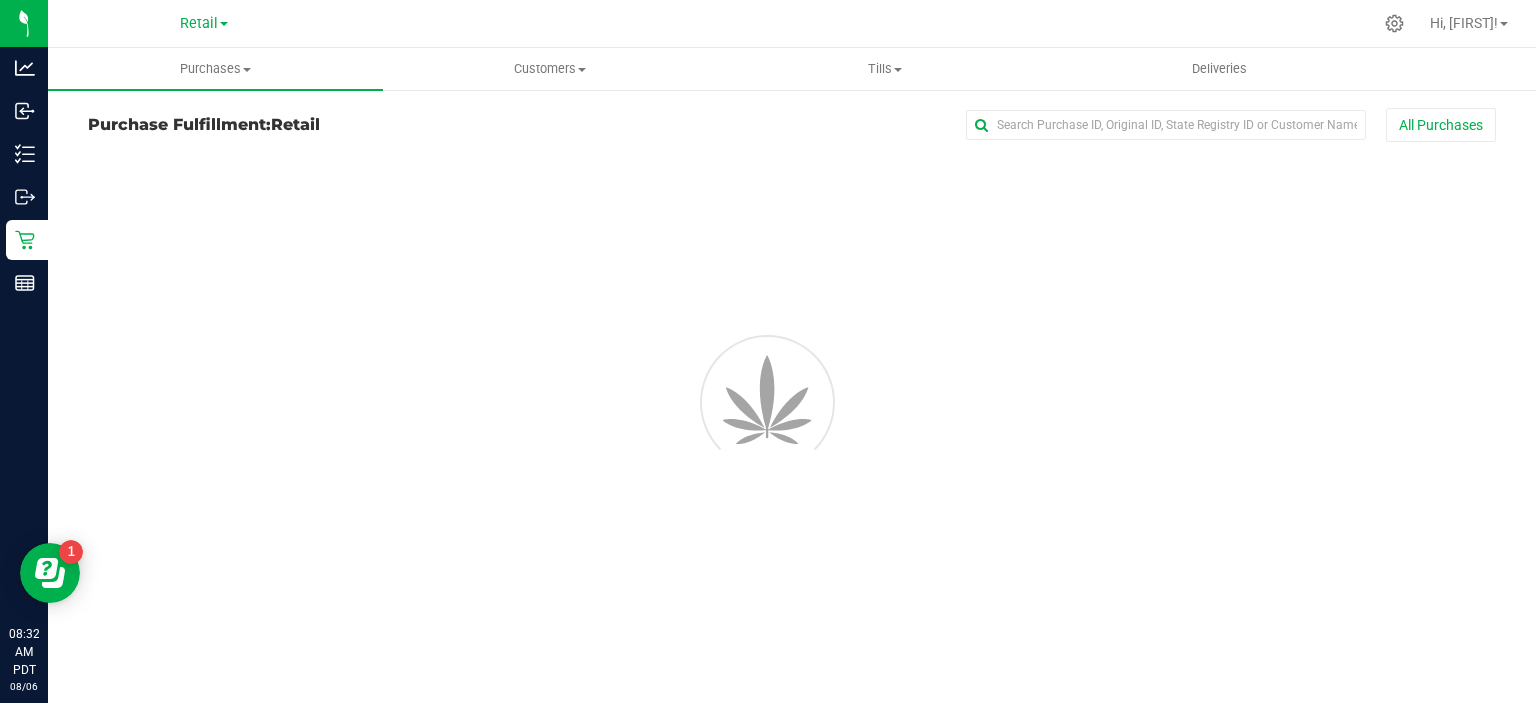 scroll, scrollTop: 0, scrollLeft: 0, axis: both 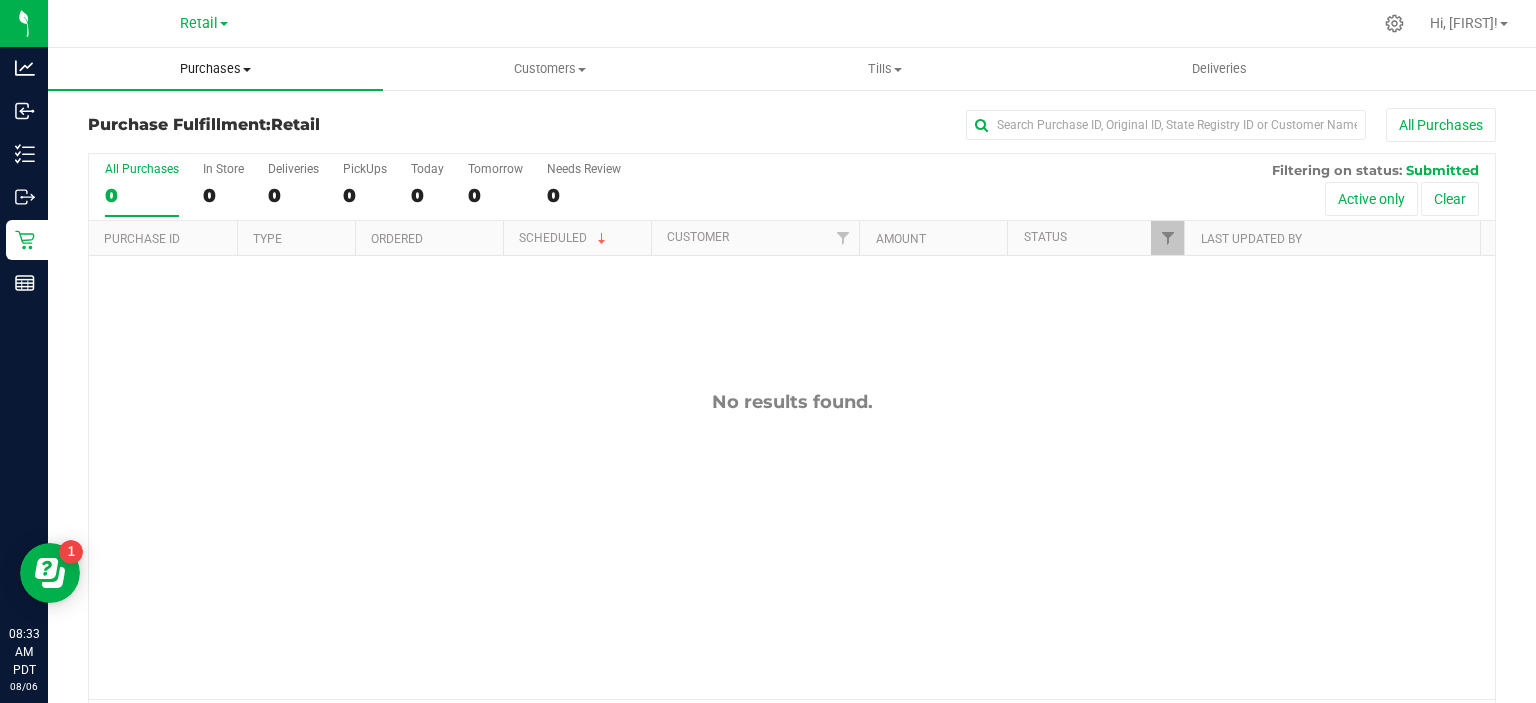click on "Purchases" at bounding box center (215, 69) 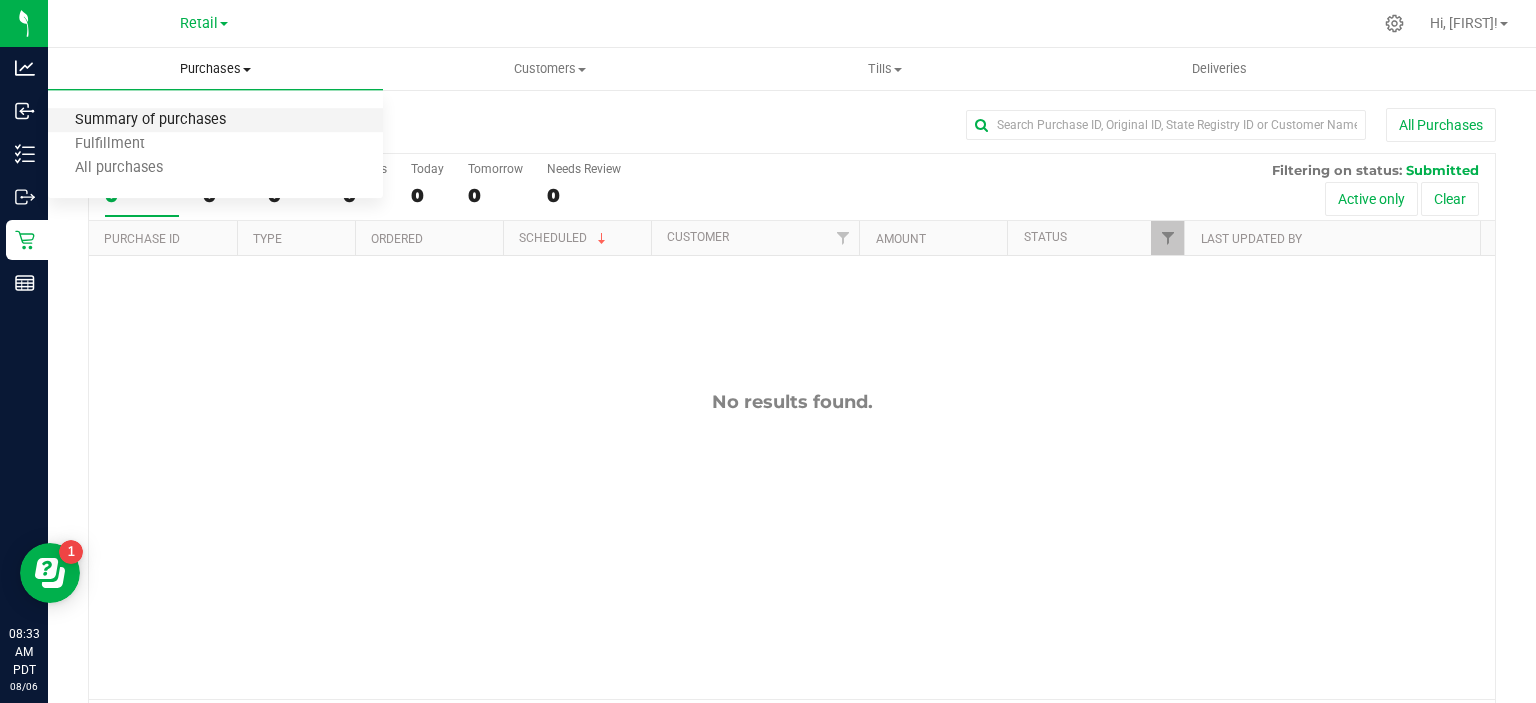 click on "Summary of purchases" at bounding box center (150, 120) 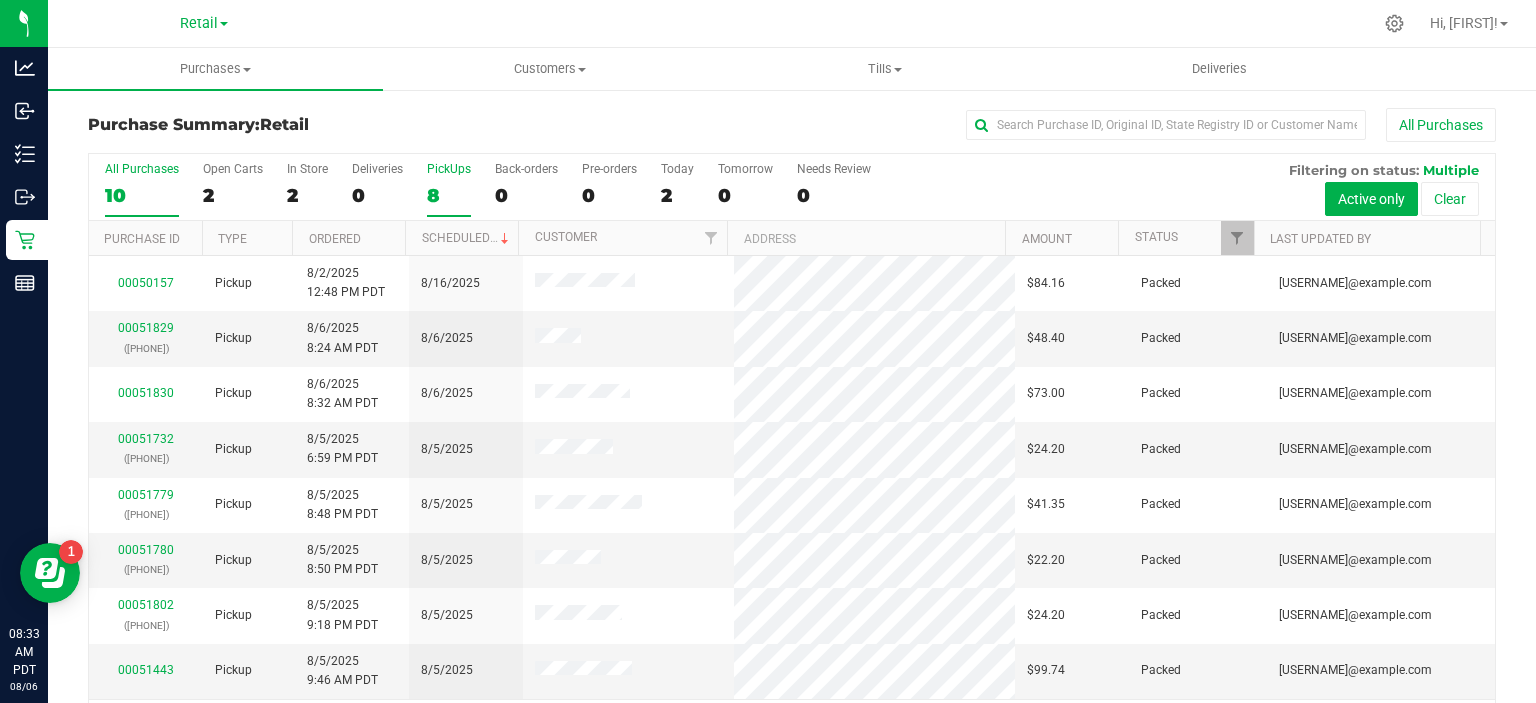 click on "8" at bounding box center (449, 195) 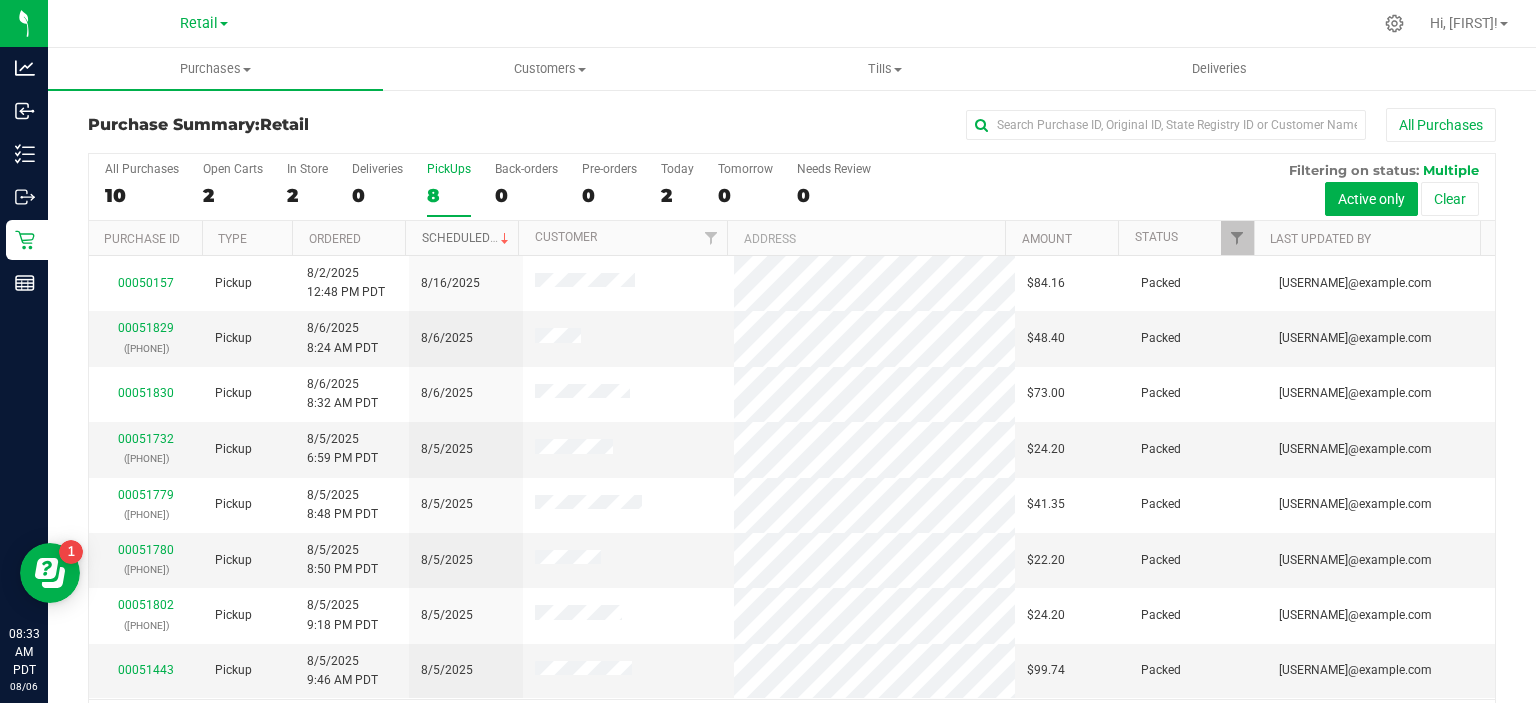 click at bounding box center [505, 239] 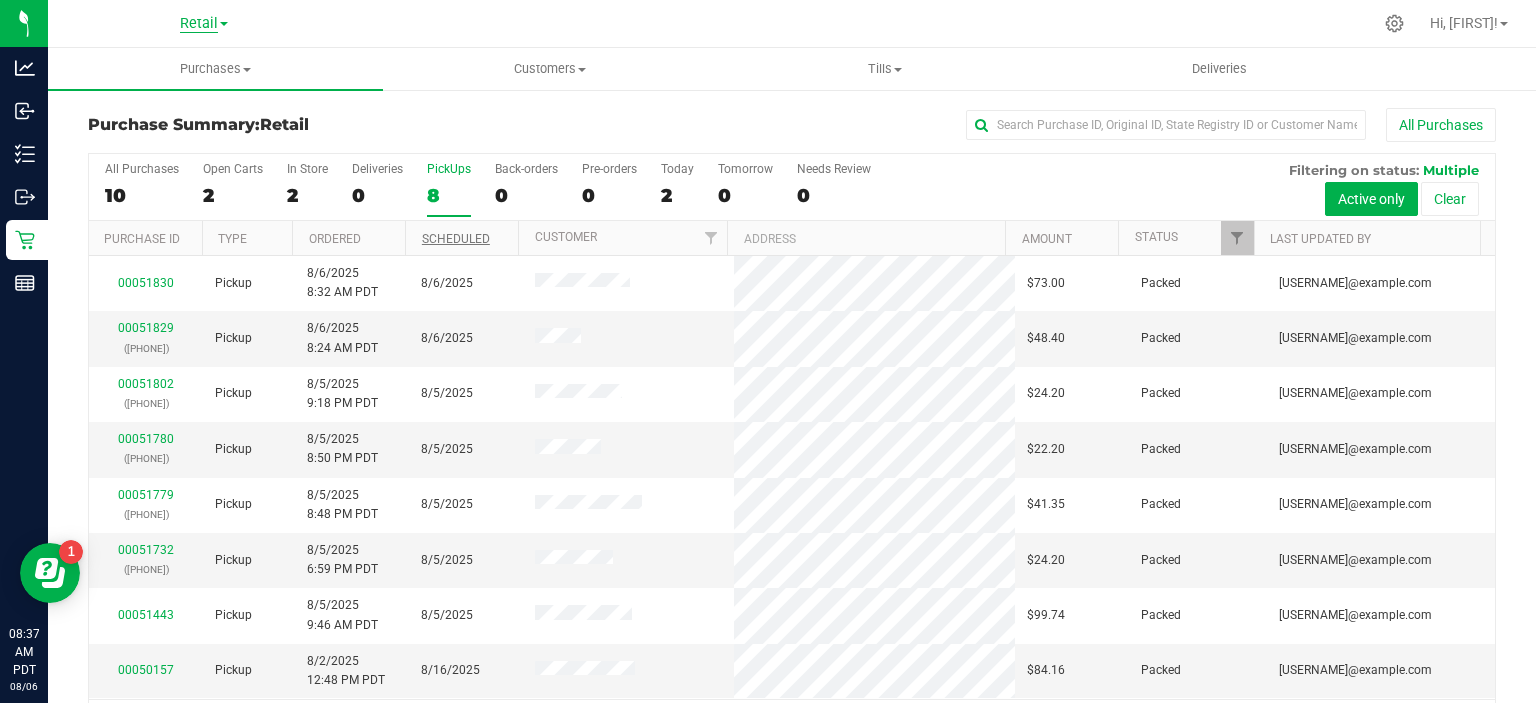 click on "Retail" at bounding box center (199, 24) 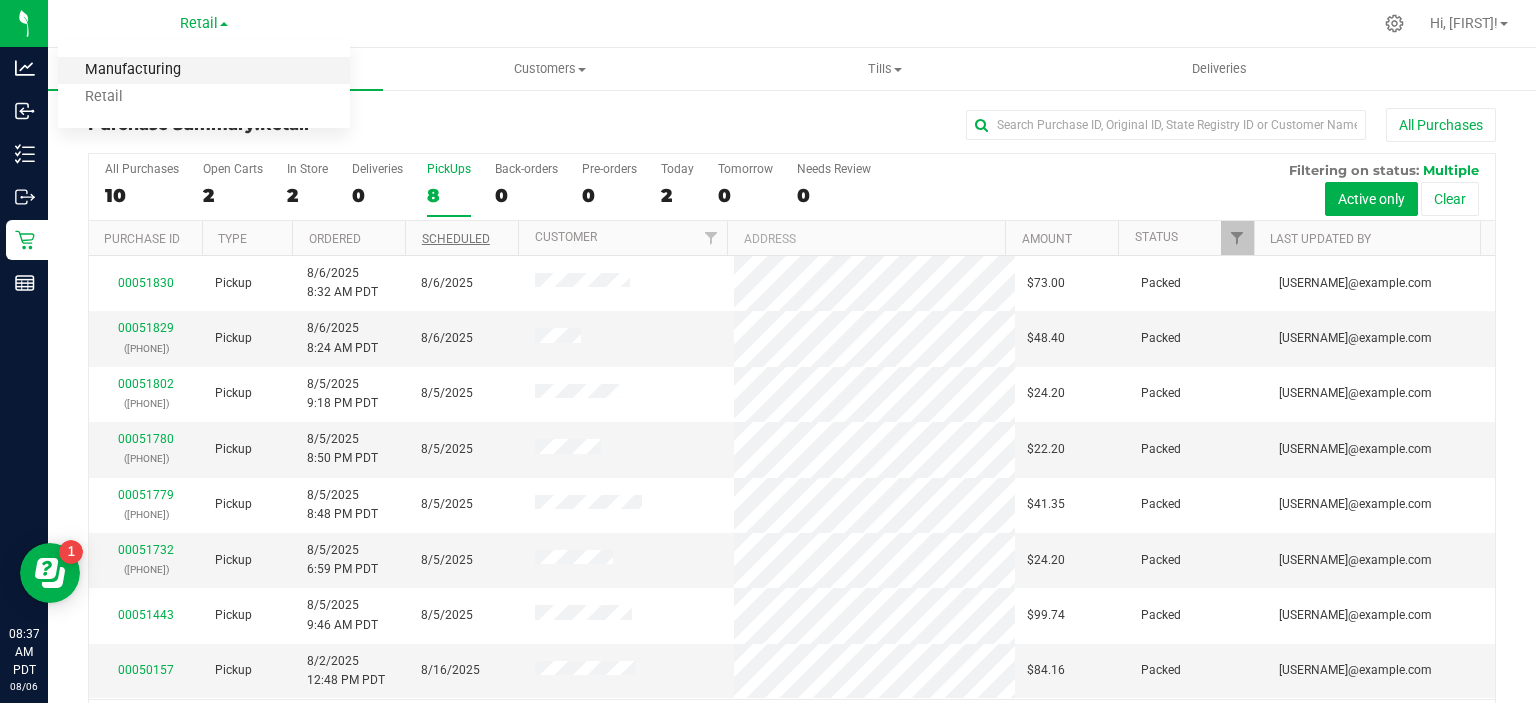 click on "Manufacturing" at bounding box center [204, 70] 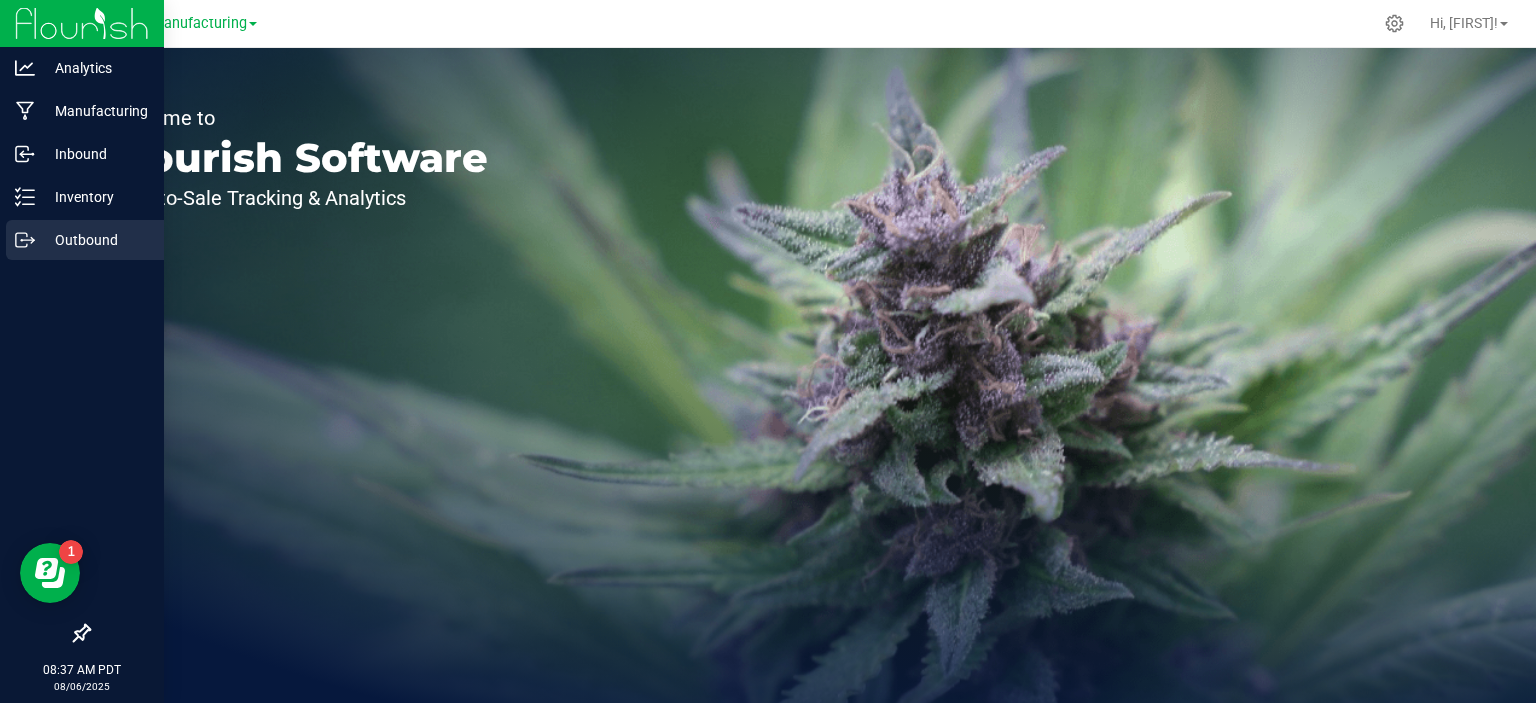 click on "Outbound" at bounding box center [95, 240] 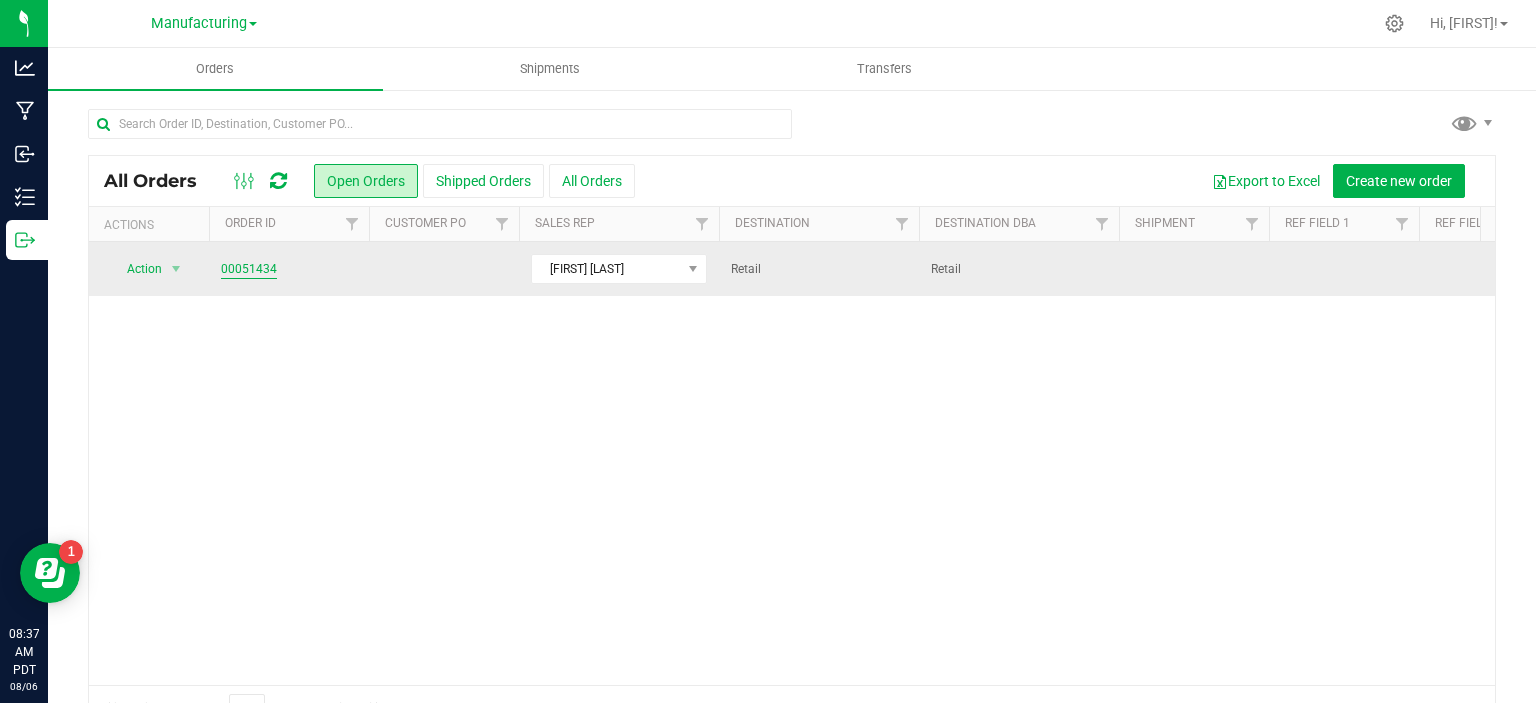 click on "00051434" at bounding box center (249, 269) 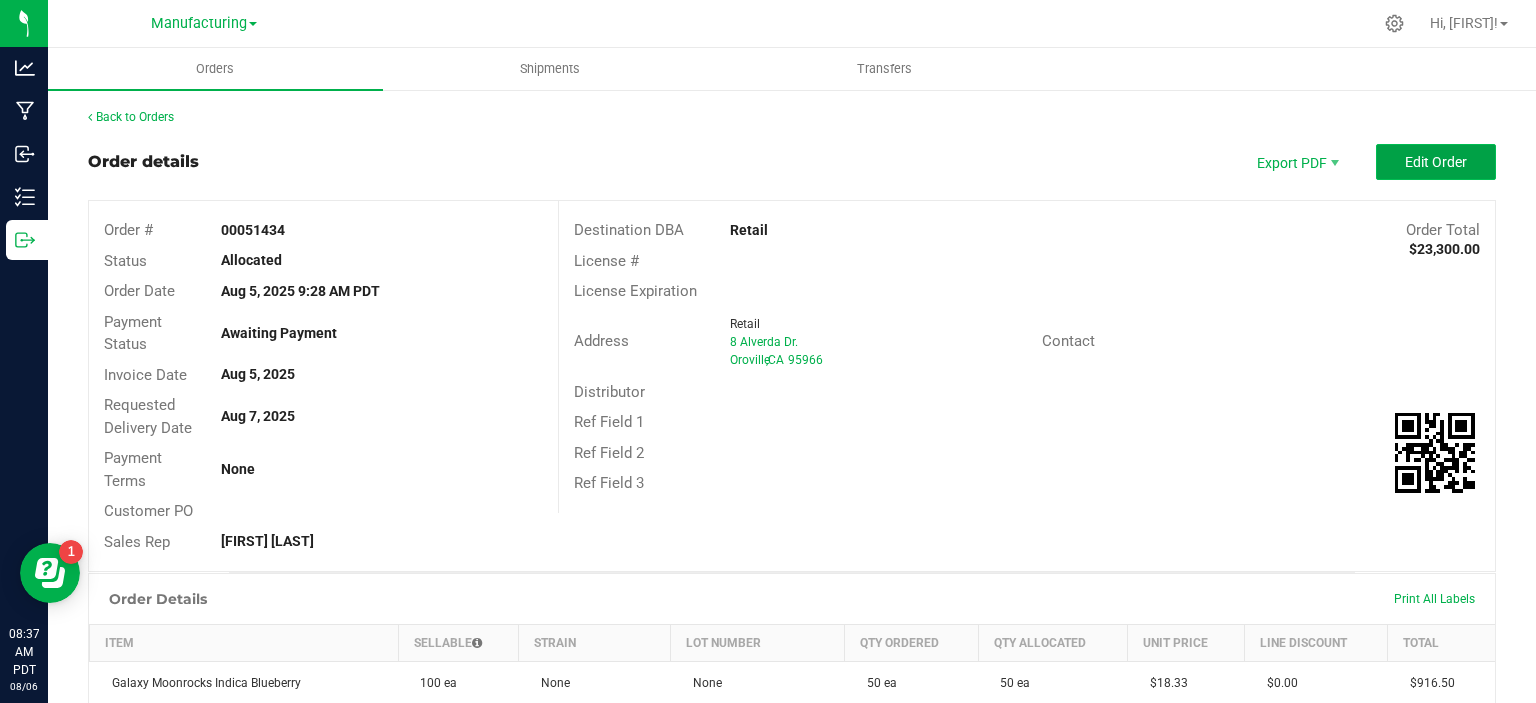 click on "Edit Order" at bounding box center (1436, 162) 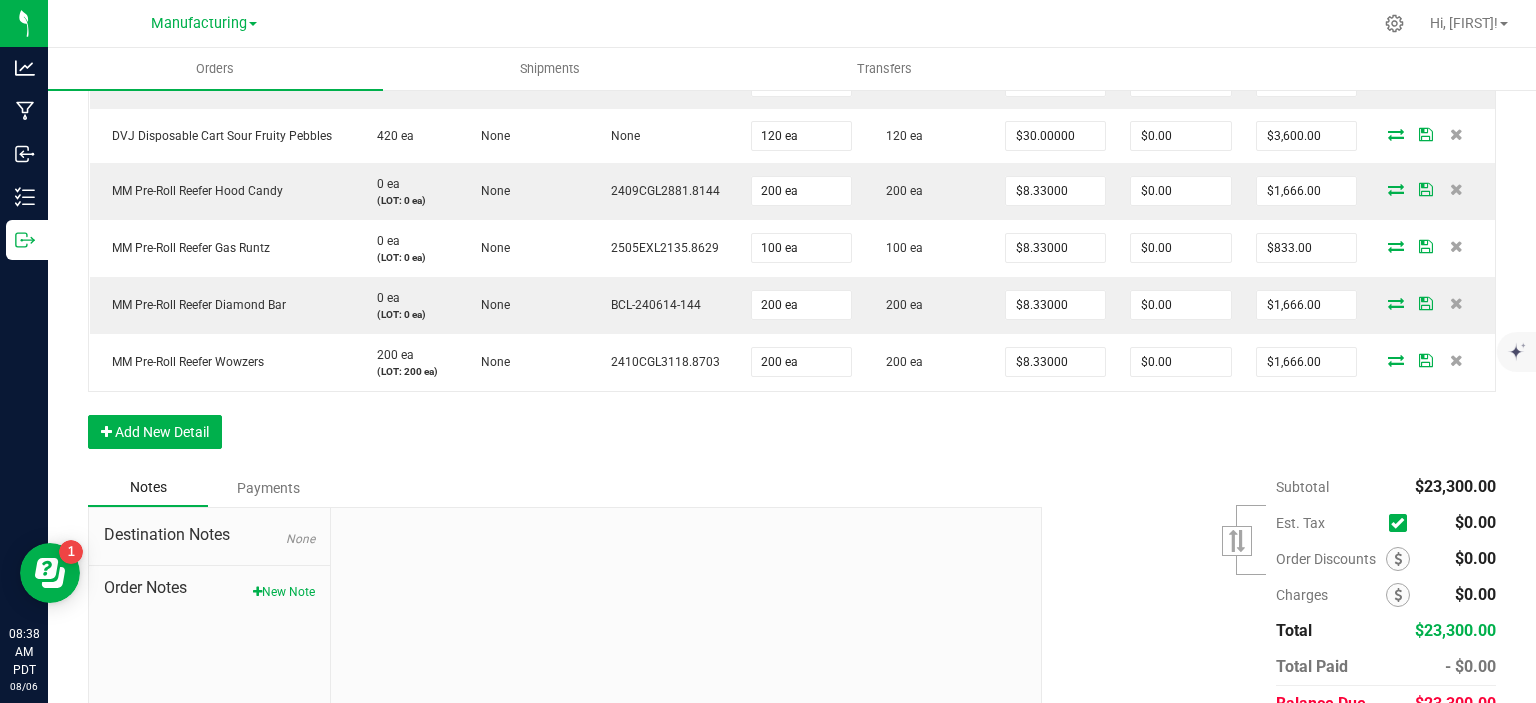 scroll, scrollTop: 1200, scrollLeft: 0, axis: vertical 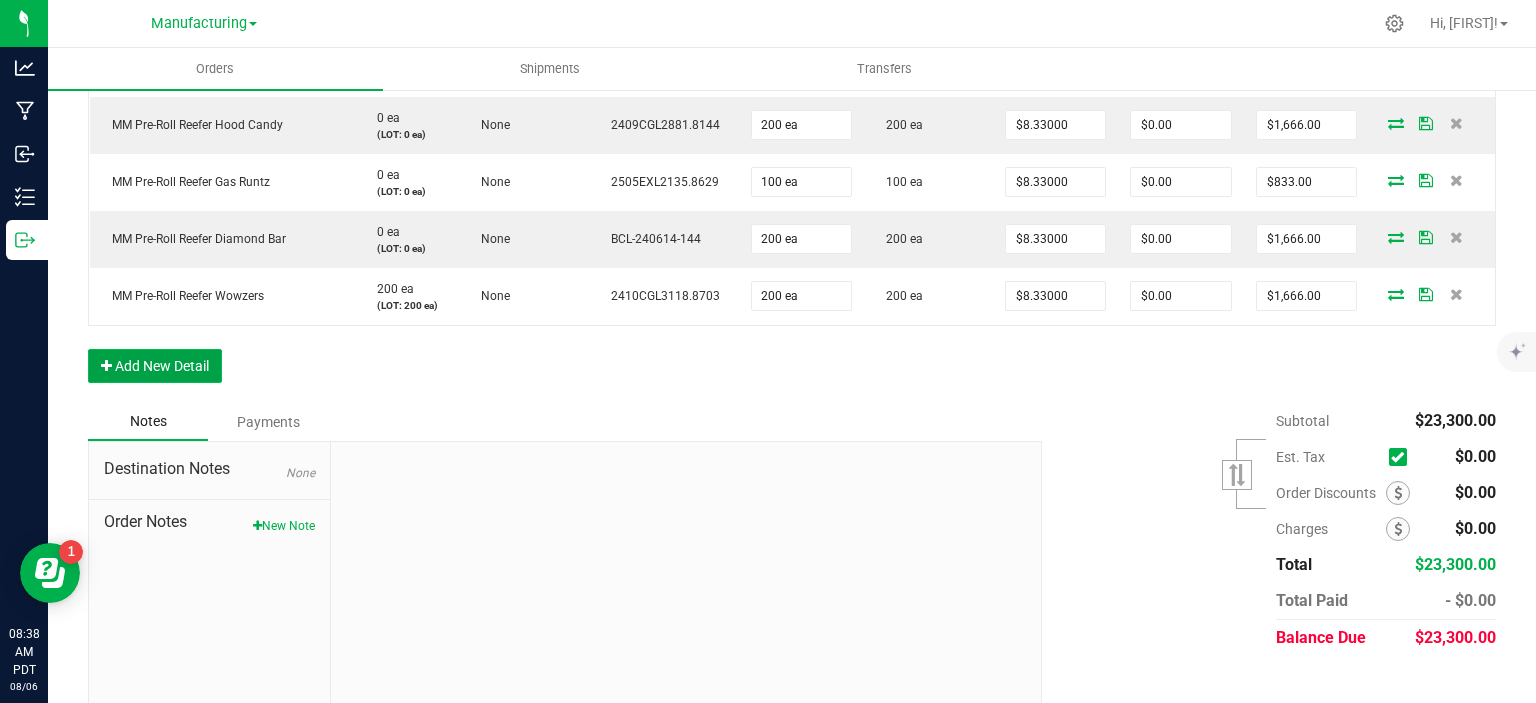 click on "Add New Detail" at bounding box center [155, 366] 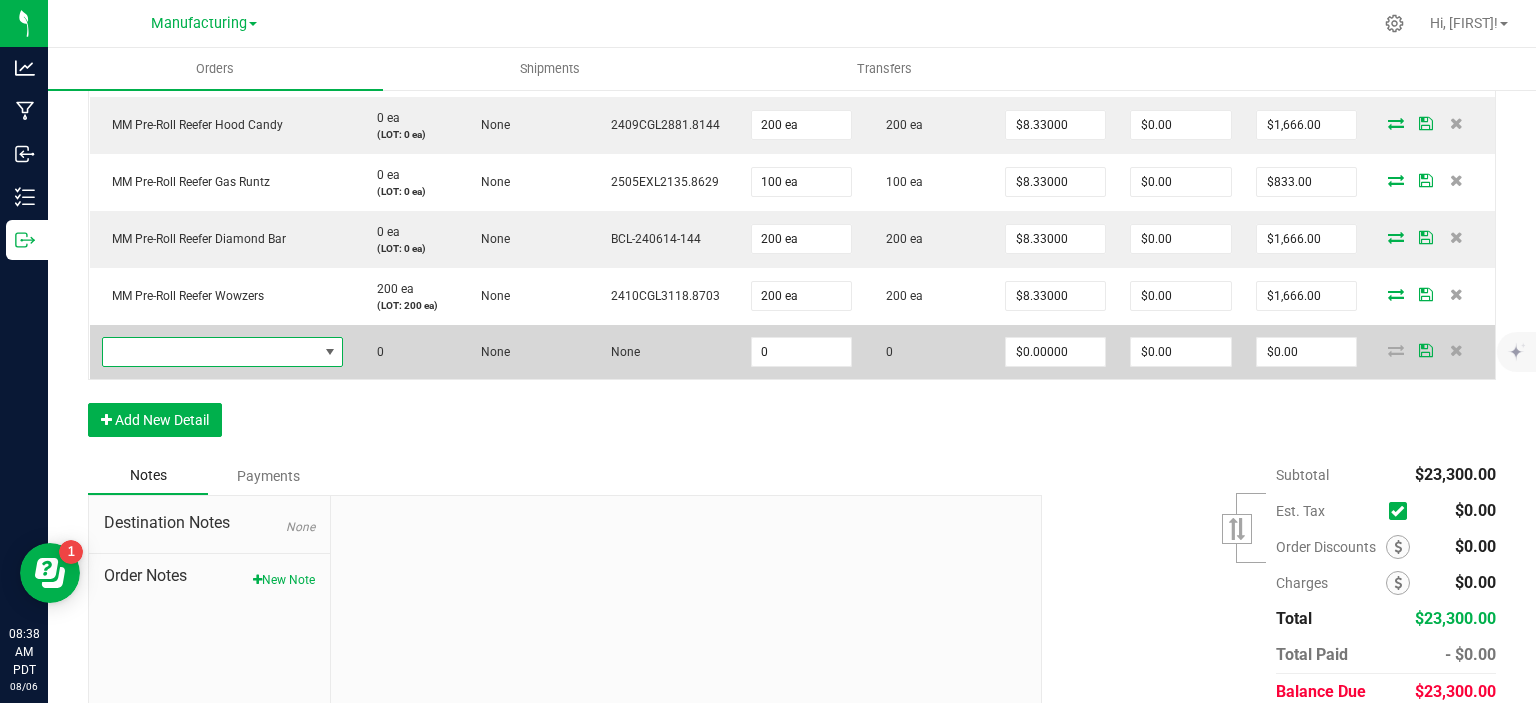 click at bounding box center (210, 352) 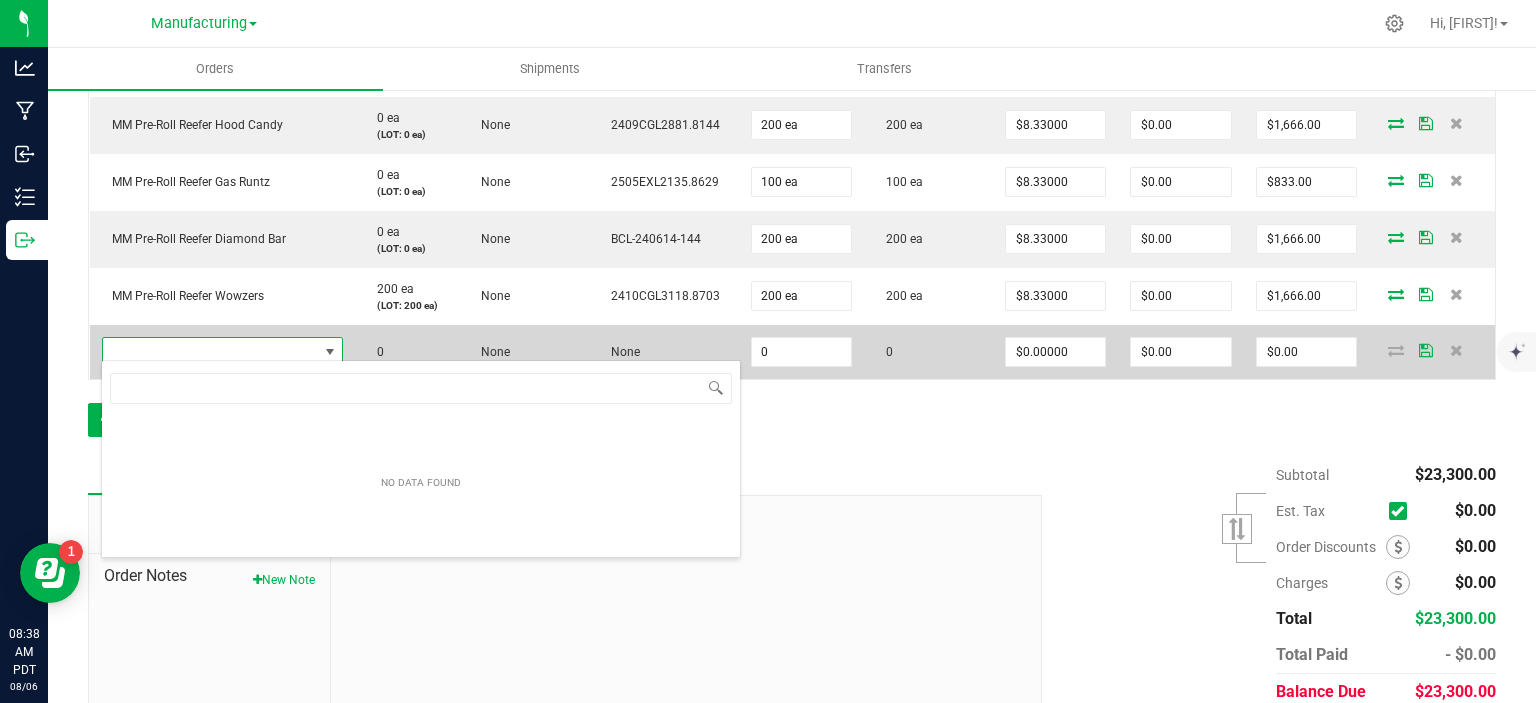scroll, scrollTop: 99970, scrollLeft: 99761, axis: both 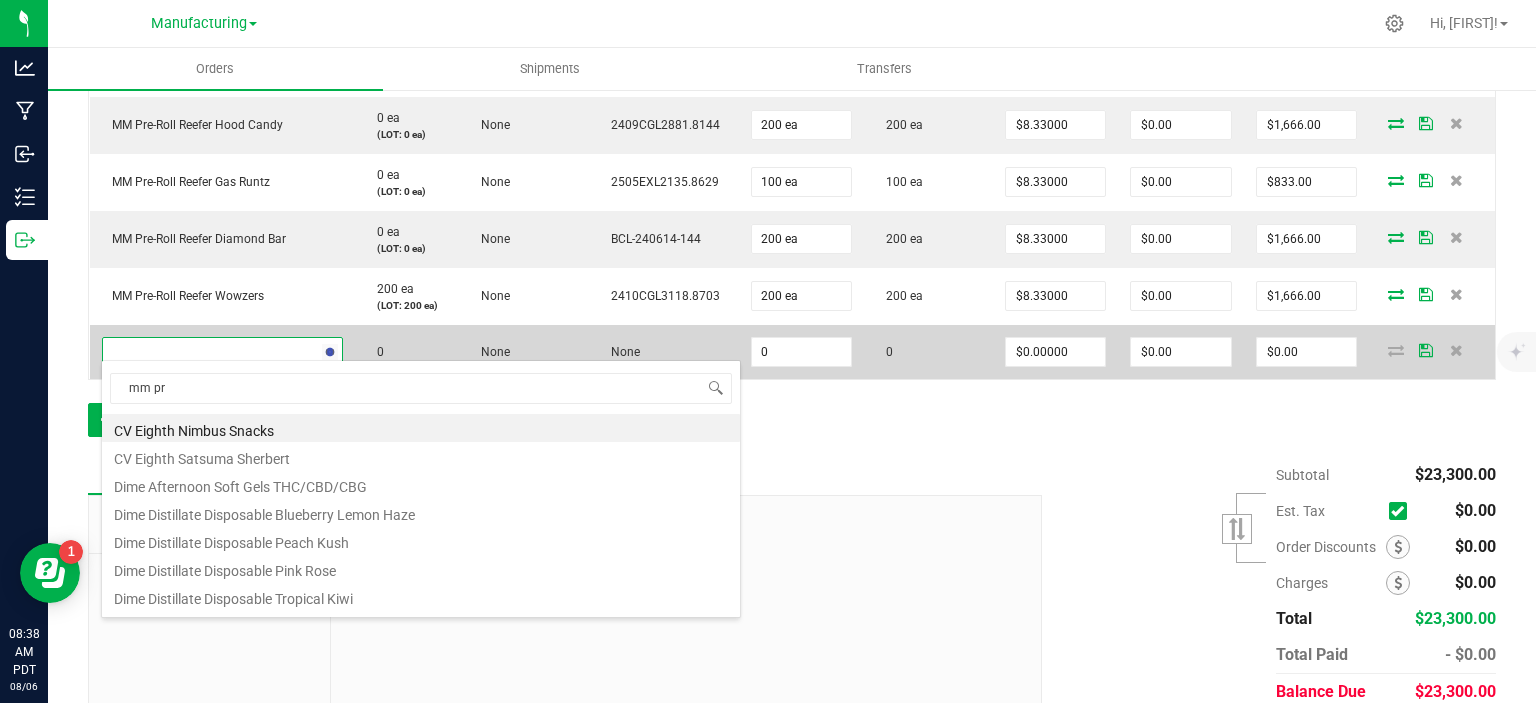 type on "mm pre" 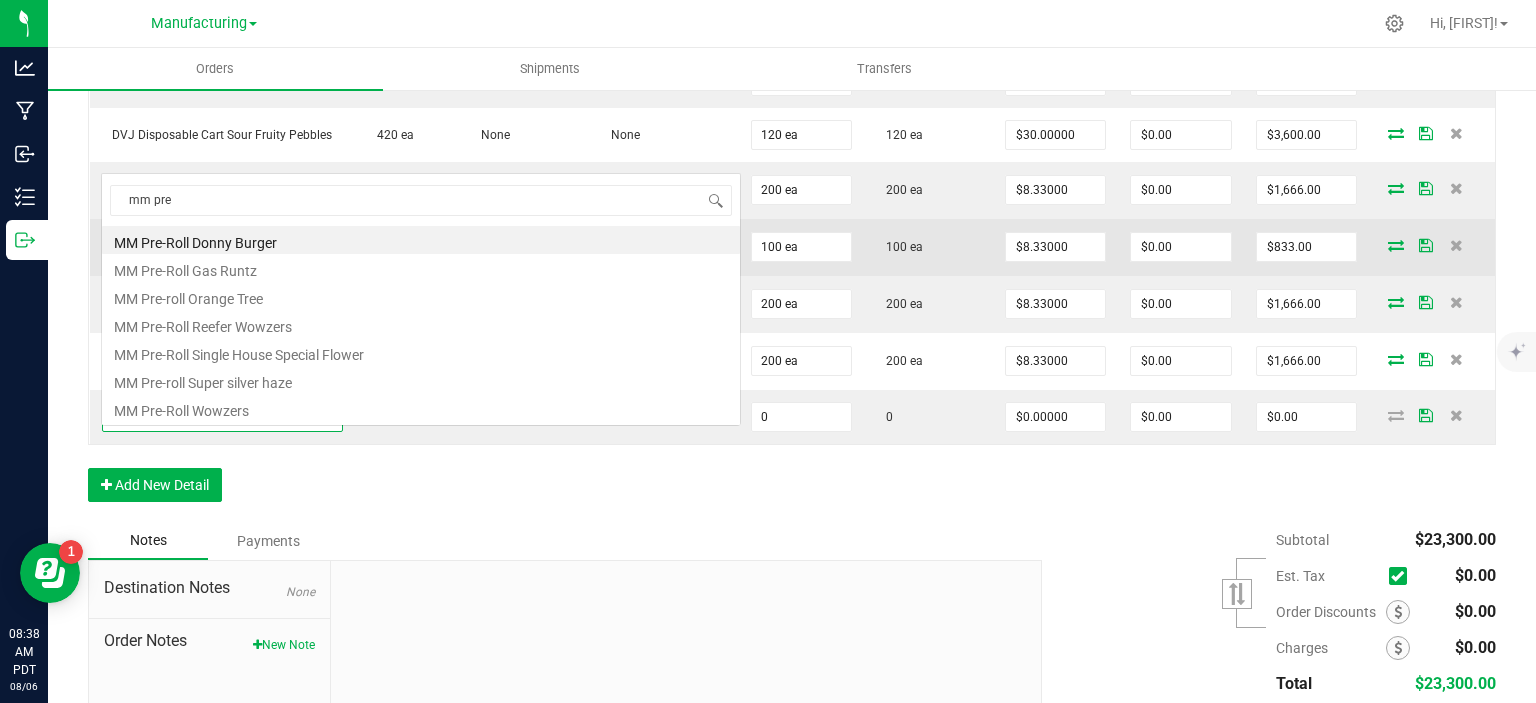 scroll, scrollTop: 1100, scrollLeft: 0, axis: vertical 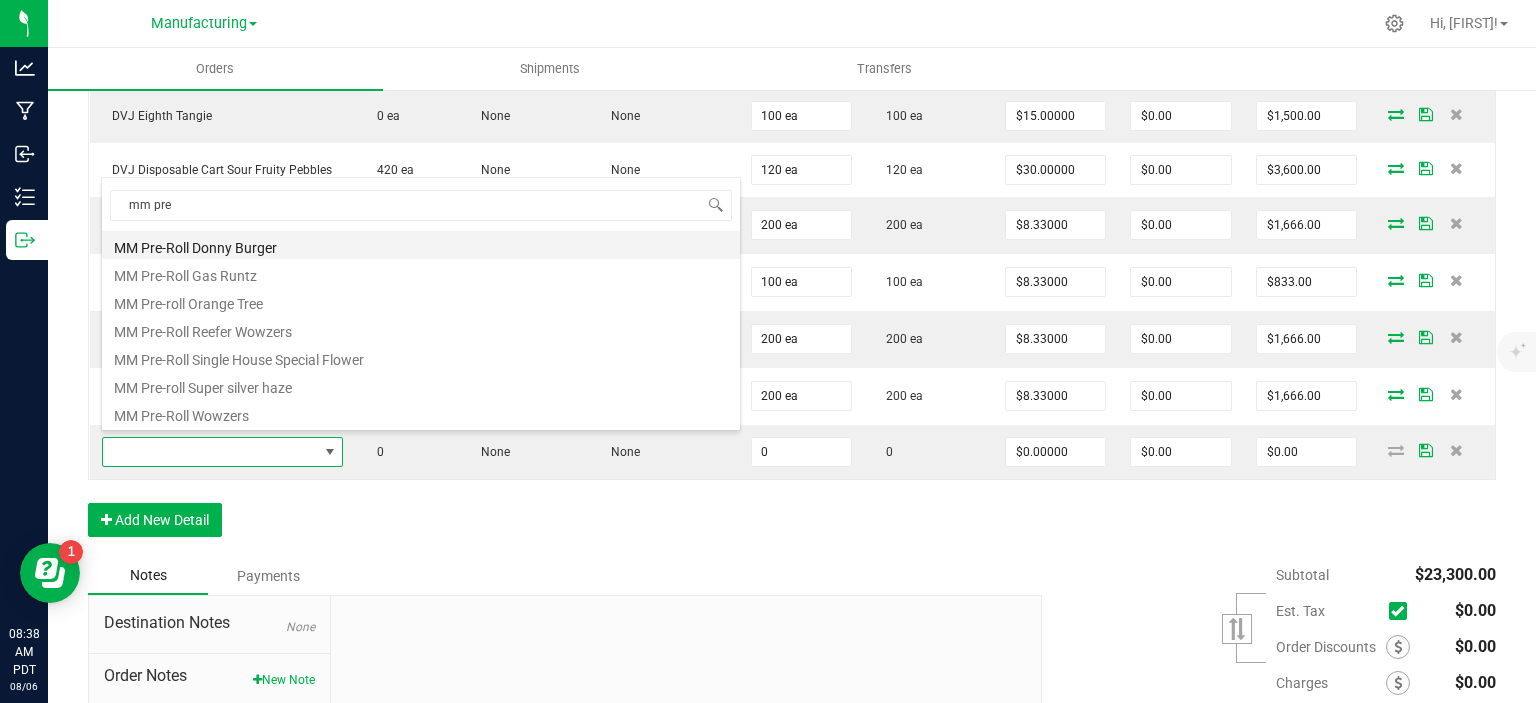 click on "MM Pre-Roll Donny Burger" at bounding box center [421, 245] 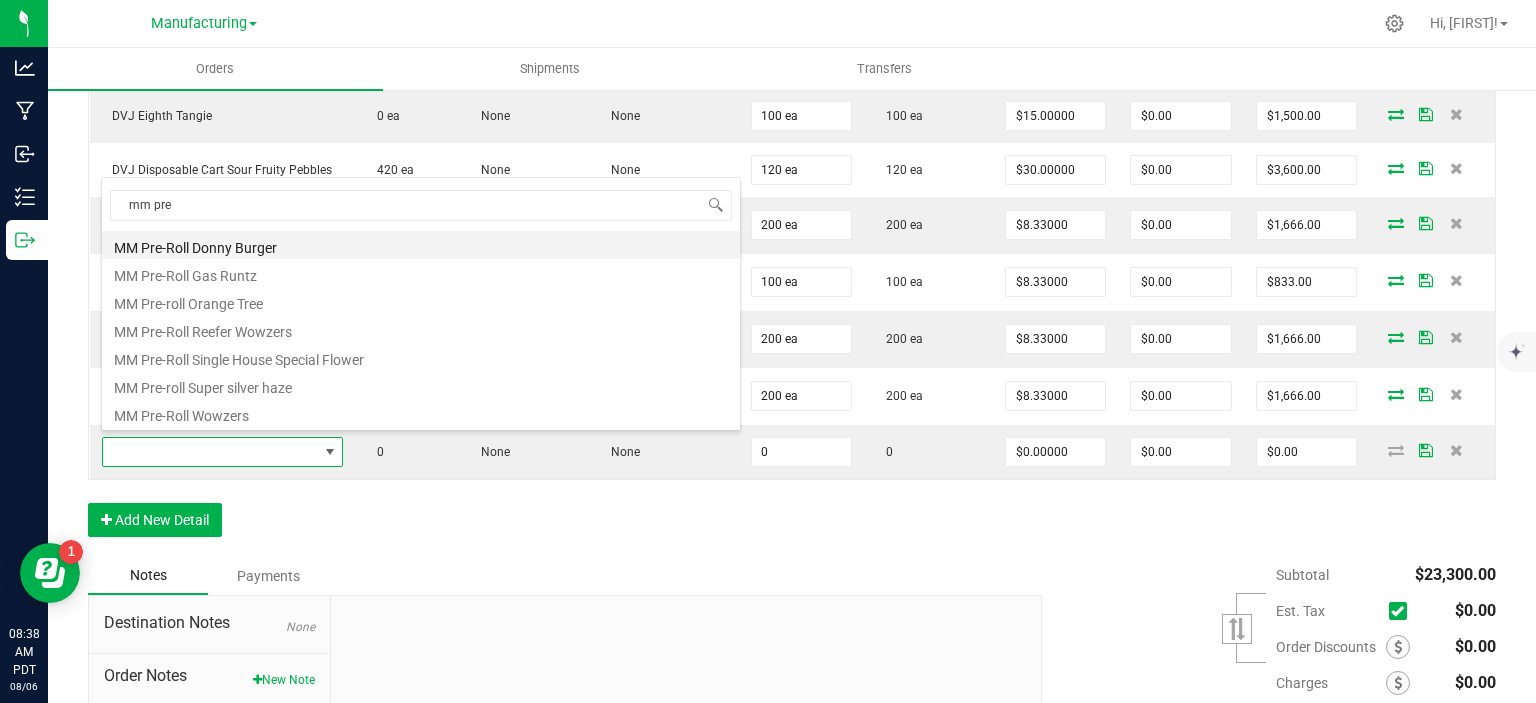 type on "0 ea" 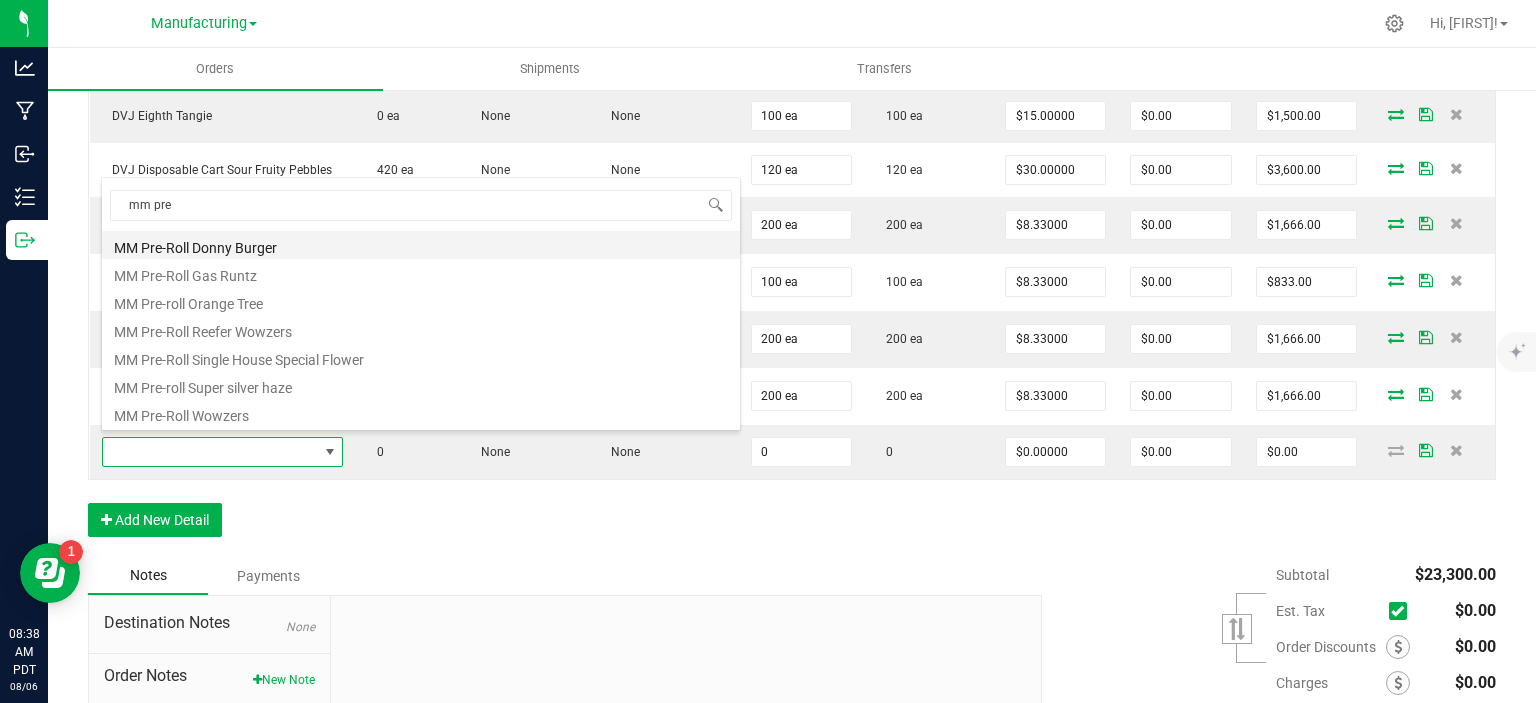 type on "$8.33000" 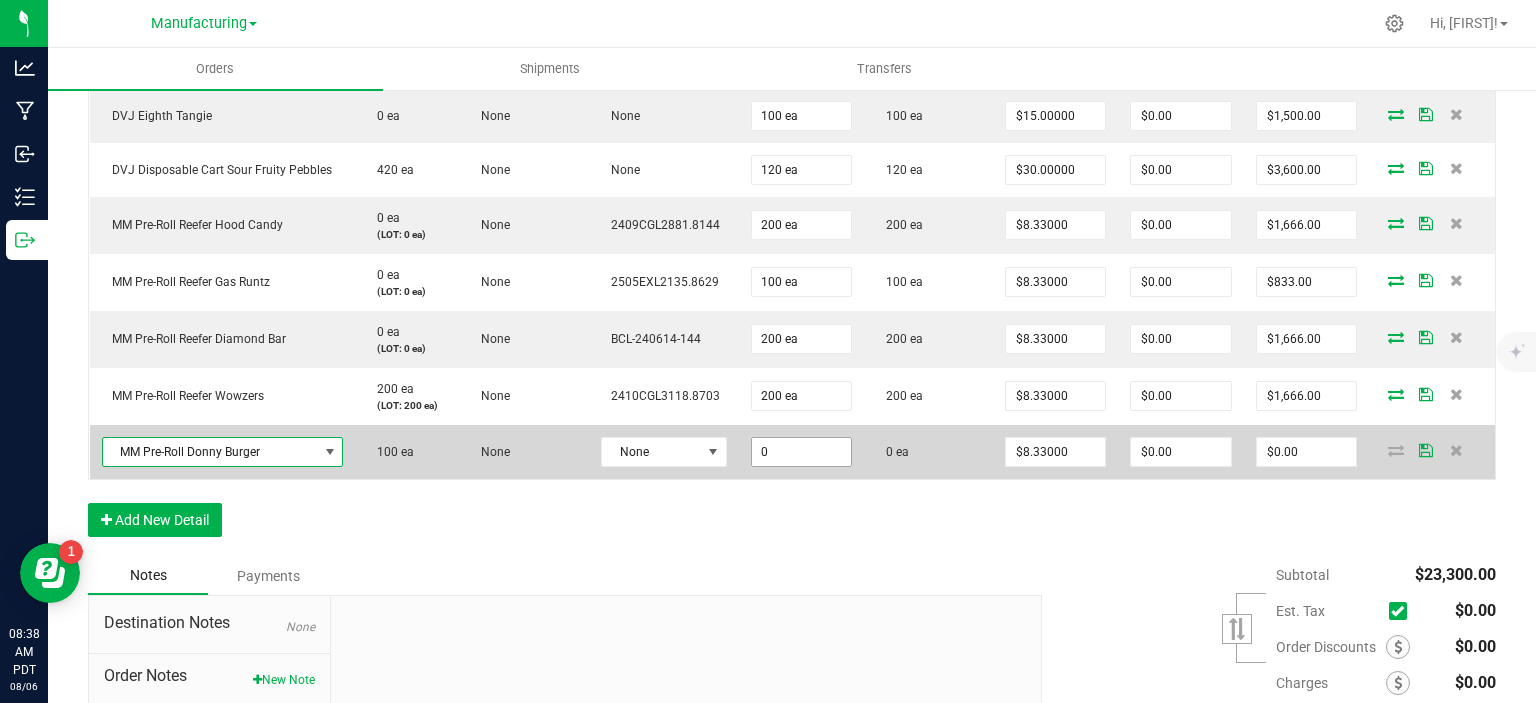 click on "0" at bounding box center [801, 452] 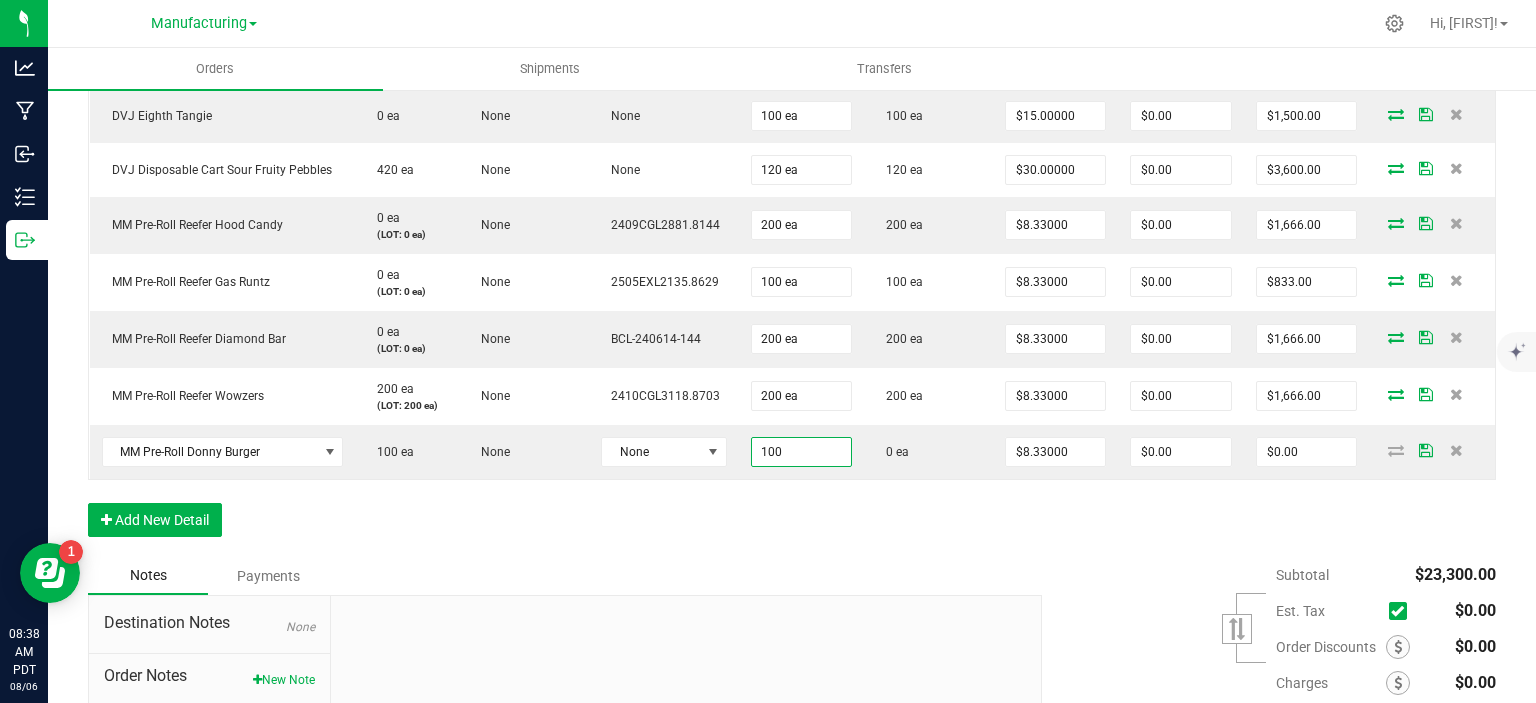 type on "100 ea" 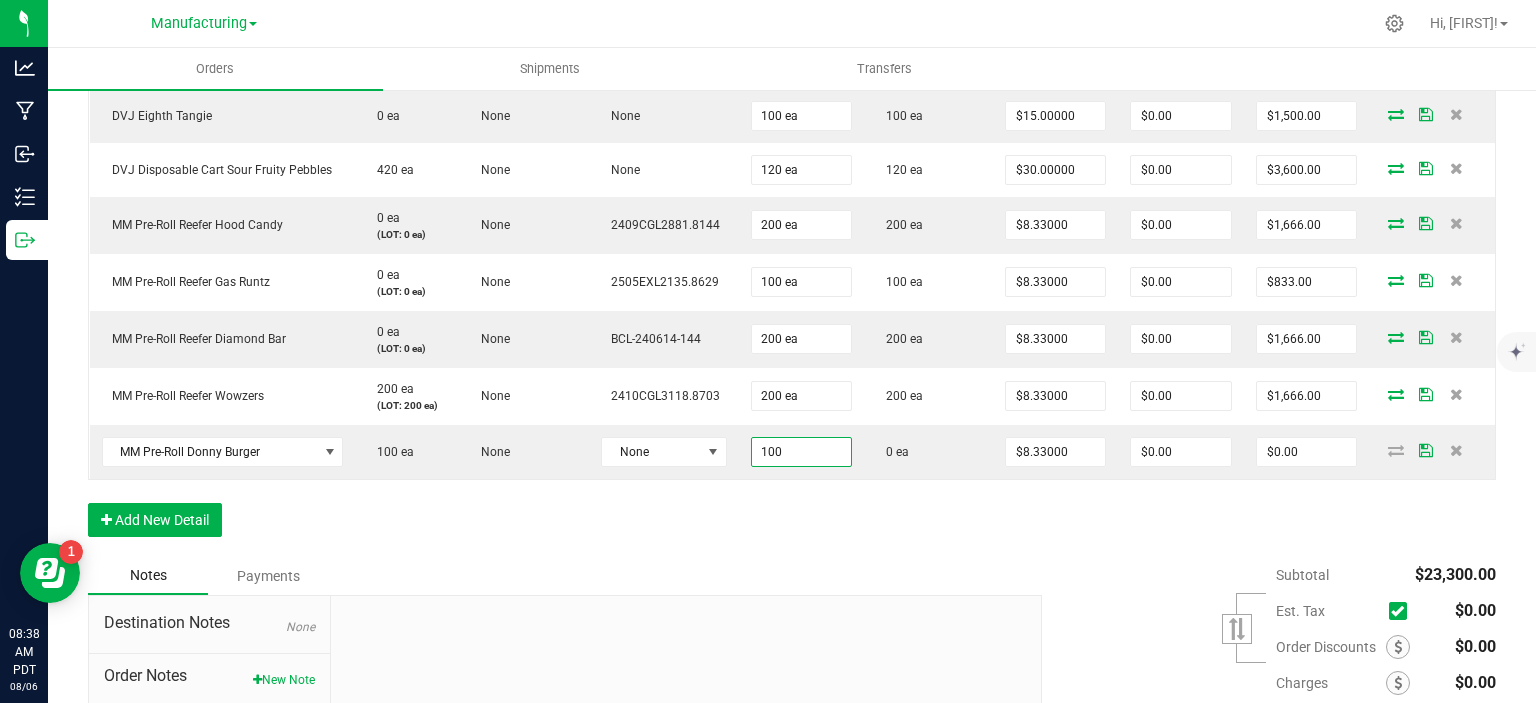 type on "$833.00" 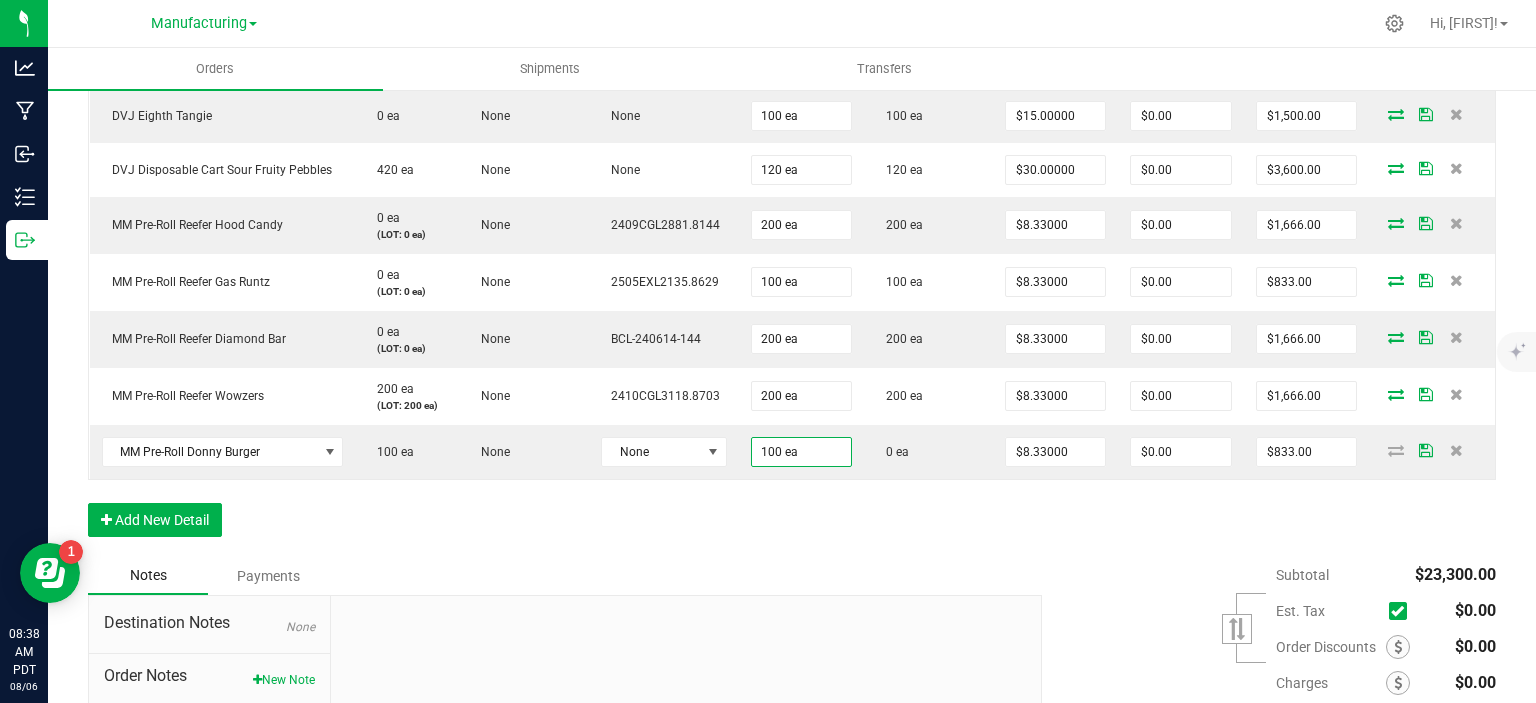 click on "Notes
Payments" at bounding box center [557, 576] 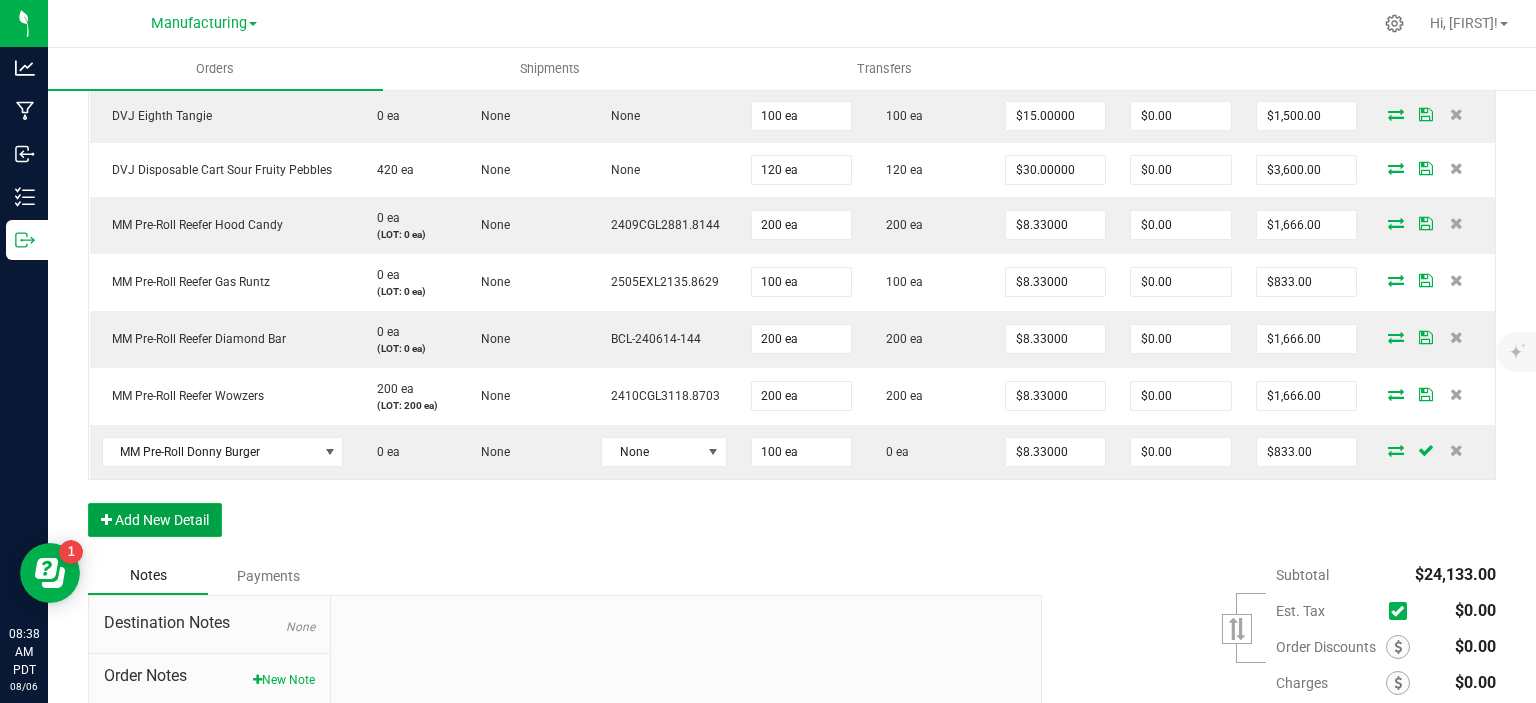 click on "Add New Detail" at bounding box center (155, 520) 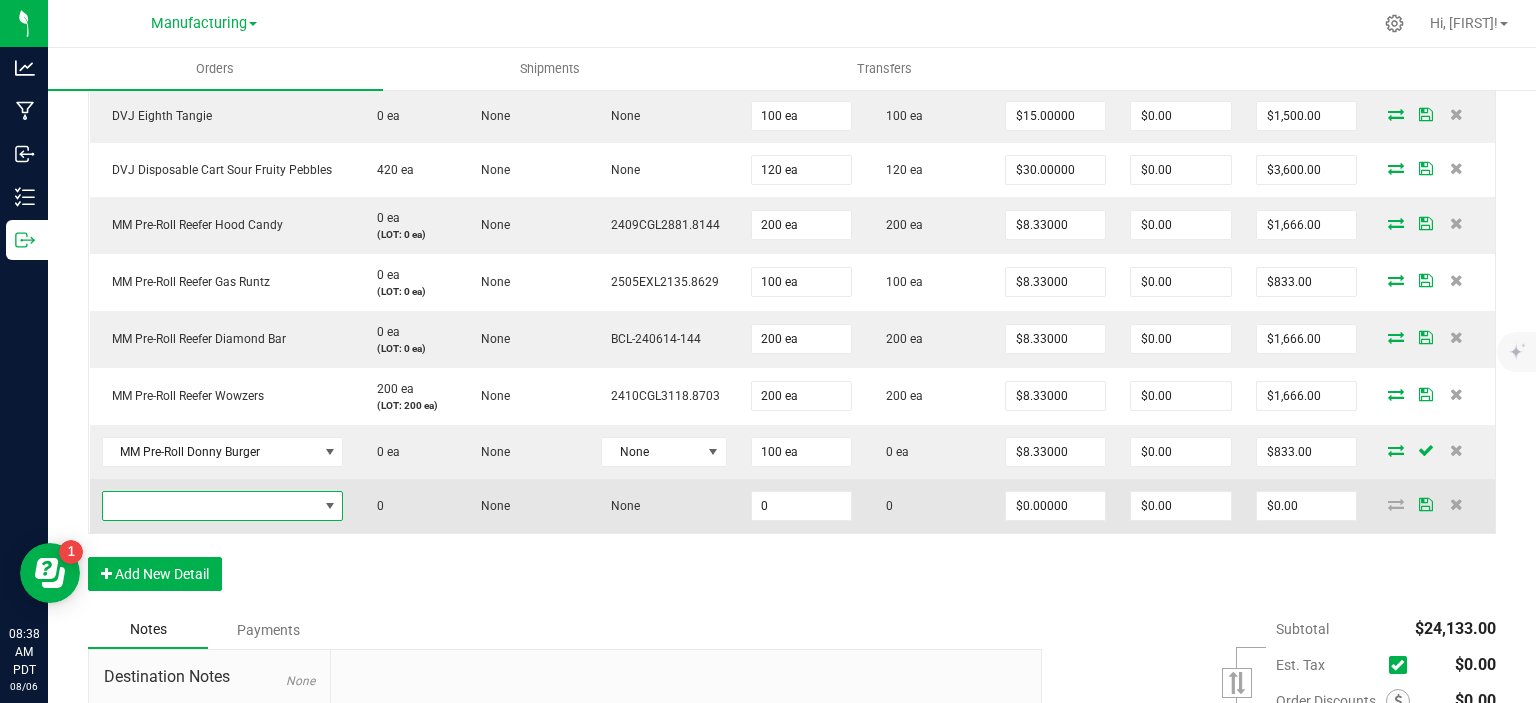 click at bounding box center (210, 506) 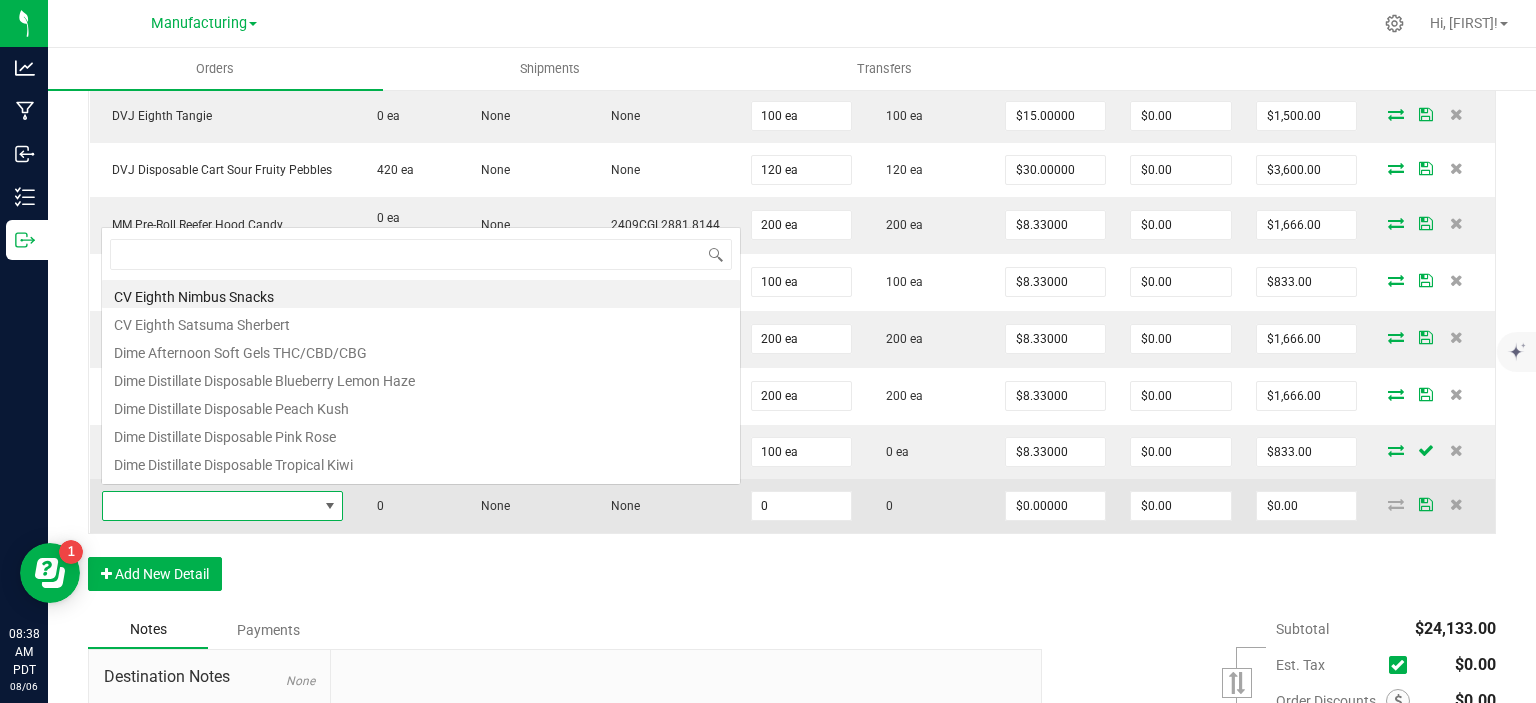 scroll, scrollTop: 0, scrollLeft: 0, axis: both 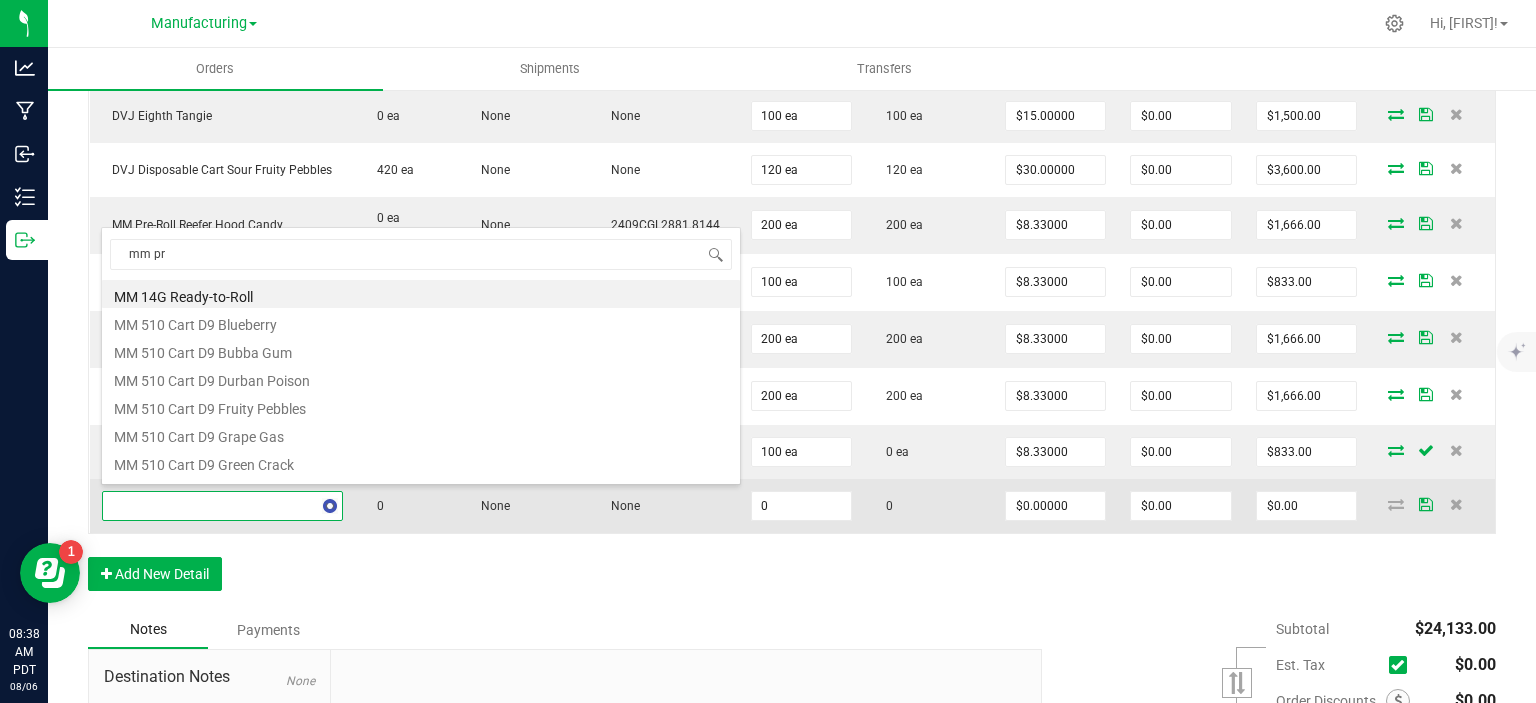 type on "mm pre" 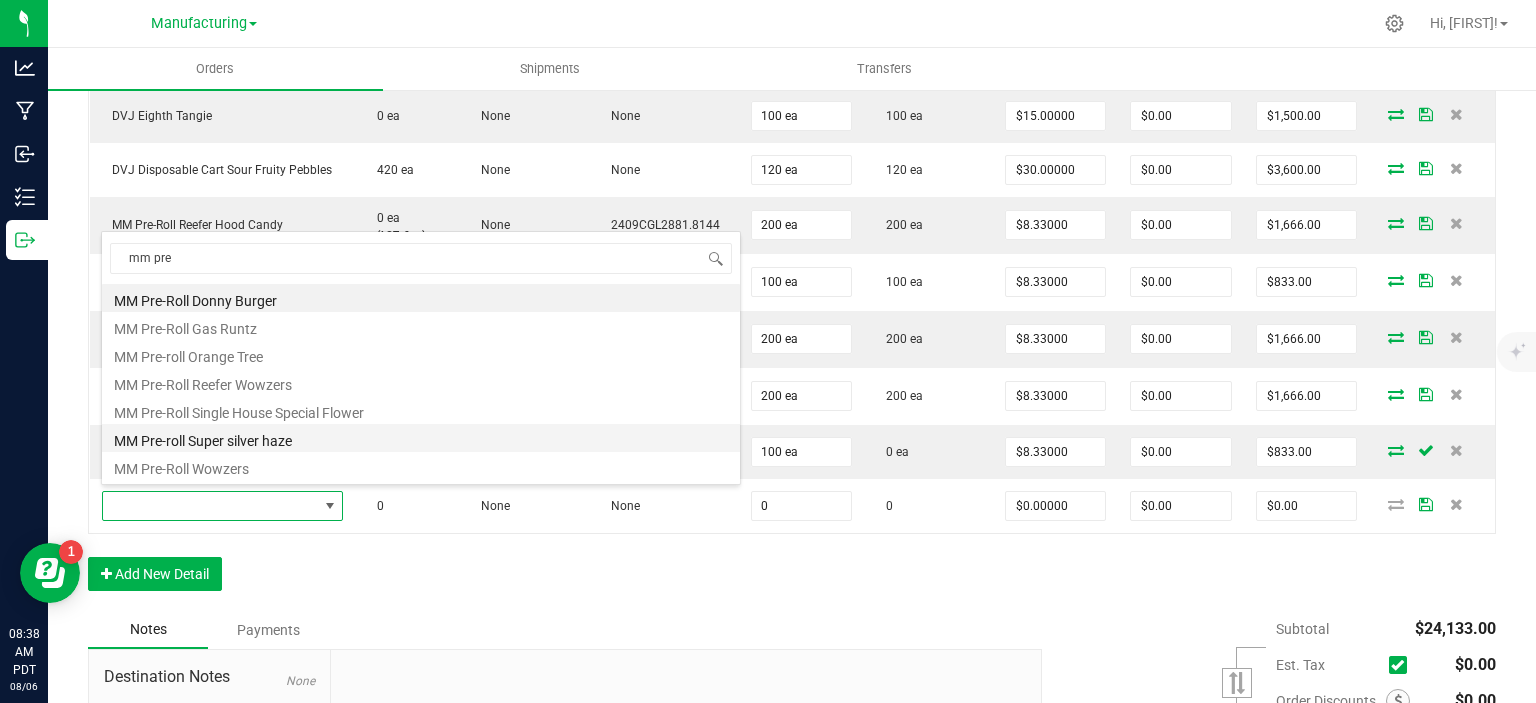 click on "MM Pre-roll Super silver haze" at bounding box center [421, 438] 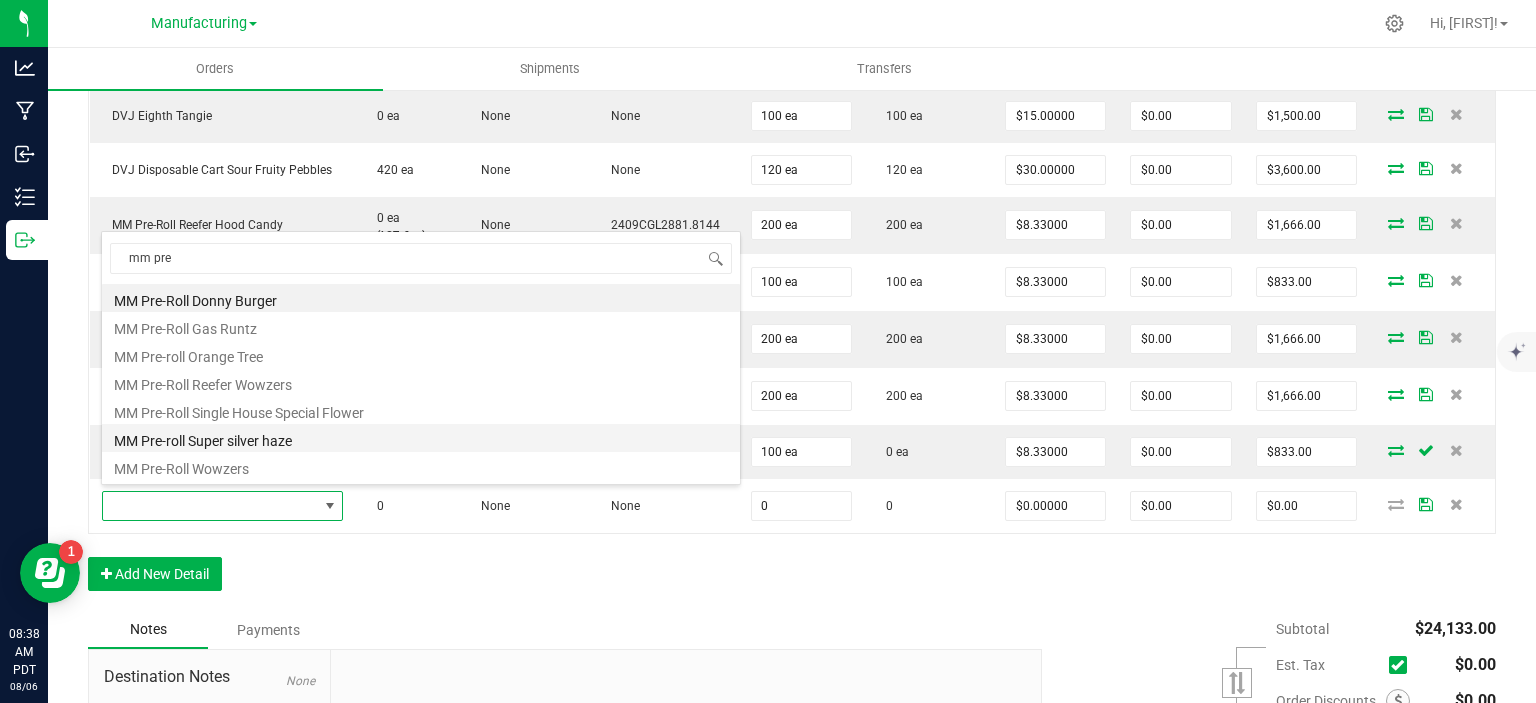 type on "0 ea" 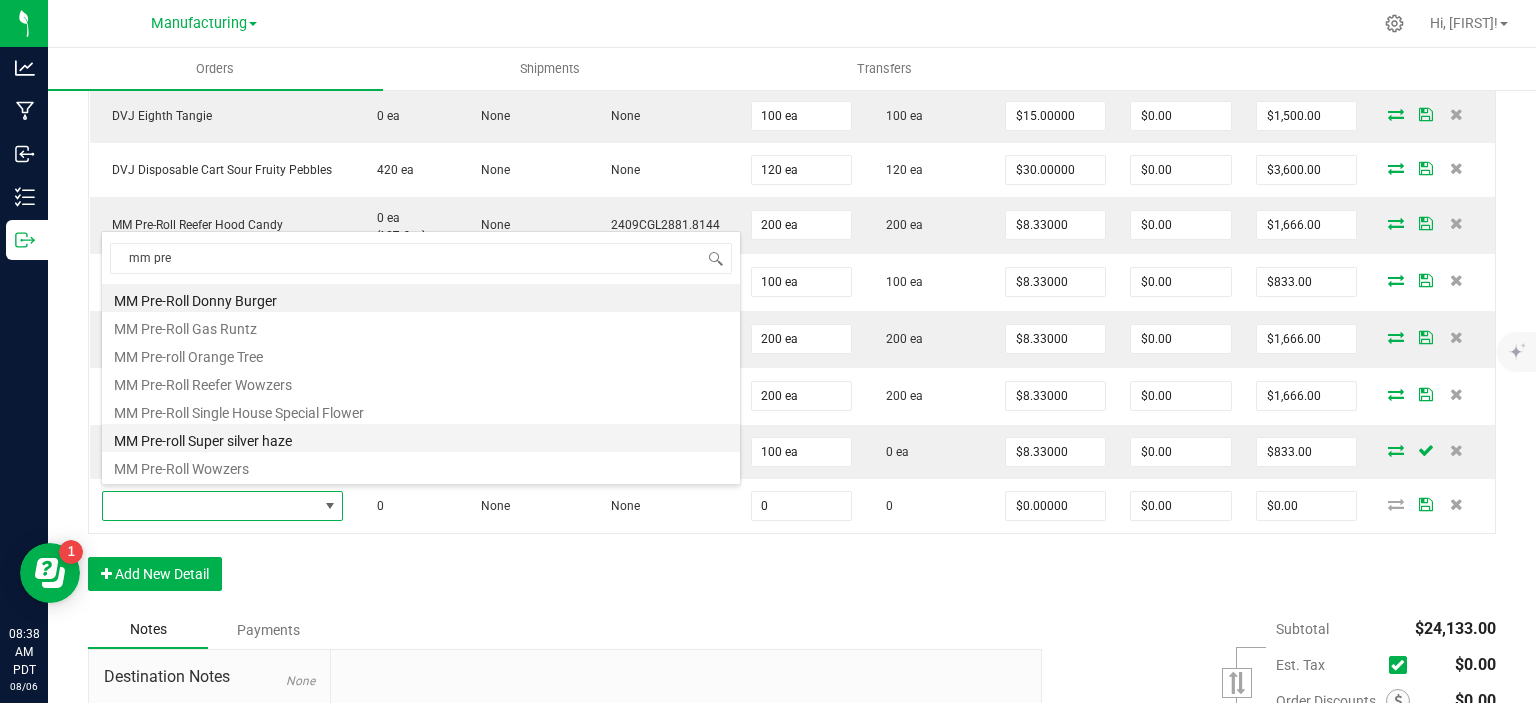 type on "$7.50000" 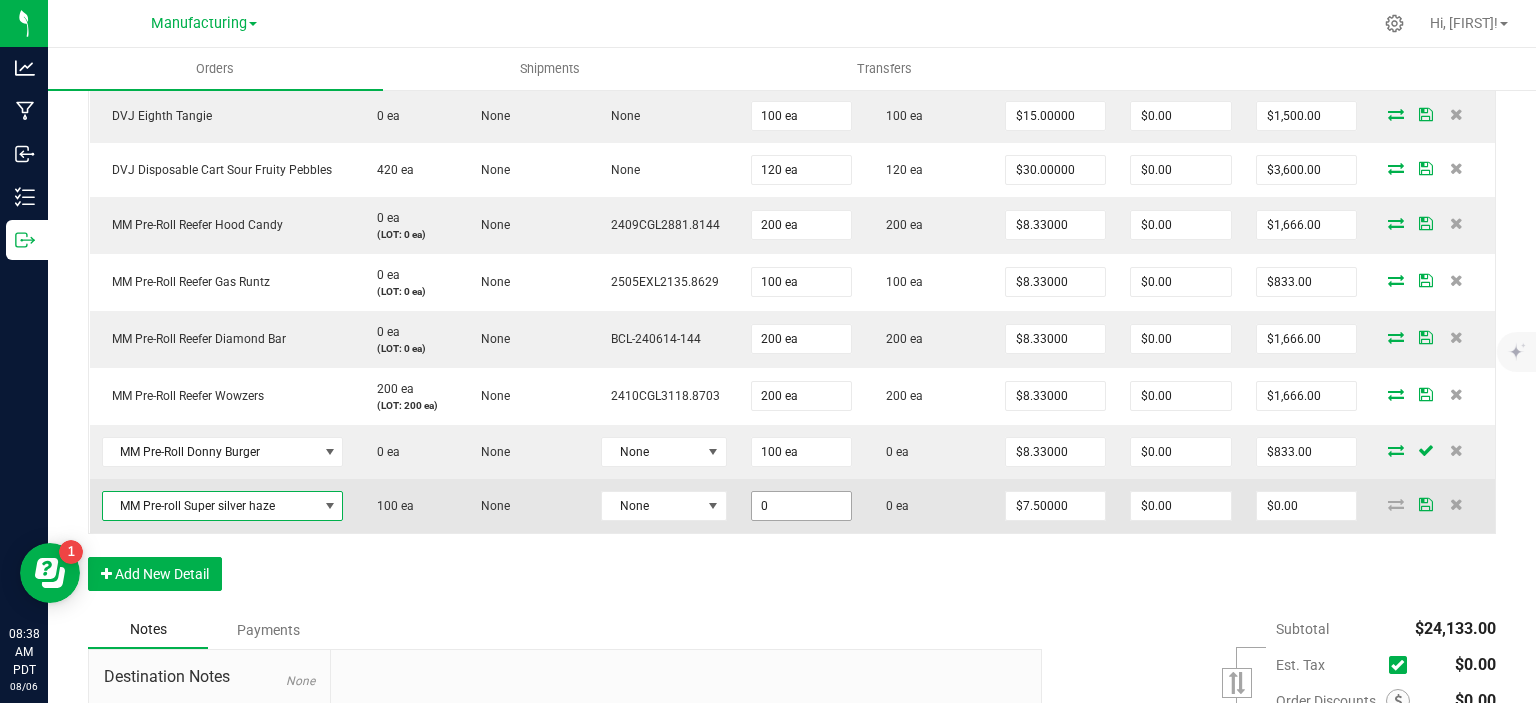 click on "0" at bounding box center [801, 506] 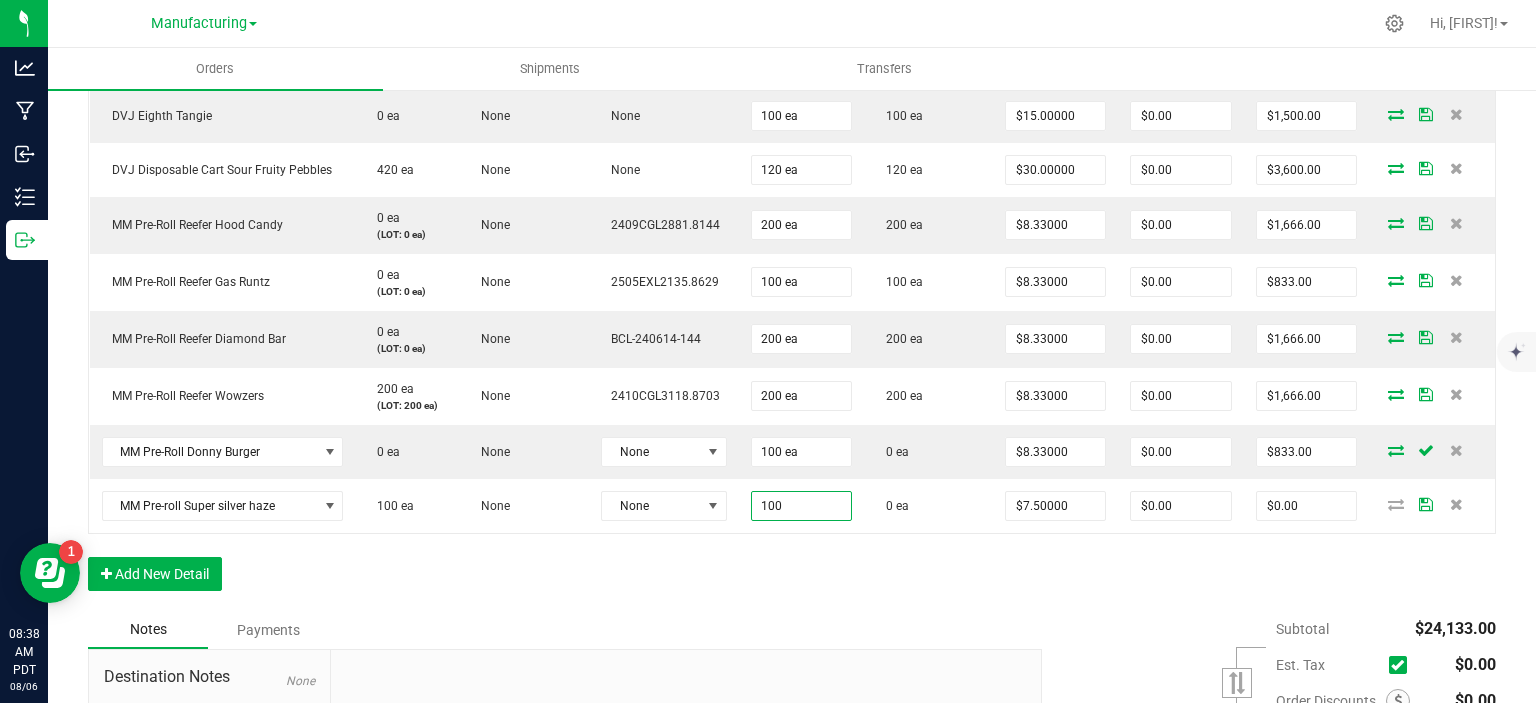 type on "100 ea" 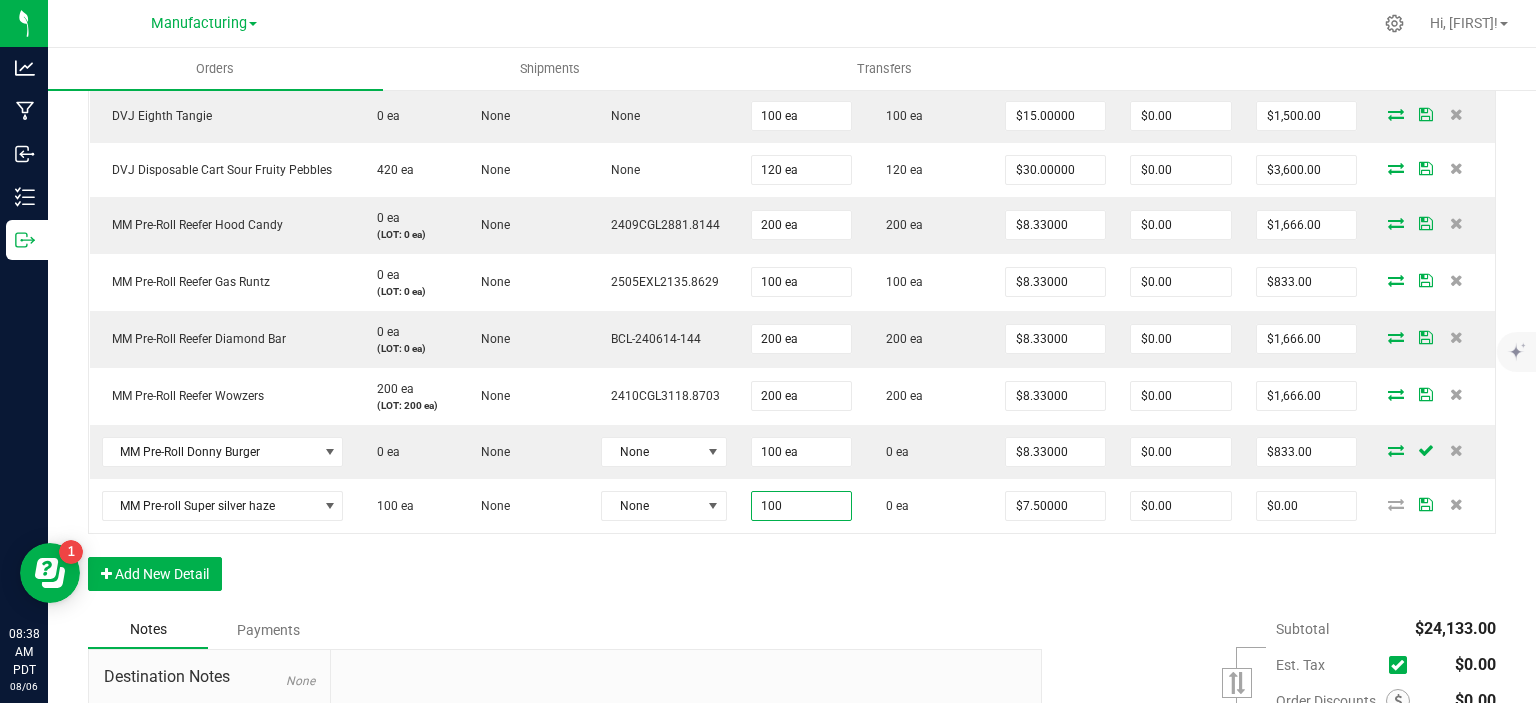type on "$750.00" 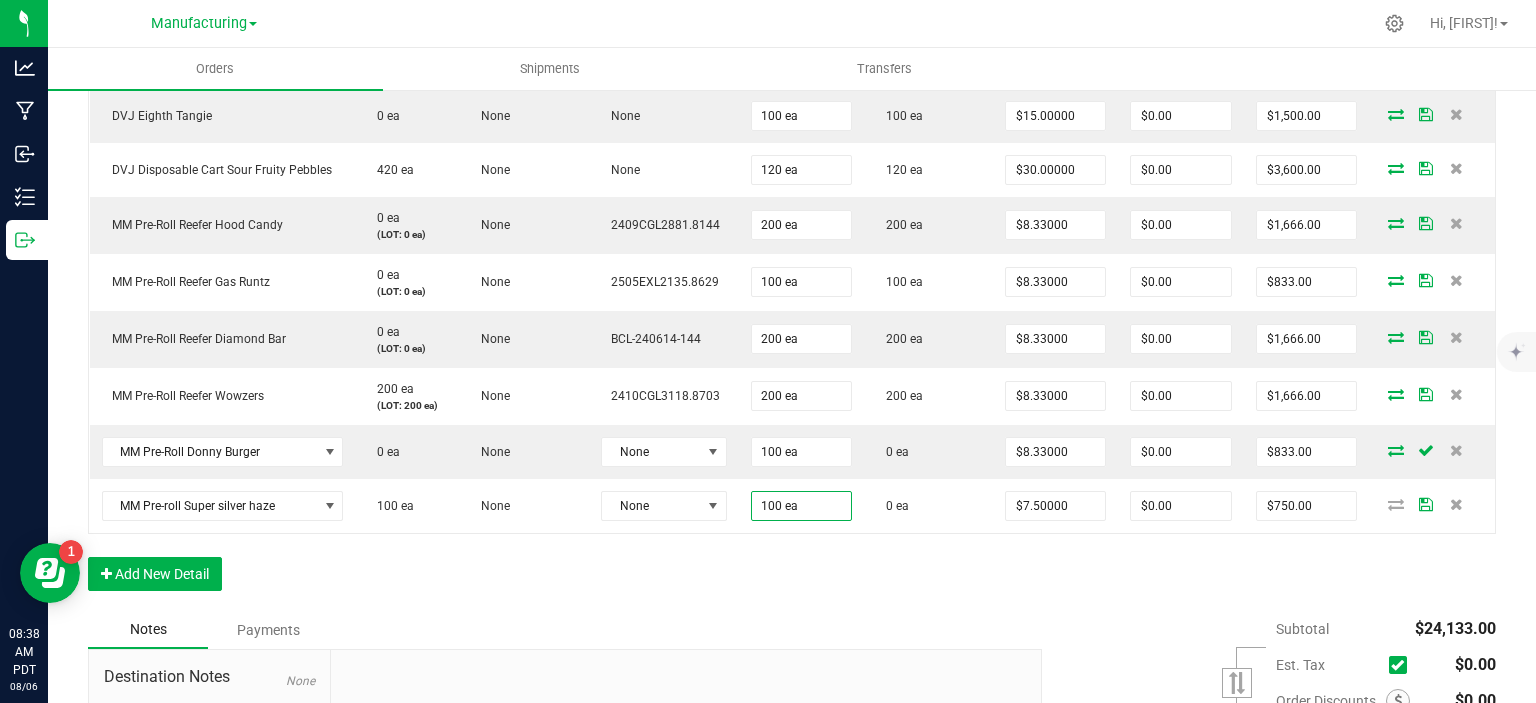 click on "Order Details Print All Labels Item Sellable Strain Lot Number Qty Ordered Qty Allocated Unit Price Line Discount Total Actions Galaxy Moonrocks Indica Blueberry 100 ea None None 50 ea 50 ea $18.33000 $0.00 $916.50 MM Rosin Double Dream 0 ea None None 67 ea 67 ea $37.50000 $0.00 $2,512.50 MM Rosin Gush Mintz 0 ea None None 25 ea 25 ea $37.50000 $0.00 $937.50 MM Rosin Strawberry Bomb 0 ea None None 25 ea 25 ea $37.50000 $0.00 $937.50 MM Gummy 300mg Indica Grape 262 ea None None 83 ea 83 ea $30.00000 $0.00 $2,490.00 MM Gummy Rings Cherry 0 ea None None 68 ea 68 ea $15.00000 $0.00 $1,020.00 MM Gummy Rings Watermelon 0 ea None None 71 ea 71 ea $15.00000 $0.00 $1,065.00 MM Gummy Bears THC/CBN 0 ea None None 96 ea 96 ea $15.00000 $0.00 $1,440.00 MM Gummy Rings Green Apple 32 ea None None 70 ea 70 ea $15.00000 $0.00 $1,050.00 DVJ Eighth Tangie 0 ea None None 100 ea 100 ea $0.00" at bounding box center (792, 62) 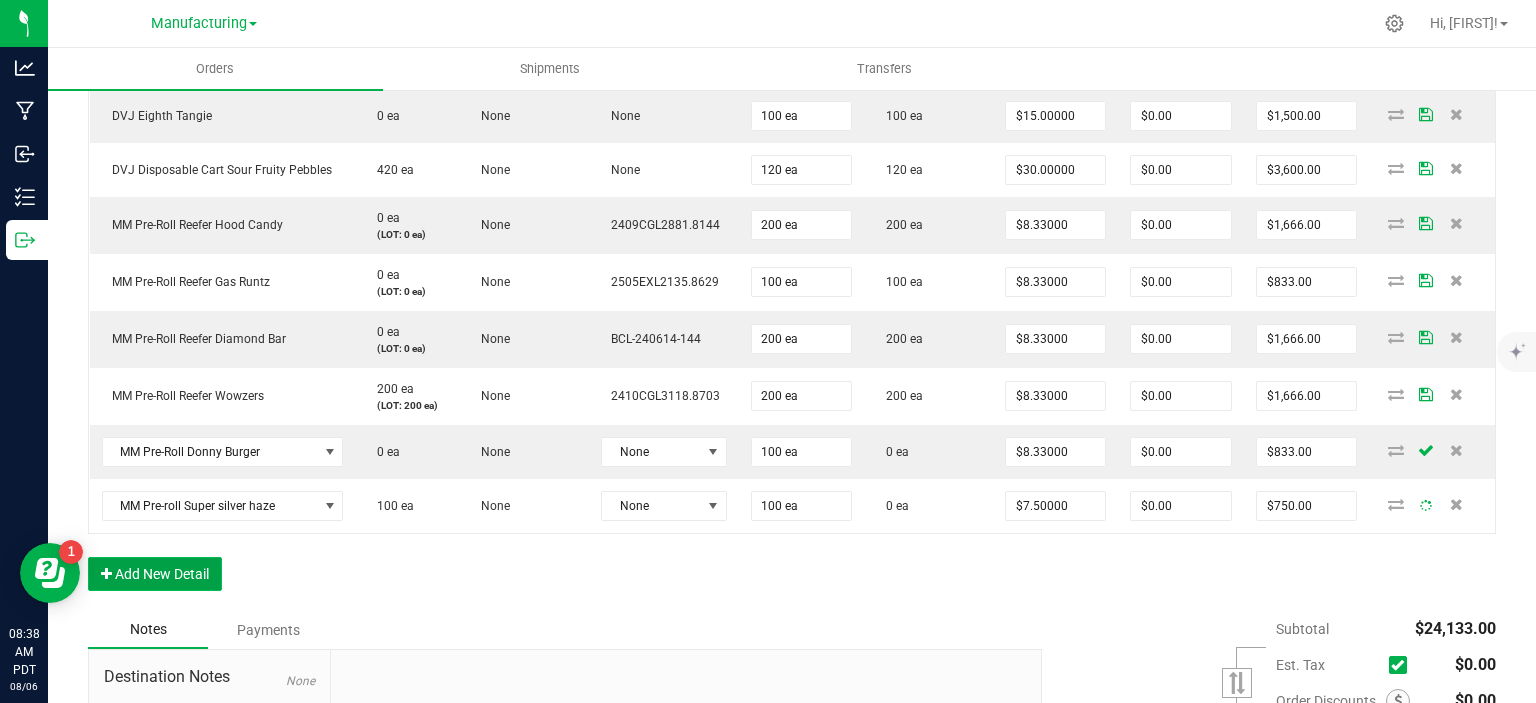 click on "Add New Detail" at bounding box center [155, 574] 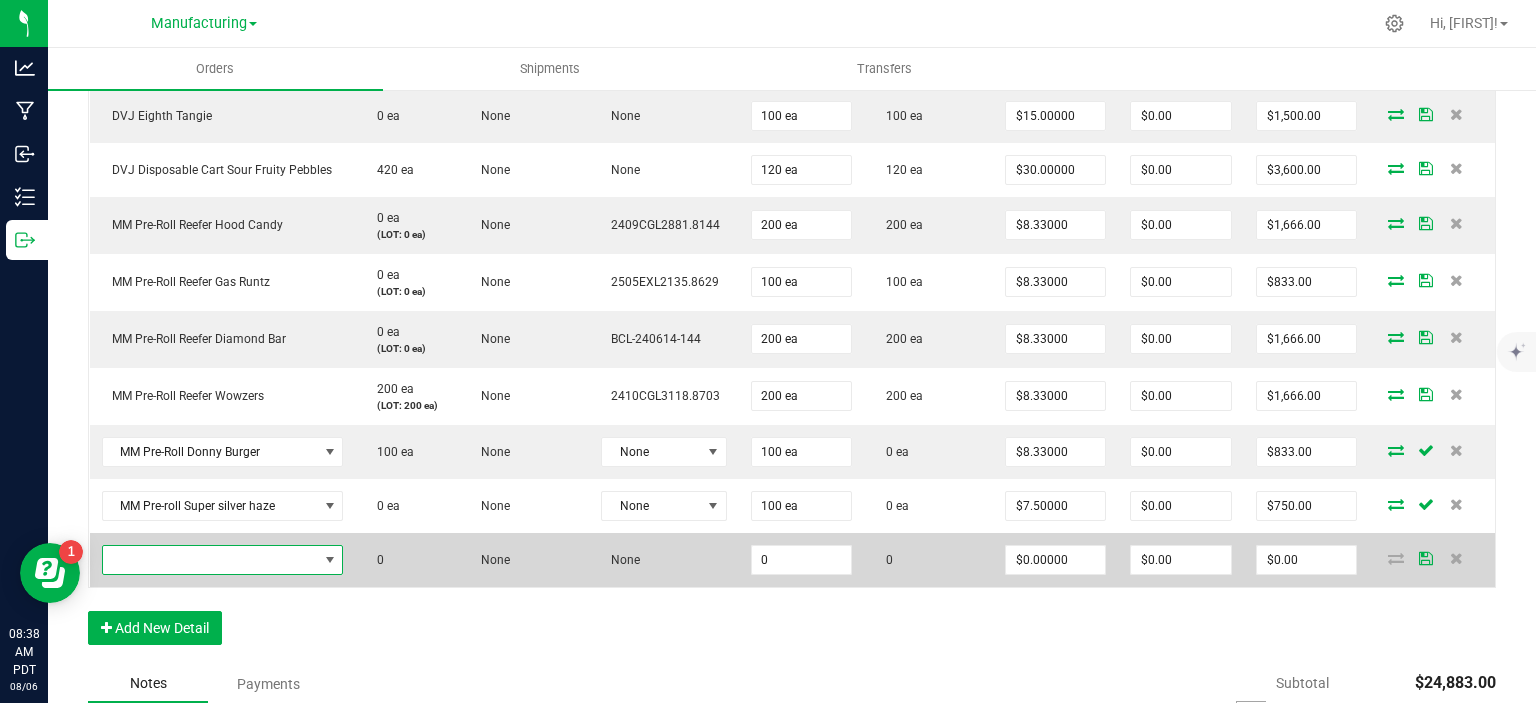 click at bounding box center [210, 560] 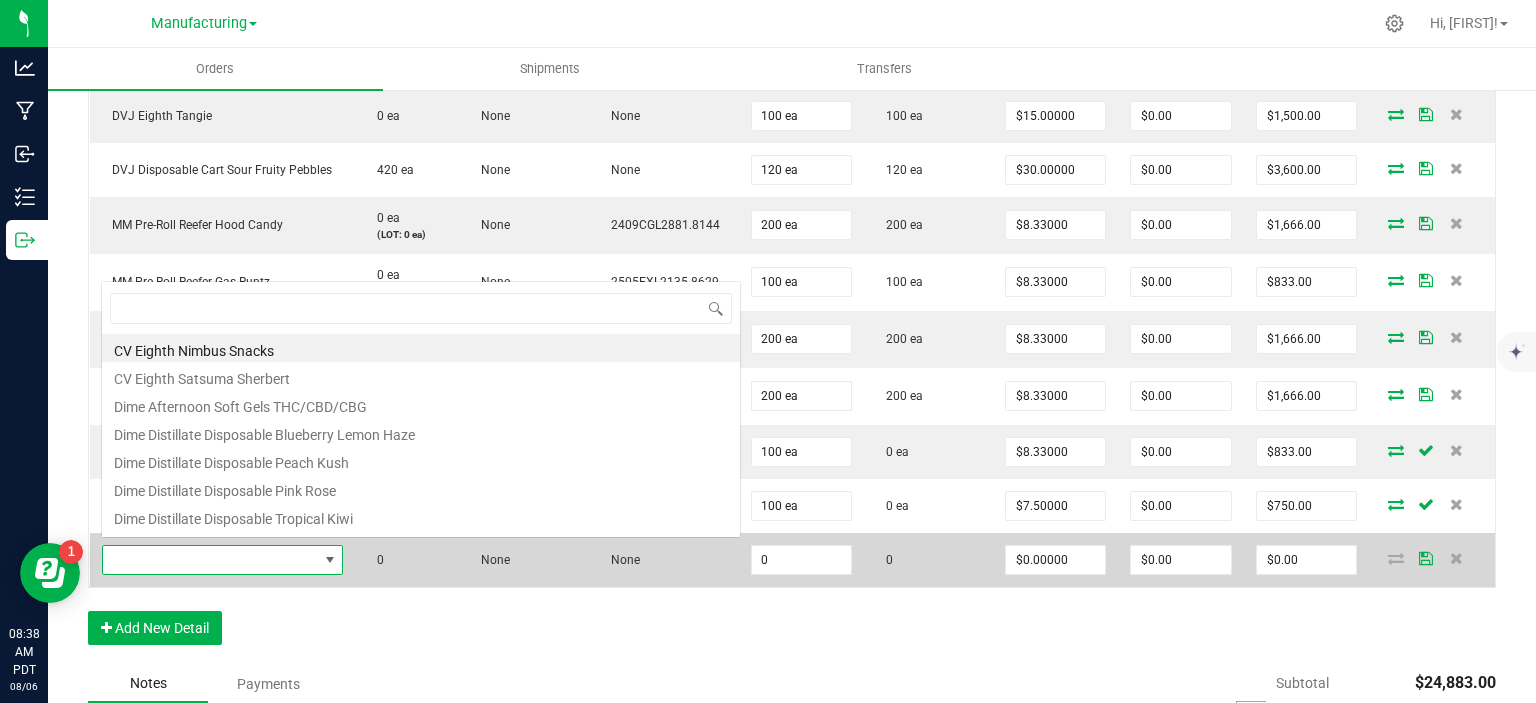 scroll, scrollTop: 0, scrollLeft: 0, axis: both 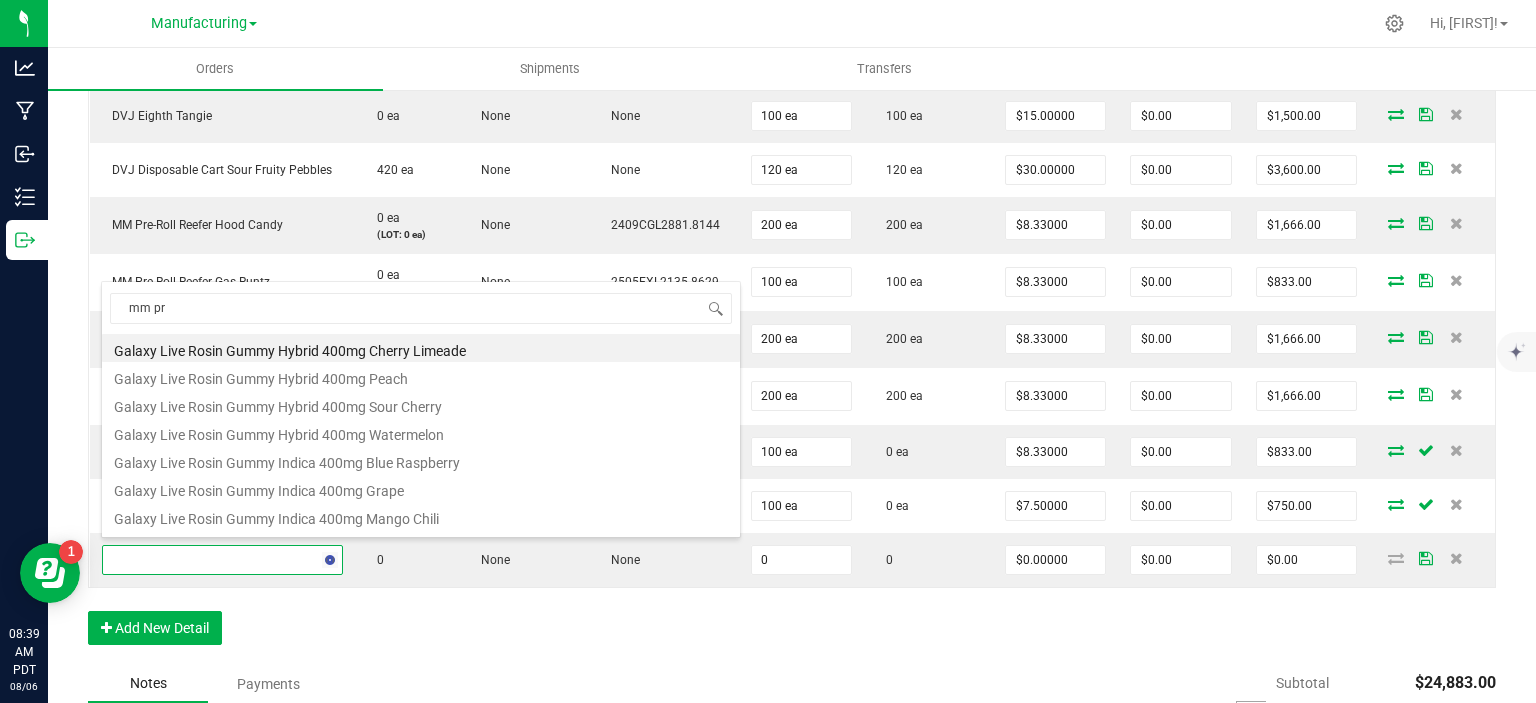 type on "mm pre" 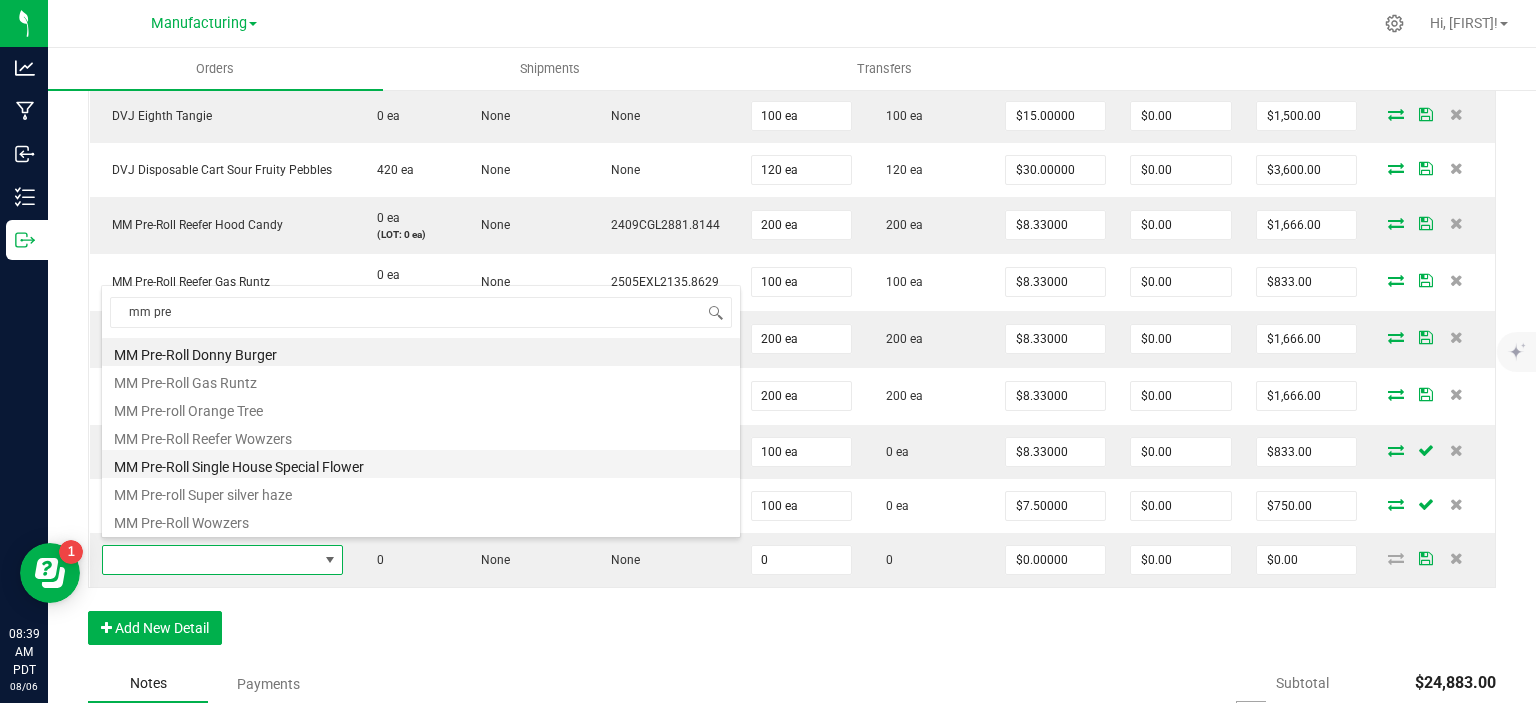 click on "MM Pre-Roll Single House Special Flower" at bounding box center [421, 464] 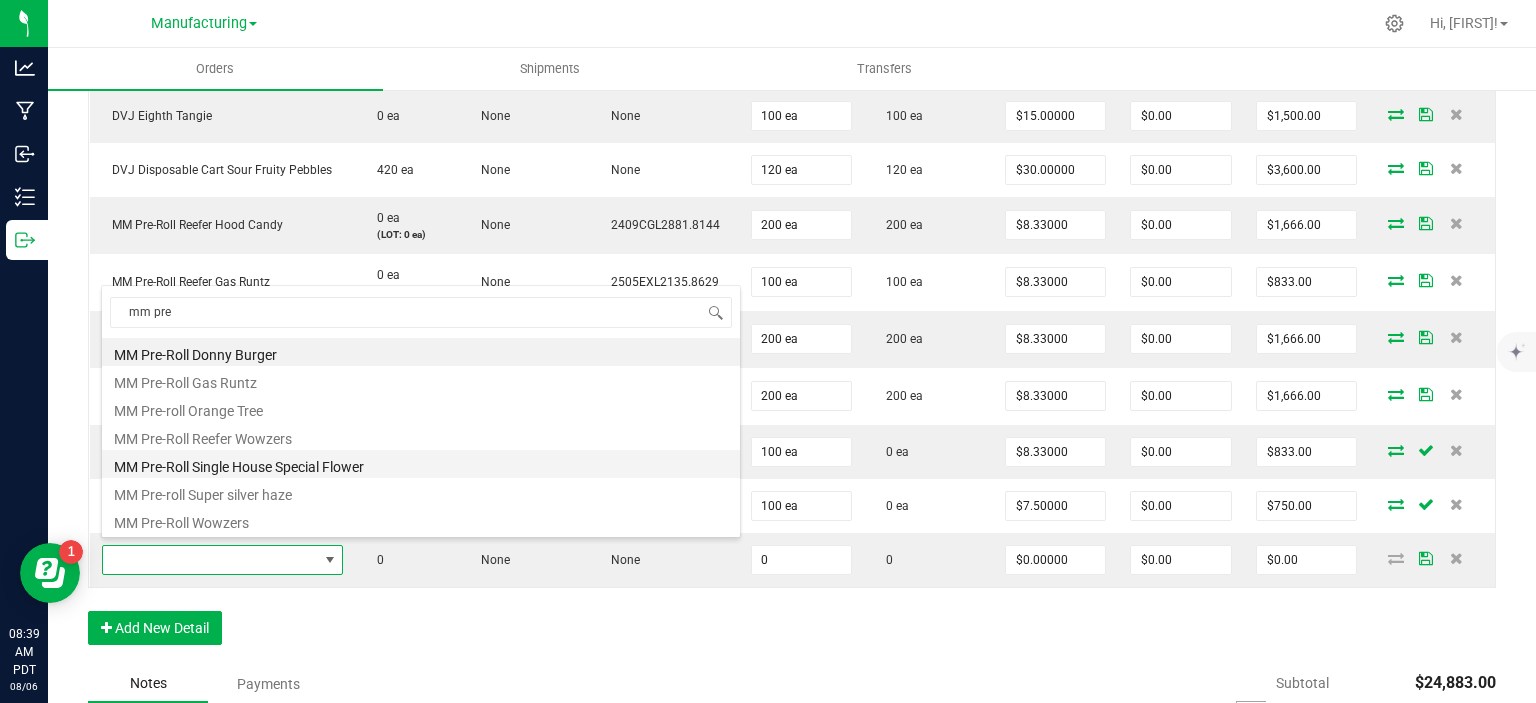 type on "0 ea" 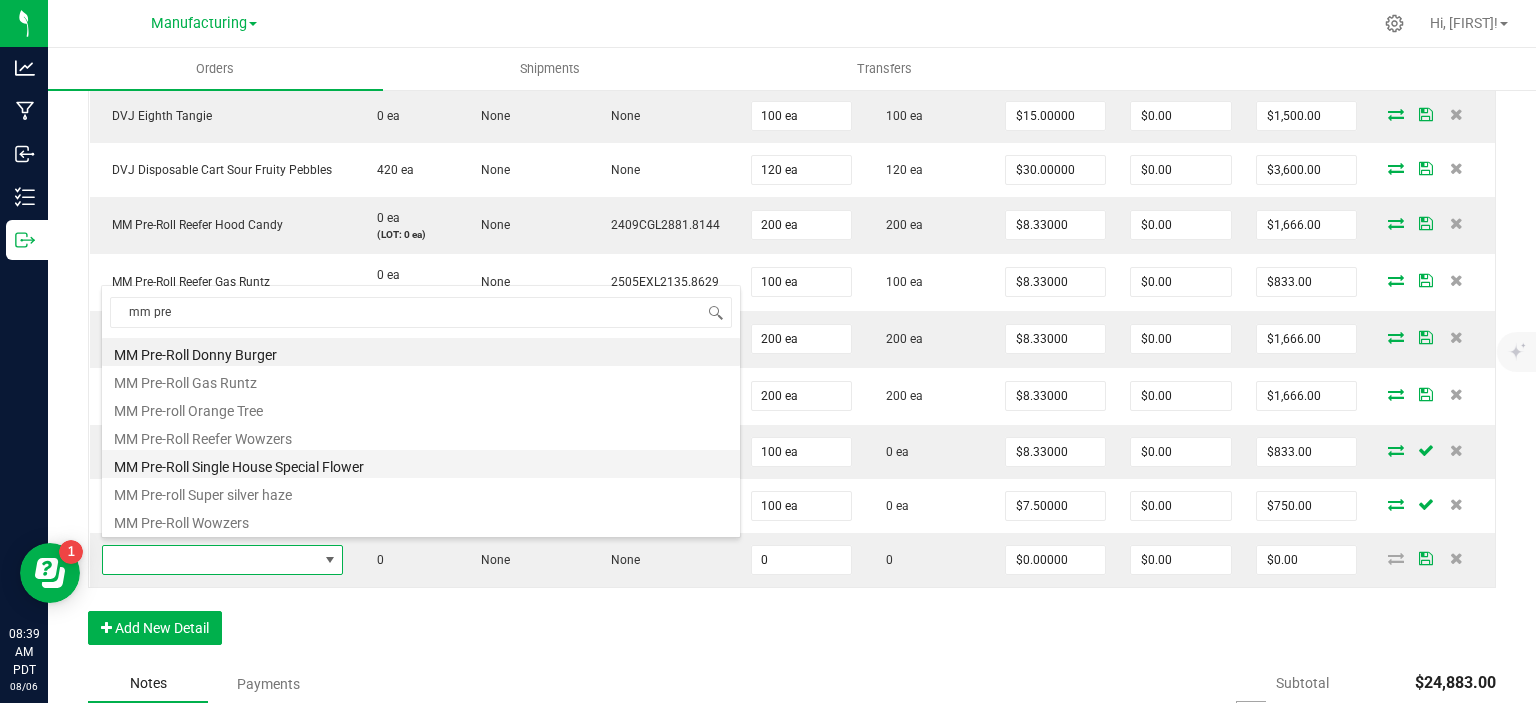 type on "$6.67000" 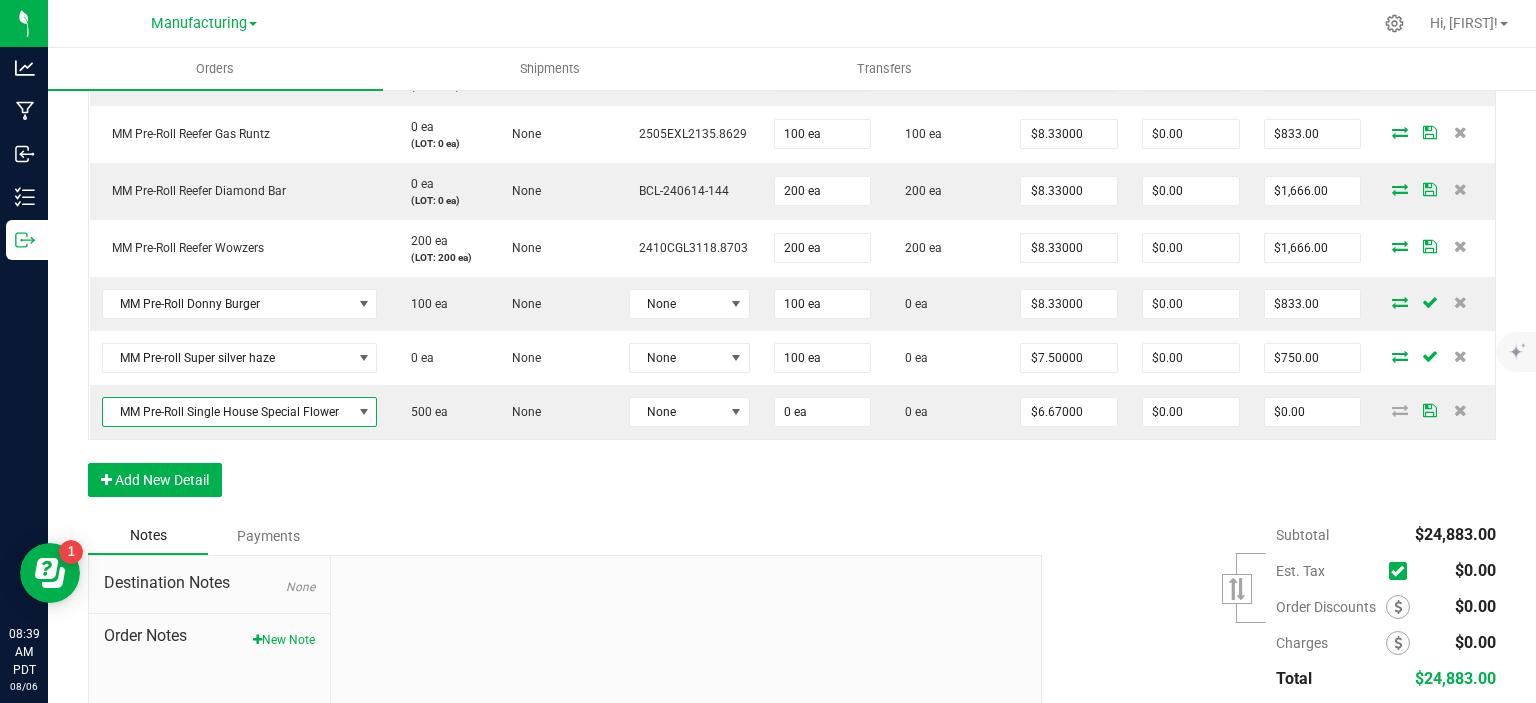 scroll, scrollTop: 1300, scrollLeft: 0, axis: vertical 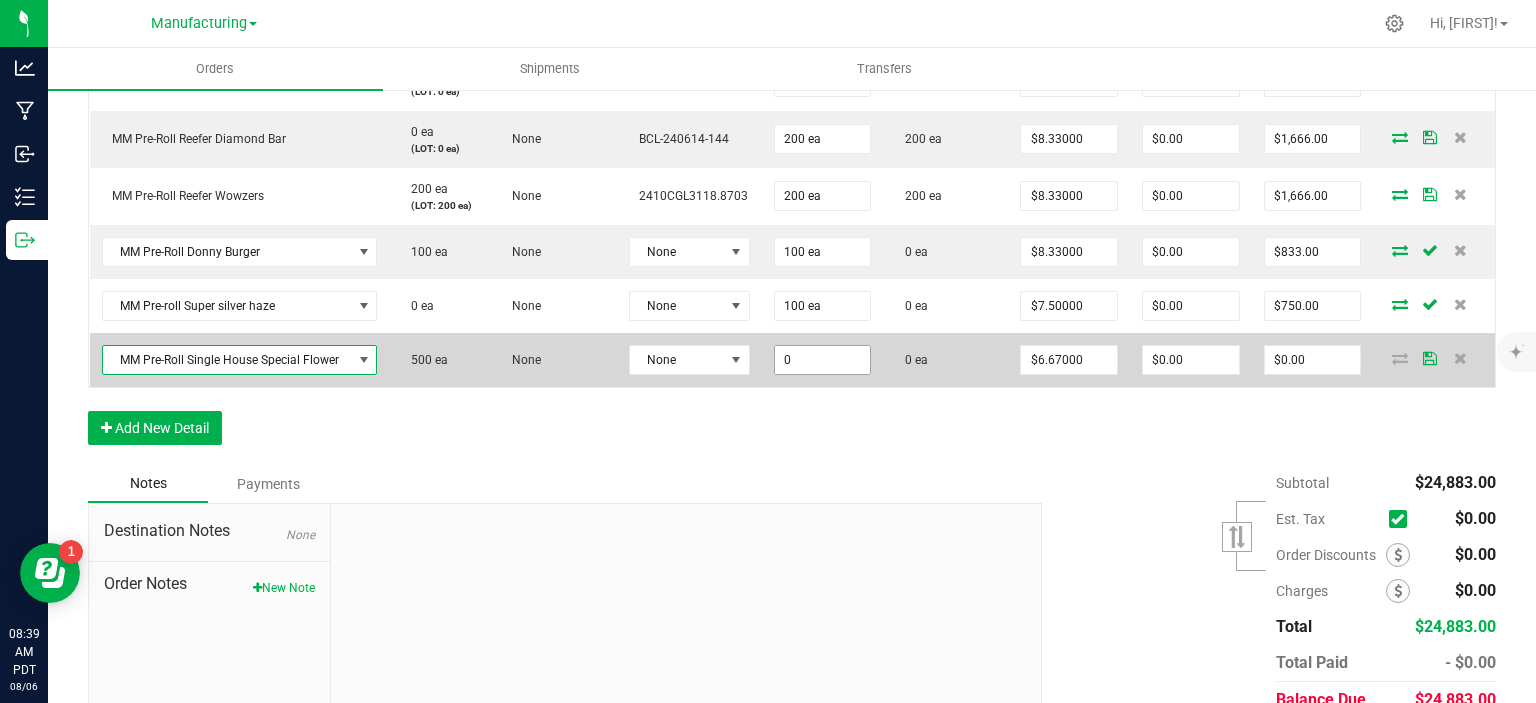 click on "0" at bounding box center [823, 360] 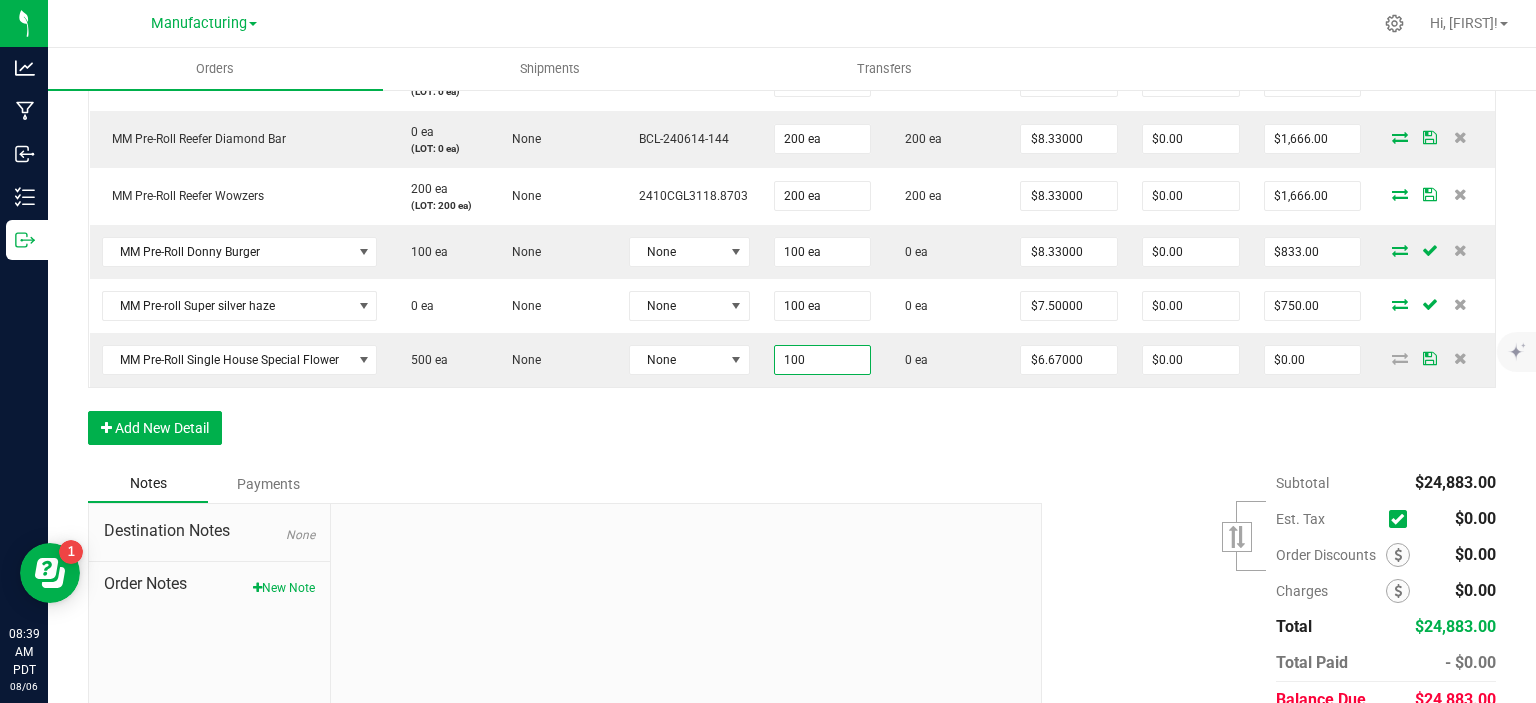 type on "100 ea" 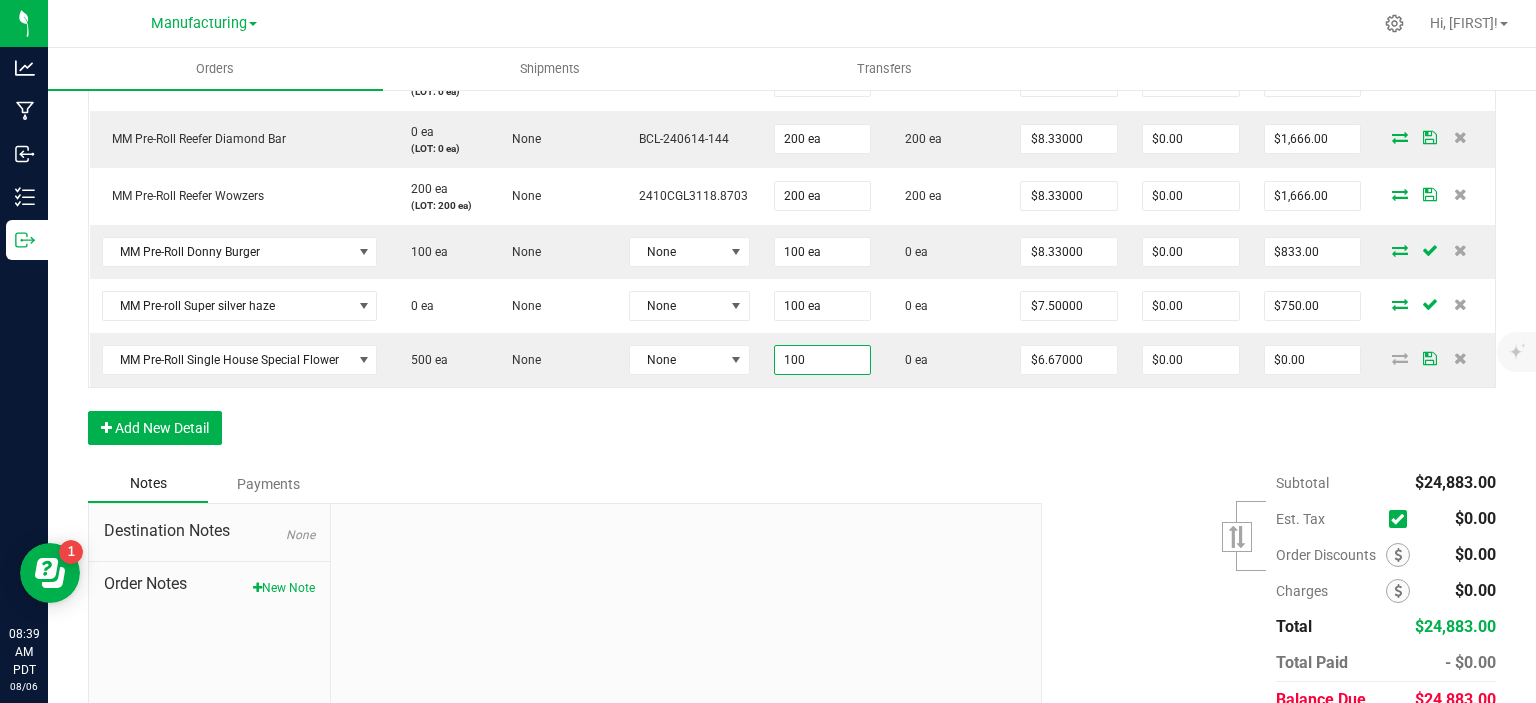 type on "$667.00" 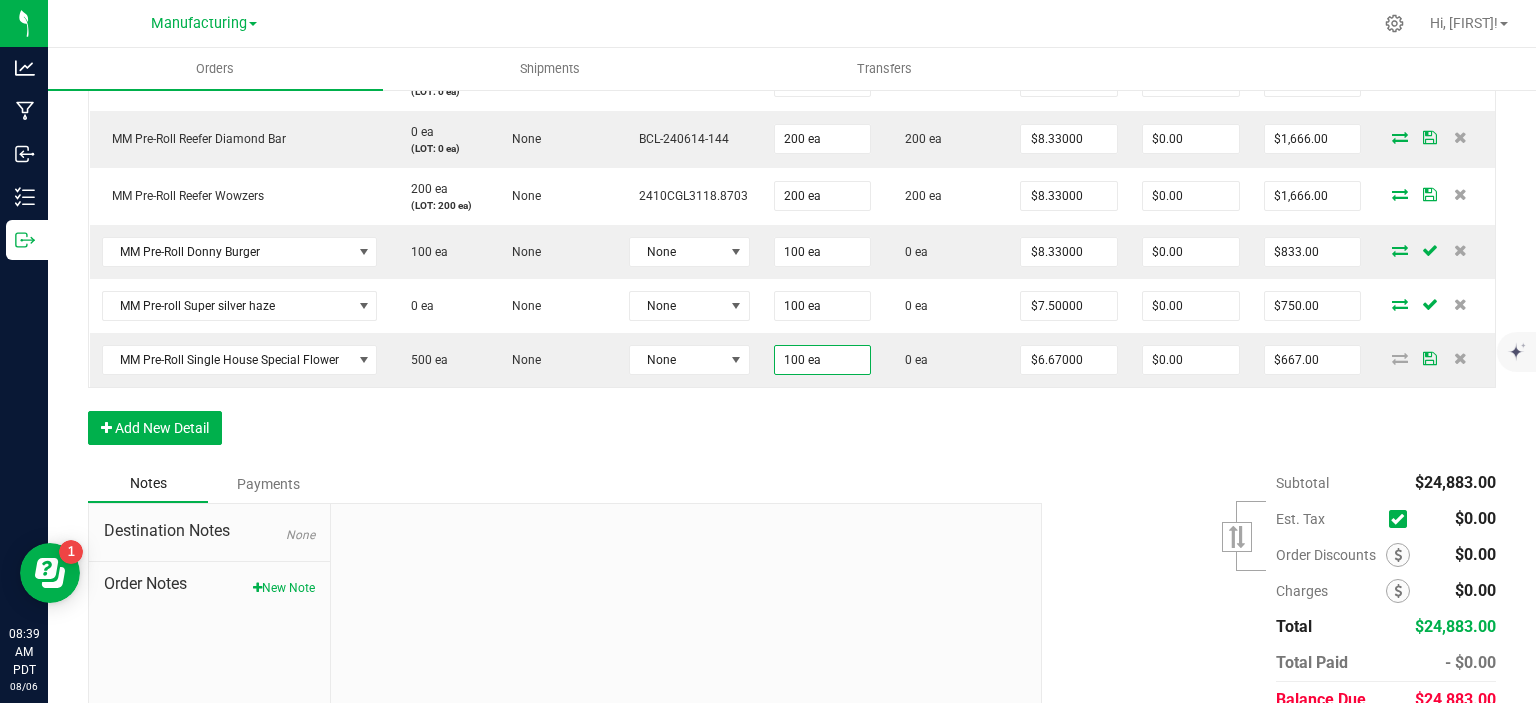 click on "Order Details Print All Labels Item Sellable Strain Lot Number Qty Ordered Qty Allocated Unit Price Line Discount Total Actions Galaxy Moonrocks Indica Blueberry 100 ea None None 50 ea 50 ea $18.33000 $0.00 $916.50 MM Rosin Double Dream 0 ea None None 67 ea 67 ea $37.50000 $0.00 $2,512.50 MM Rosin Gush Mintz 0 ea None None 25 ea 25 ea $37.50000 $0.00 $937.50 MM Rosin Strawberry Bomb 0 ea None None 25 ea 25 ea $37.50000 $0.00 $937.50 MM Gummy 300mg Indica Grape 262 ea None None 83 ea 83 ea $30.00000 $0.00 $2,490.00 MM Gummy Rings Cherry 0 ea None None 68 ea 68 ea $15.00000 $0.00 $1,020.00 MM Gummy Rings Watermelon 0 ea None None 71 ea 71 ea $15.00000 $0.00 $1,065.00 MM Gummy Bears THC/CBN 0 ea None None 96 ea 96 ea $15.00000 $0.00 $1,440.00 MM Gummy Rings Green Apple 32 ea None None 70 ea 70 ea $15.00000 $0.00 $1,050.00 DVJ Eighth Tangie 0 ea None None 100 ea 100 ea $0.00" at bounding box center [792, -111] 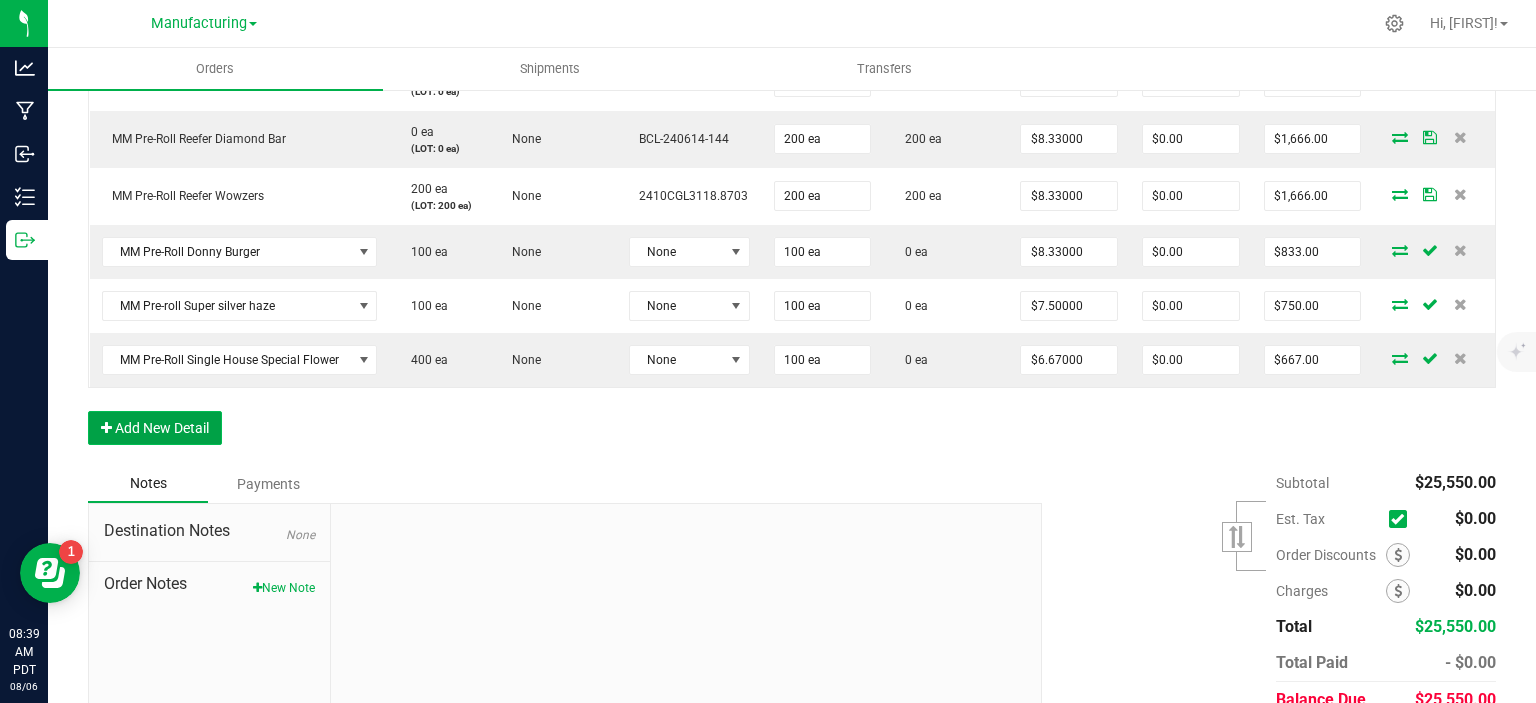 click on "Add New Detail" at bounding box center [155, 428] 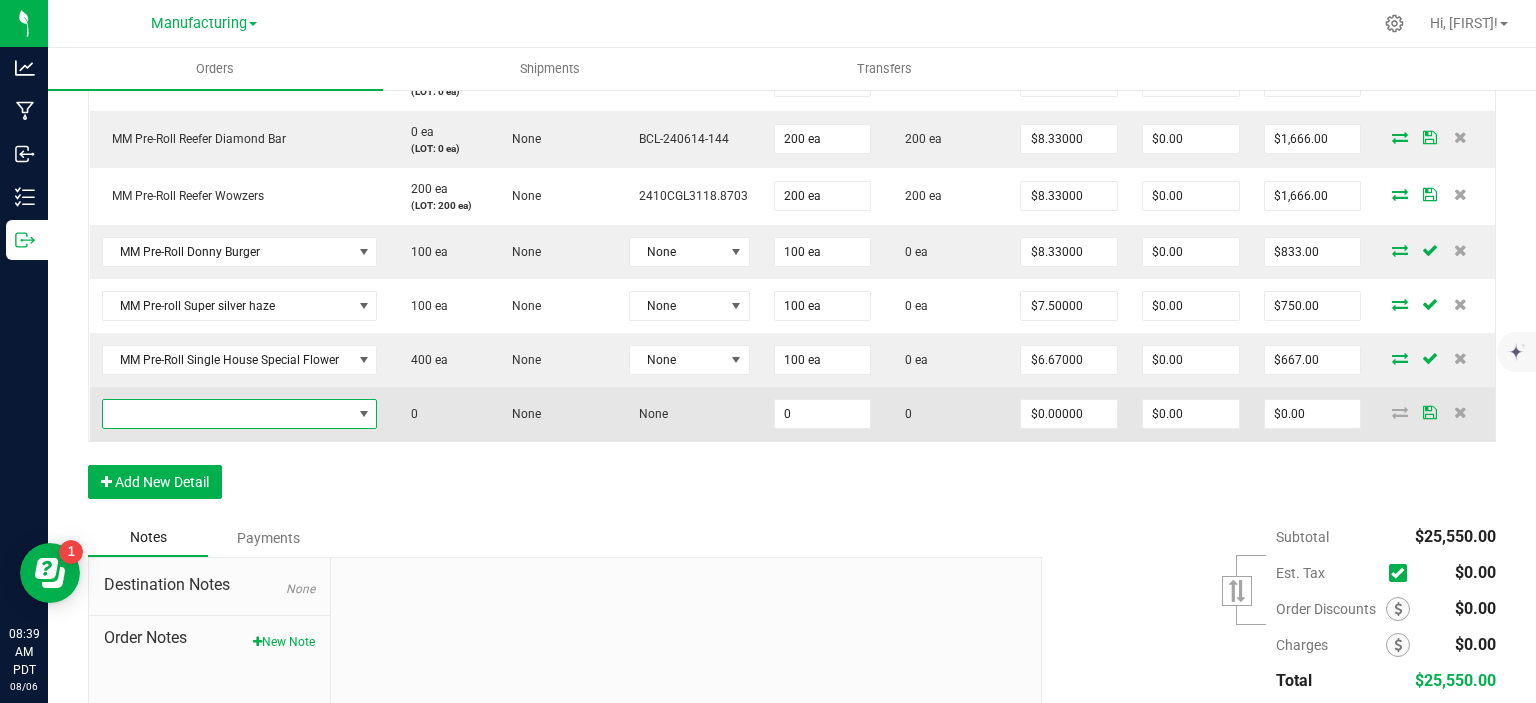 click at bounding box center (227, 414) 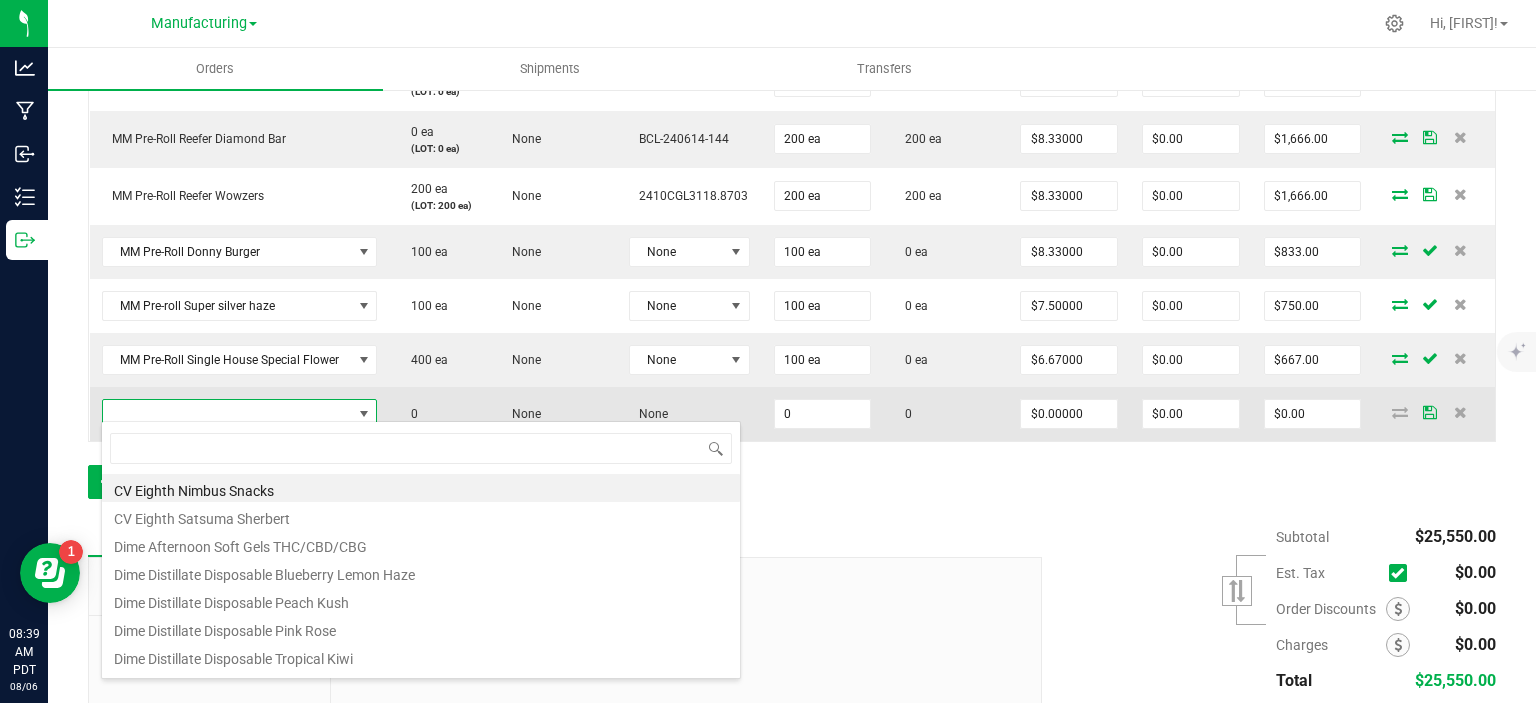 scroll, scrollTop: 99970, scrollLeft: 99724, axis: both 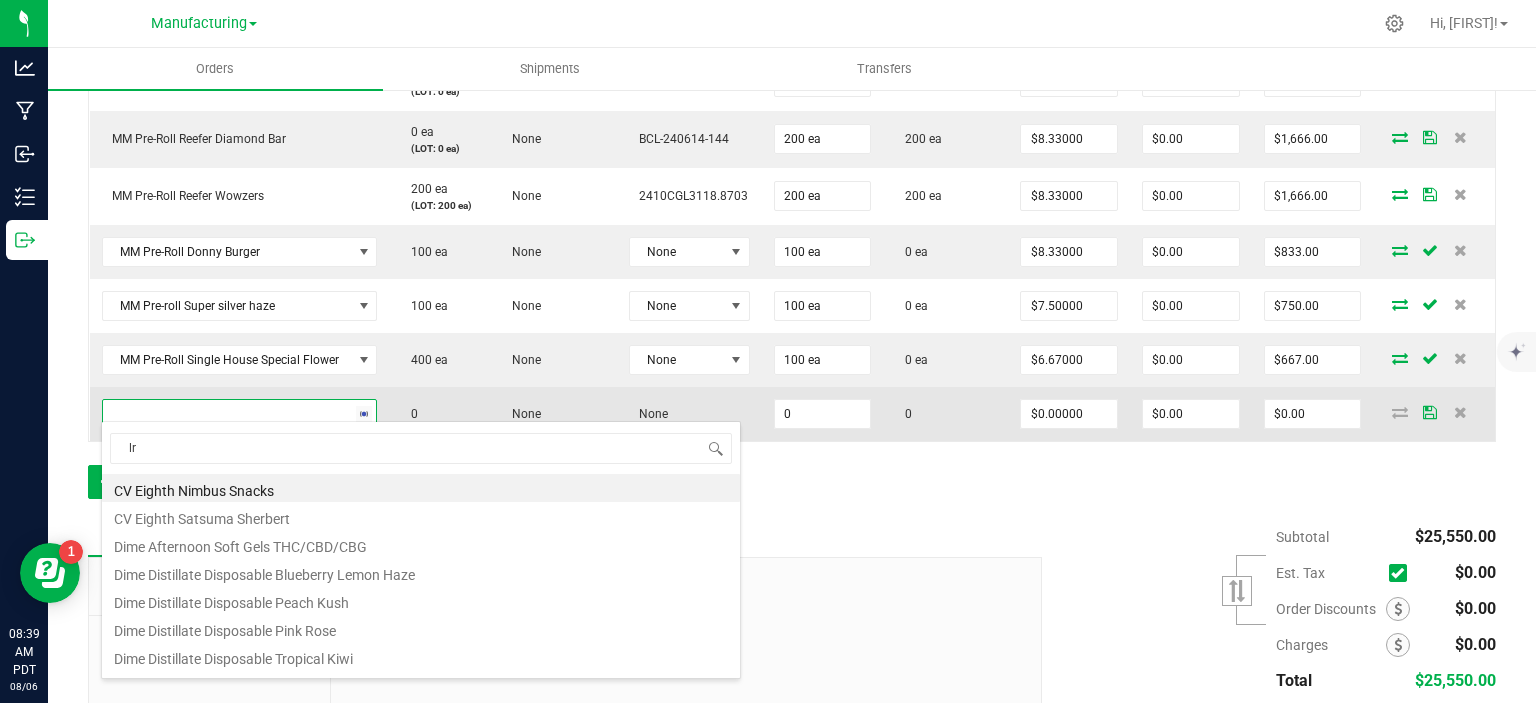 type on "lrb" 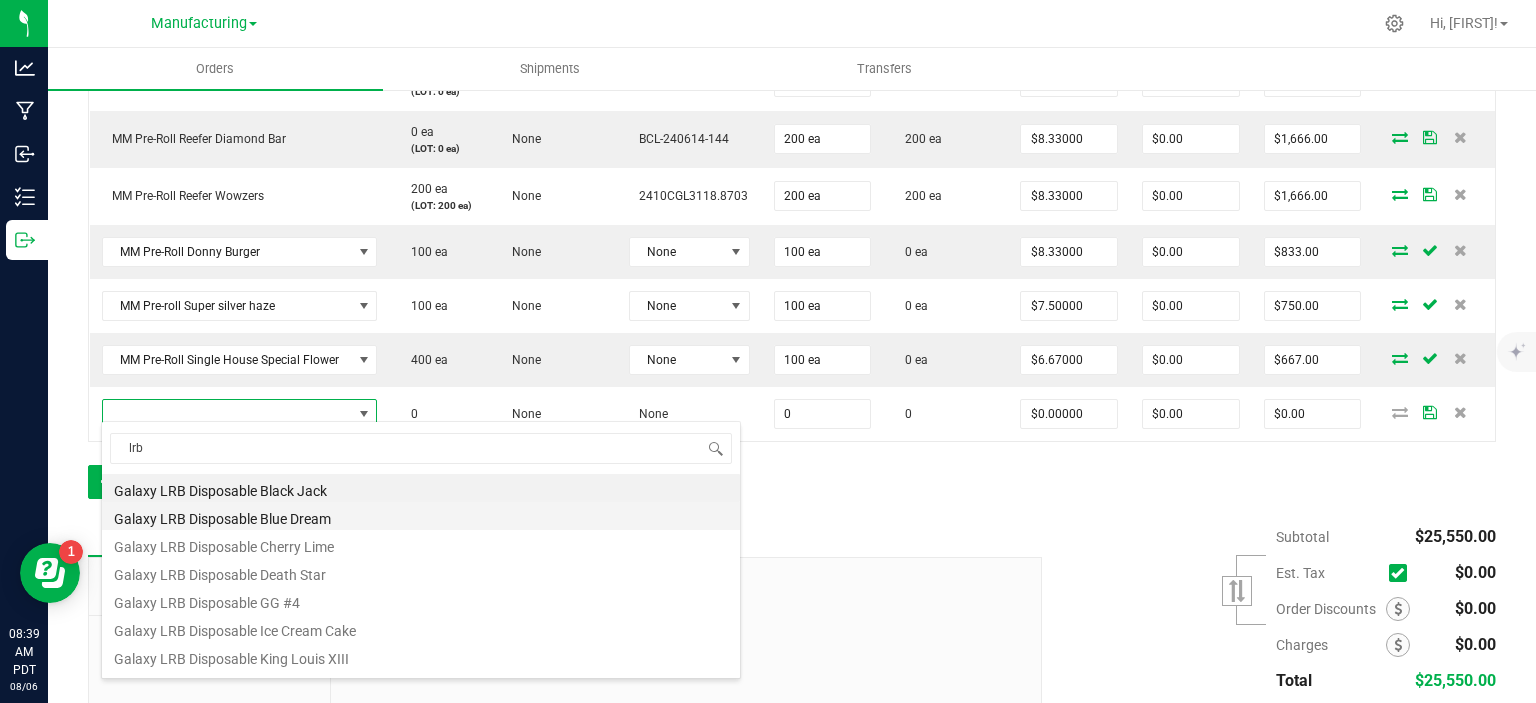 click on "Galaxy LRB Disposable Blue Dream" at bounding box center (421, 516) 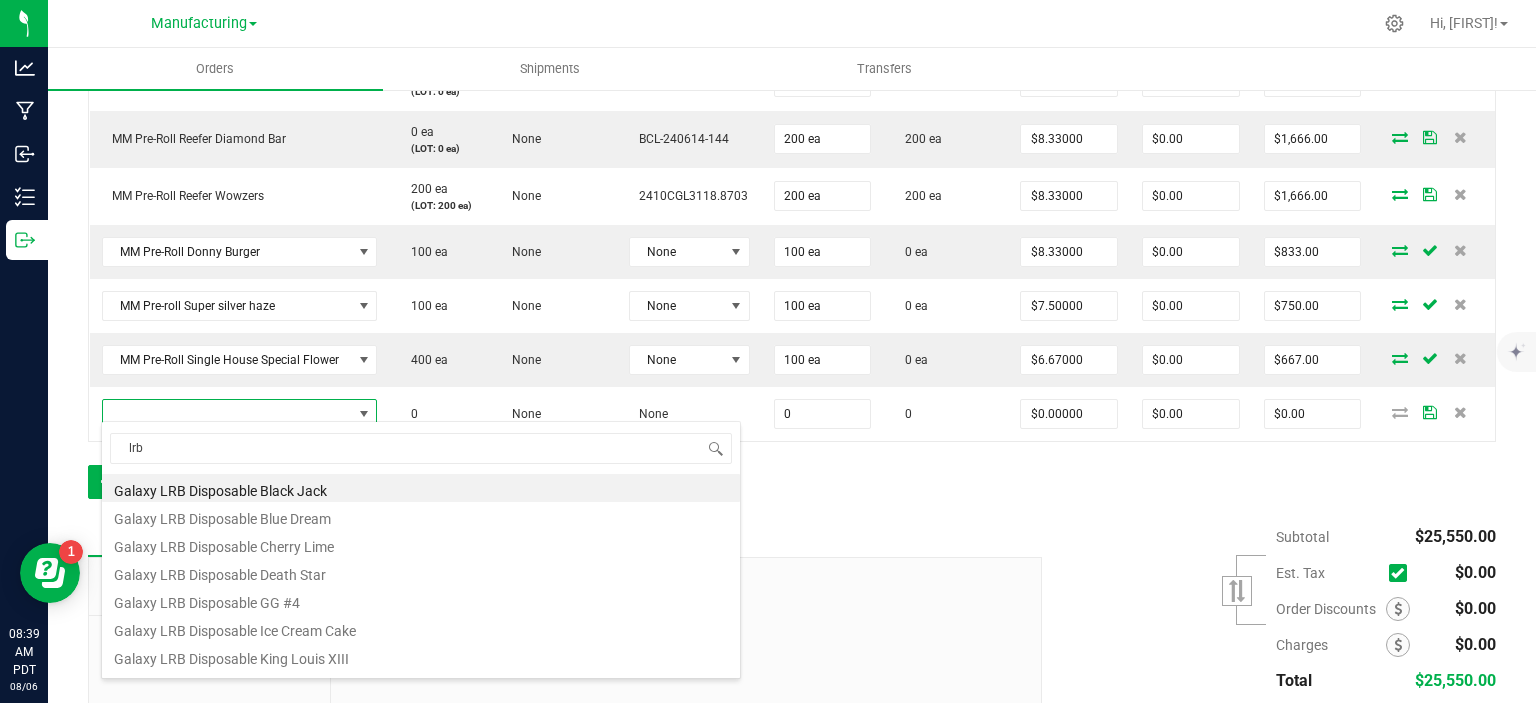 type on "0 ea" 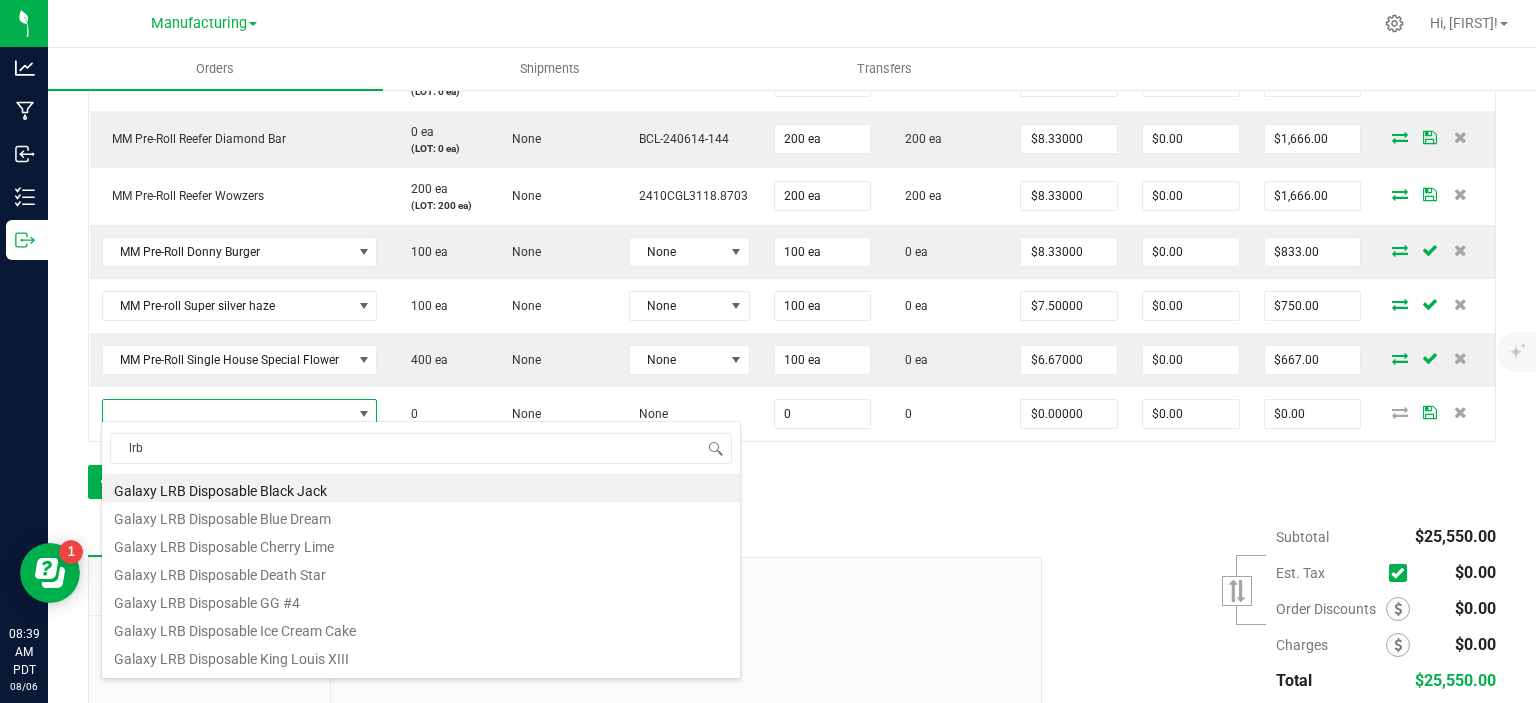 type on "$40.00000" 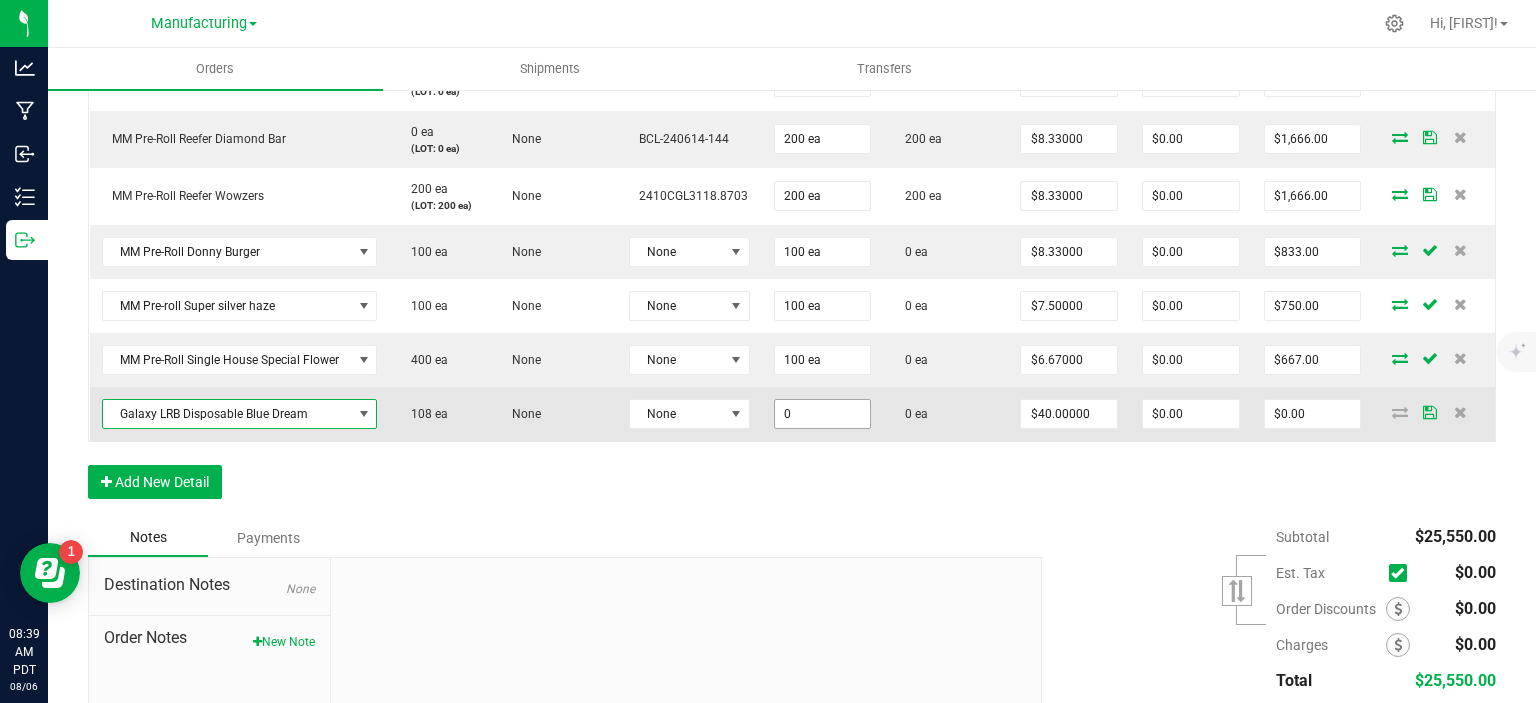 click on "0" at bounding box center (823, 414) 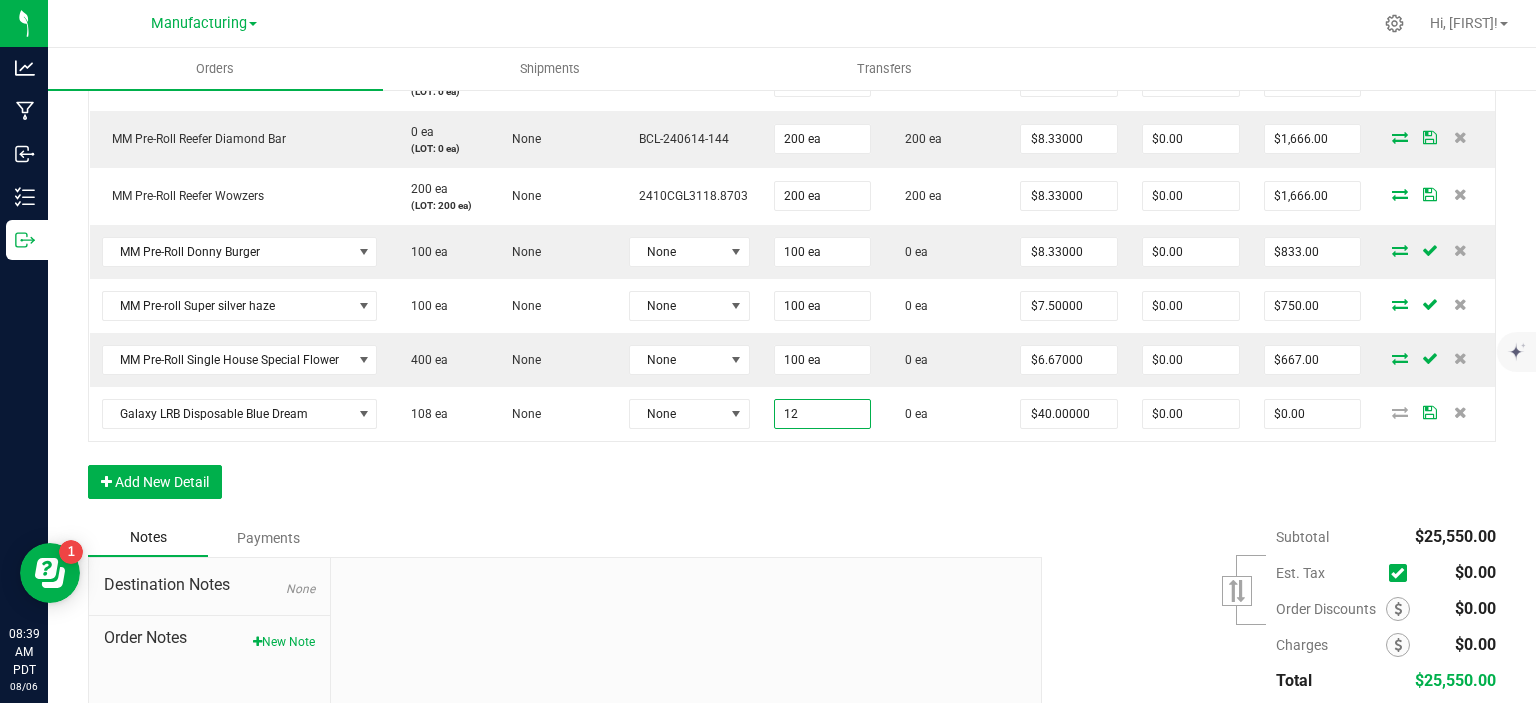 type on "12 ea" 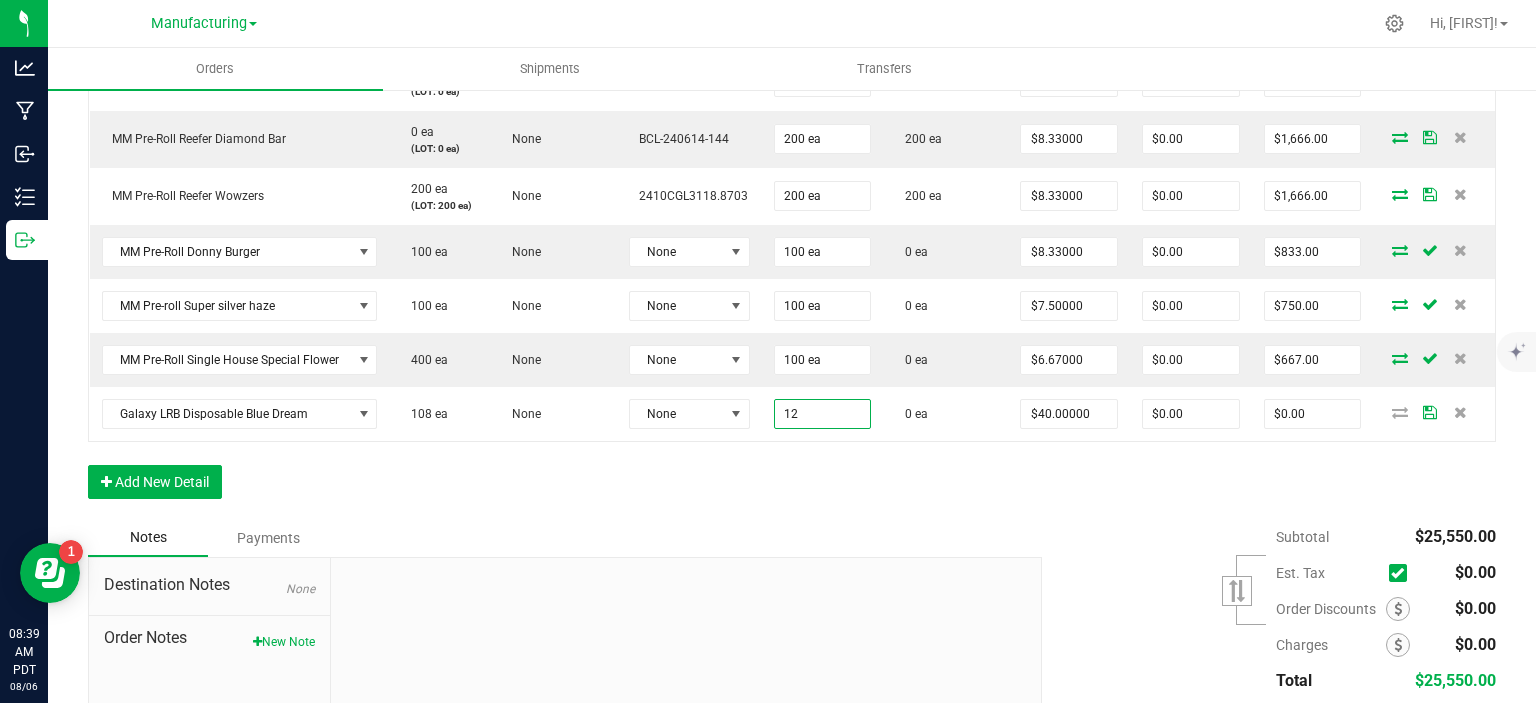 type on "$480.00" 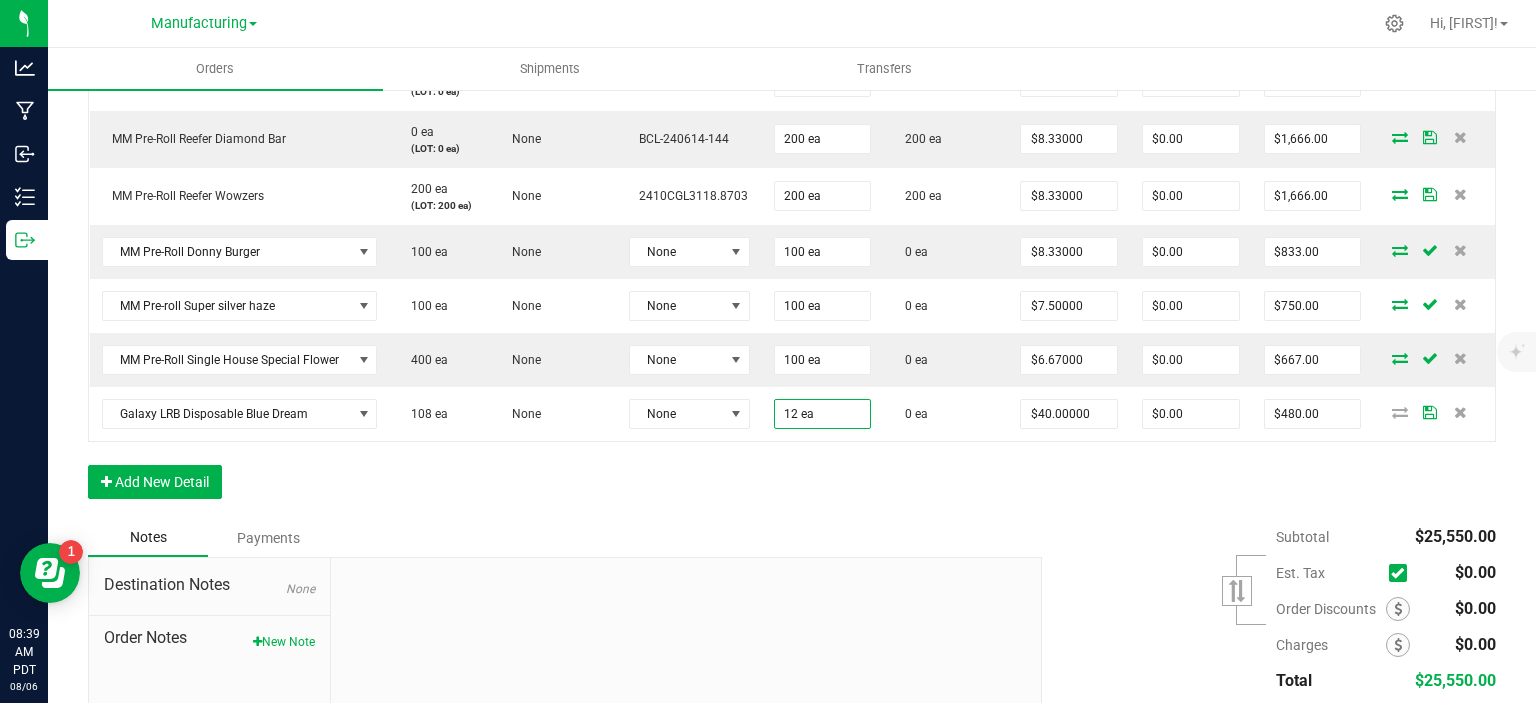 drag, startPoint x: 771, startPoint y: 485, endPoint x: 762, endPoint y: 458, distance: 28.460499 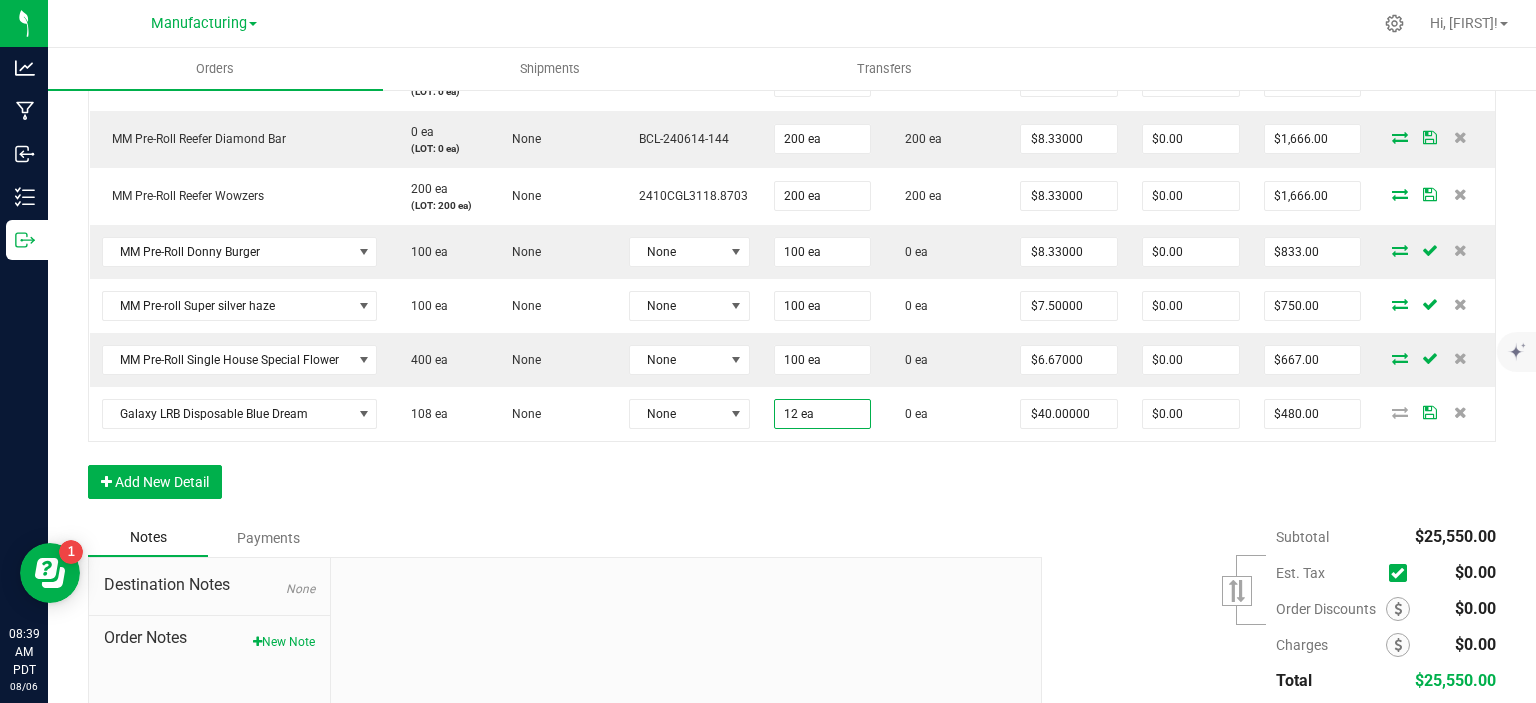 click on "Order Details Print All Labels Item Sellable Strain Lot Number Qty Ordered Qty Allocated Unit Price Line Discount Total Actions Galaxy Moonrocks Indica Blueberry 100 ea None None 50 ea 50 ea $18.33000 $0.00 $916.50 MM Rosin Double Dream 0 ea None None 67 ea 67 ea $37.50000 $0.00 $2,512.50 MM Rosin Gush Mintz 0 ea None None 25 ea 25 ea $37.50000 $0.00 $937.50 MM Rosin Strawberry Bomb 0 ea None None 25 ea 25 ea $37.50000 $0.00 $937.50 MM Gummy 300mg Indica Grape 262 ea None None 83 ea 83 ea $30.00000 $0.00 $2,490.00 MM Gummy Rings Cherry 0 ea None None 68 ea 68 ea $15.00000 $0.00 $1,020.00 MM Gummy Rings Watermelon 0 ea None None 71 ea 71 ea $15.00000 $0.00 $1,065.00 MM Gummy Bears THC/CBN 0 ea None None 96 ea 96 ea $15.00000 $0.00 $1,440.00 MM Gummy Rings Green Apple 32 ea None None 70 ea 70 ea $15.00000 $0.00 $1,050.00 DVJ Eighth Tangie 0 ea None None 100 ea 100 ea $0.00" at bounding box center [792, -84] 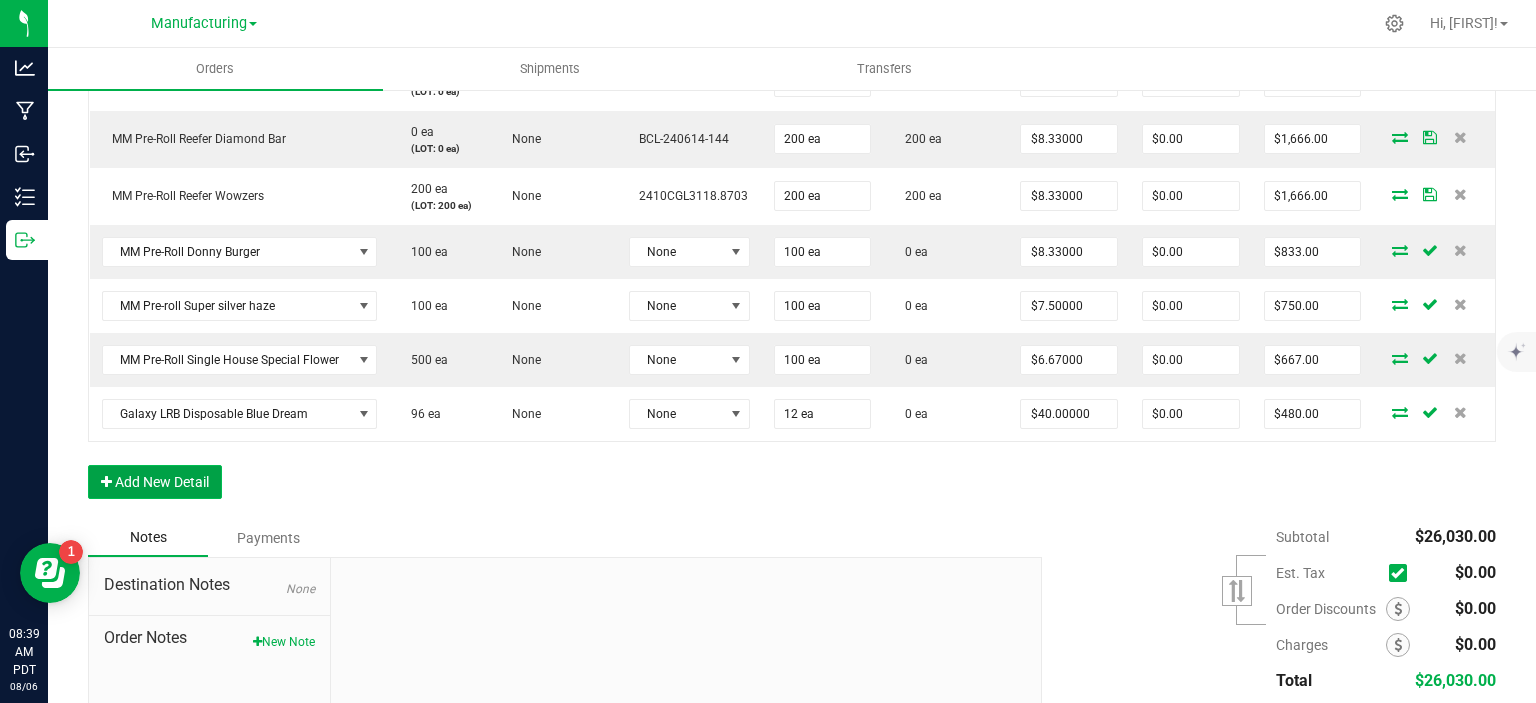 click on "Add New Detail" at bounding box center [155, 482] 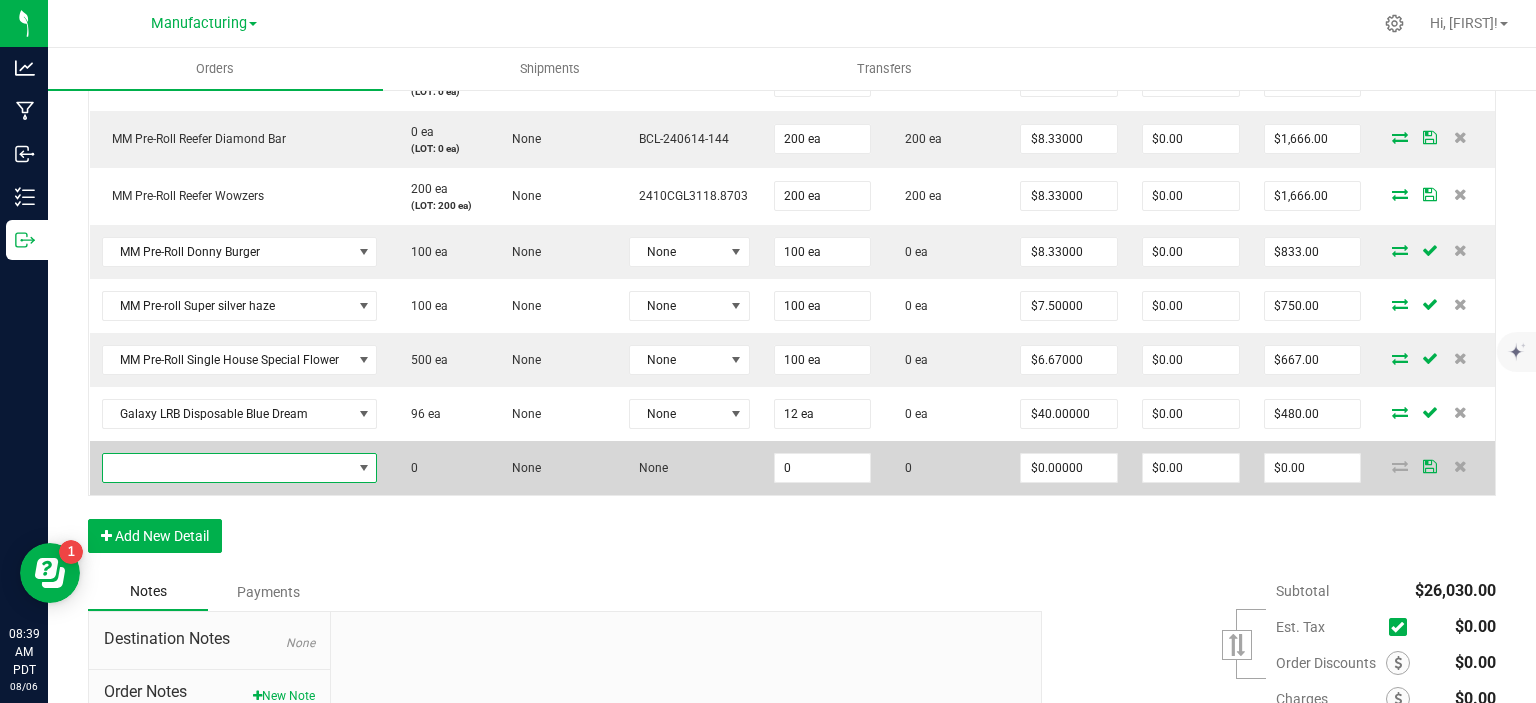 click at bounding box center (227, 468) 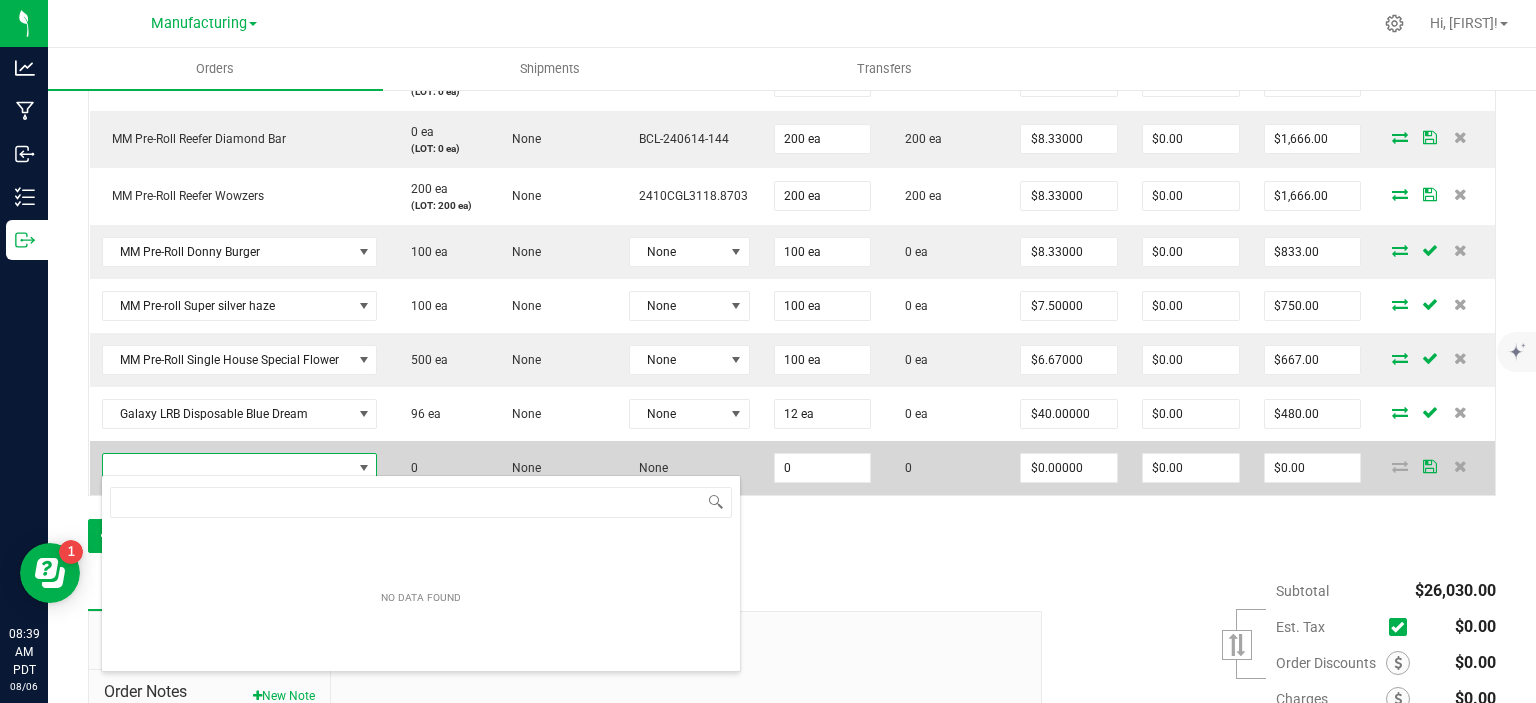 scroll, scrollTop: 99970, scrollLeft: 99724, axis: both 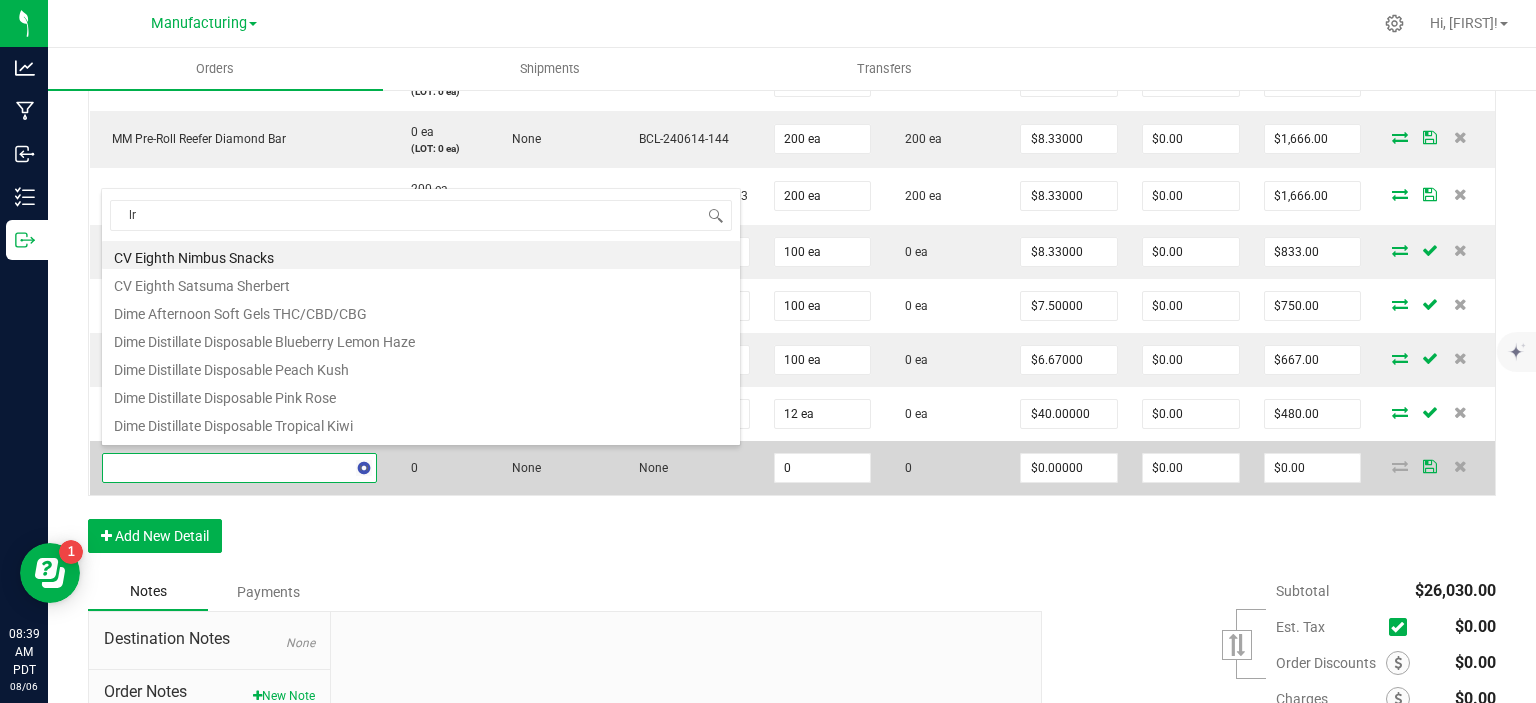type on "lrb" 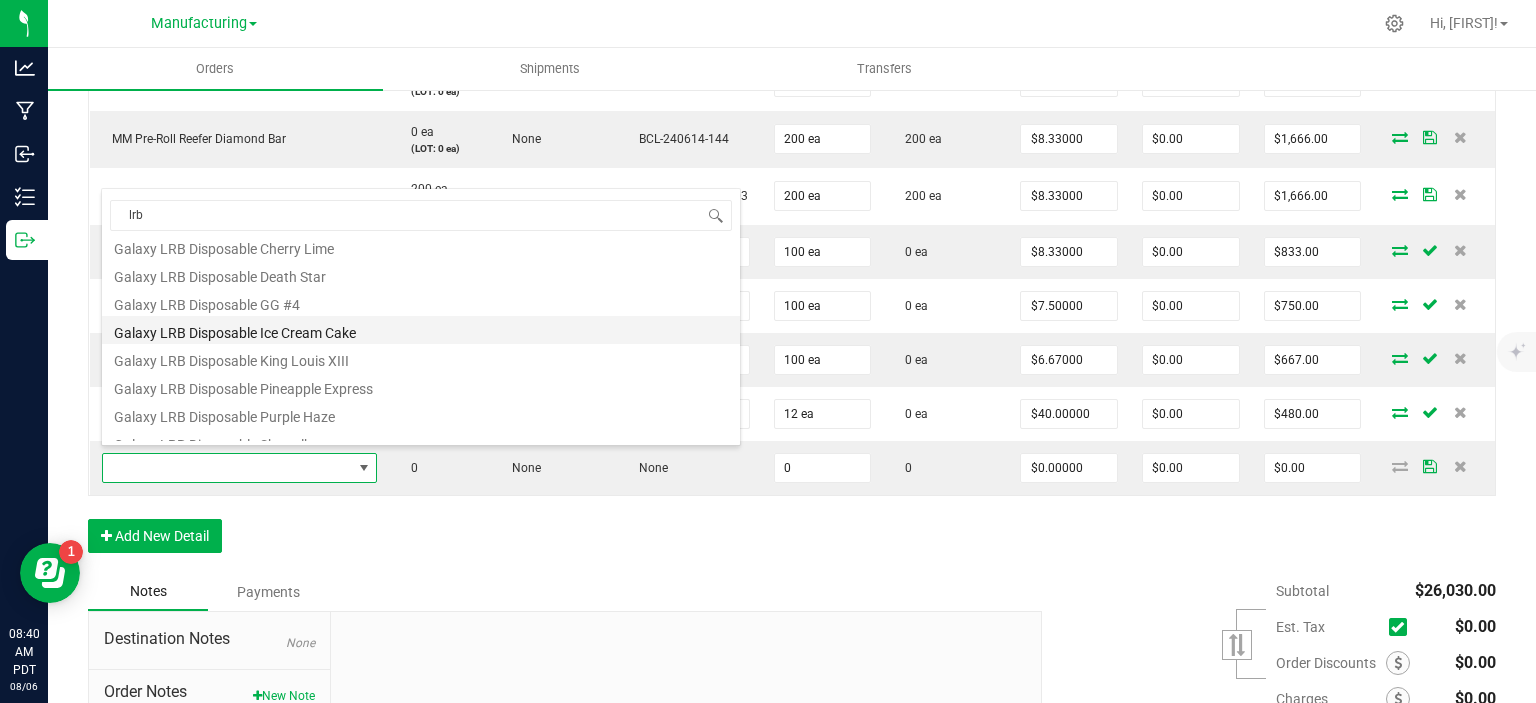 scroll, scrollTop: 100, scrollLeft: 0, axis: vertical 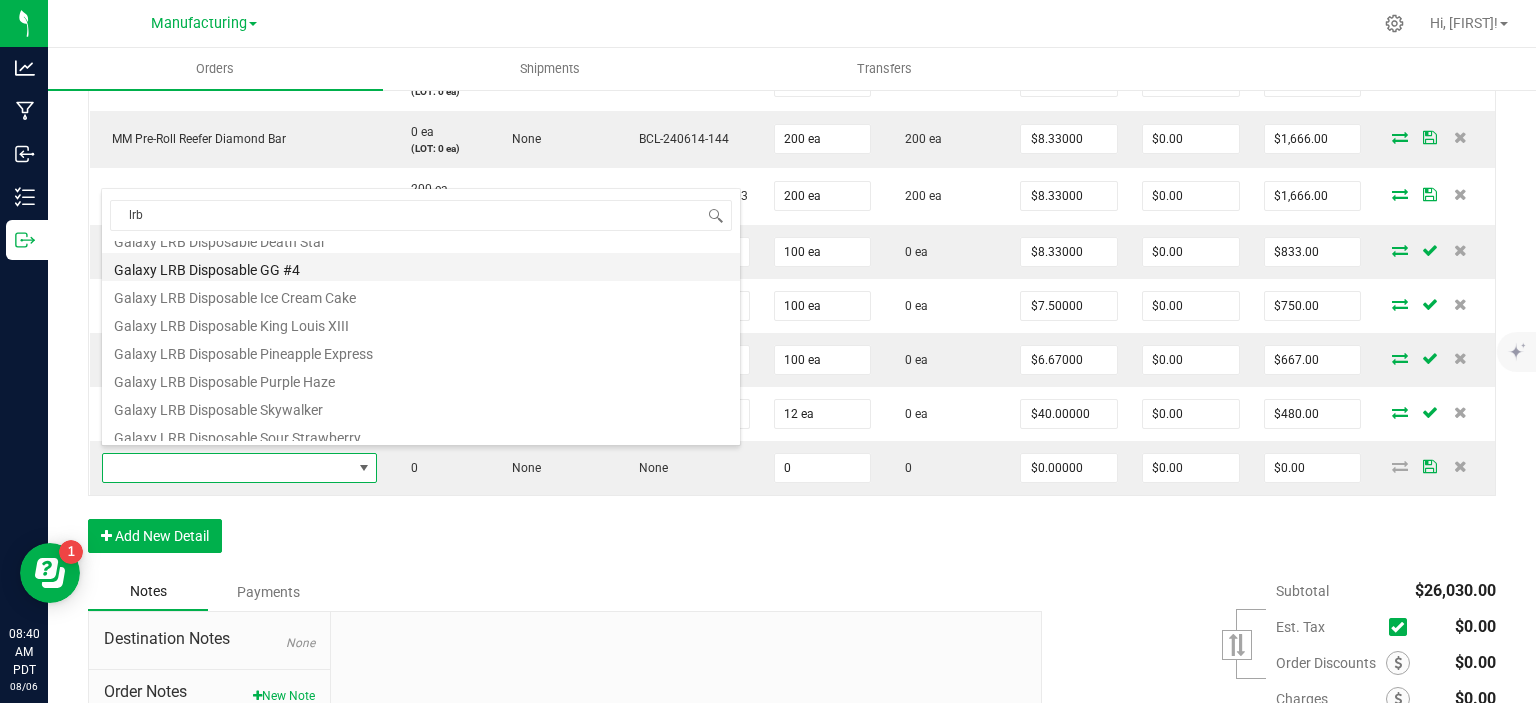 click on "Galaxy LRB Disposable GG #4" at bounding box center (421, 267) 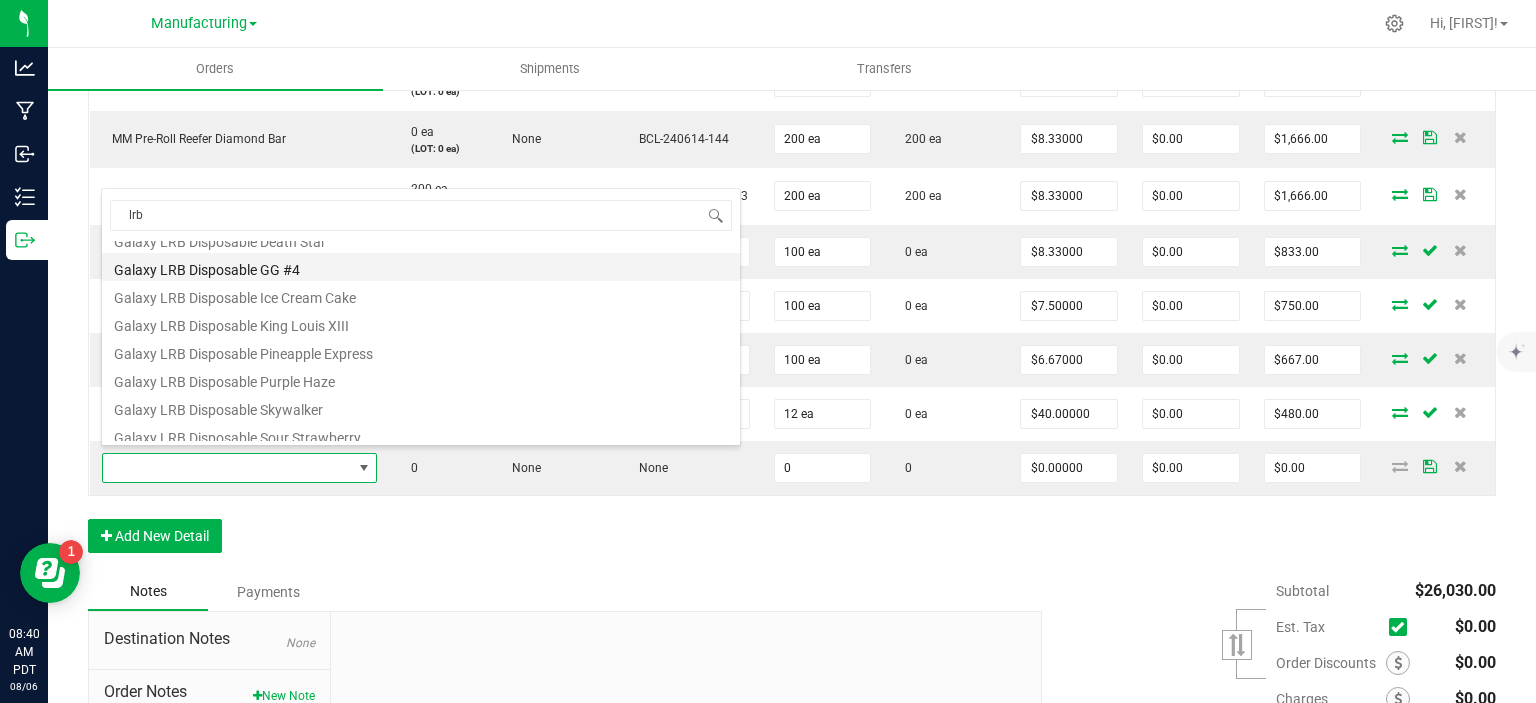 type on "0 ea" 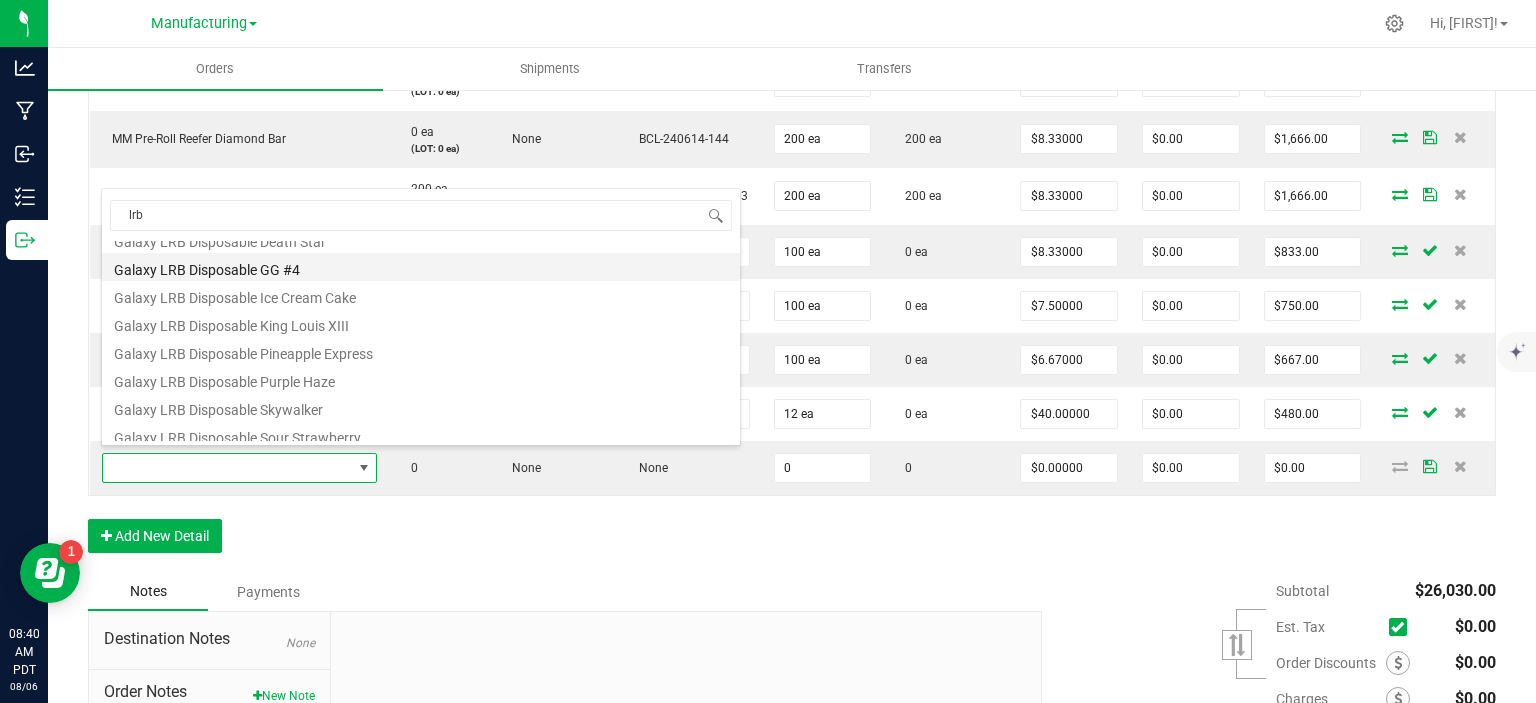 type on "$40.00000" 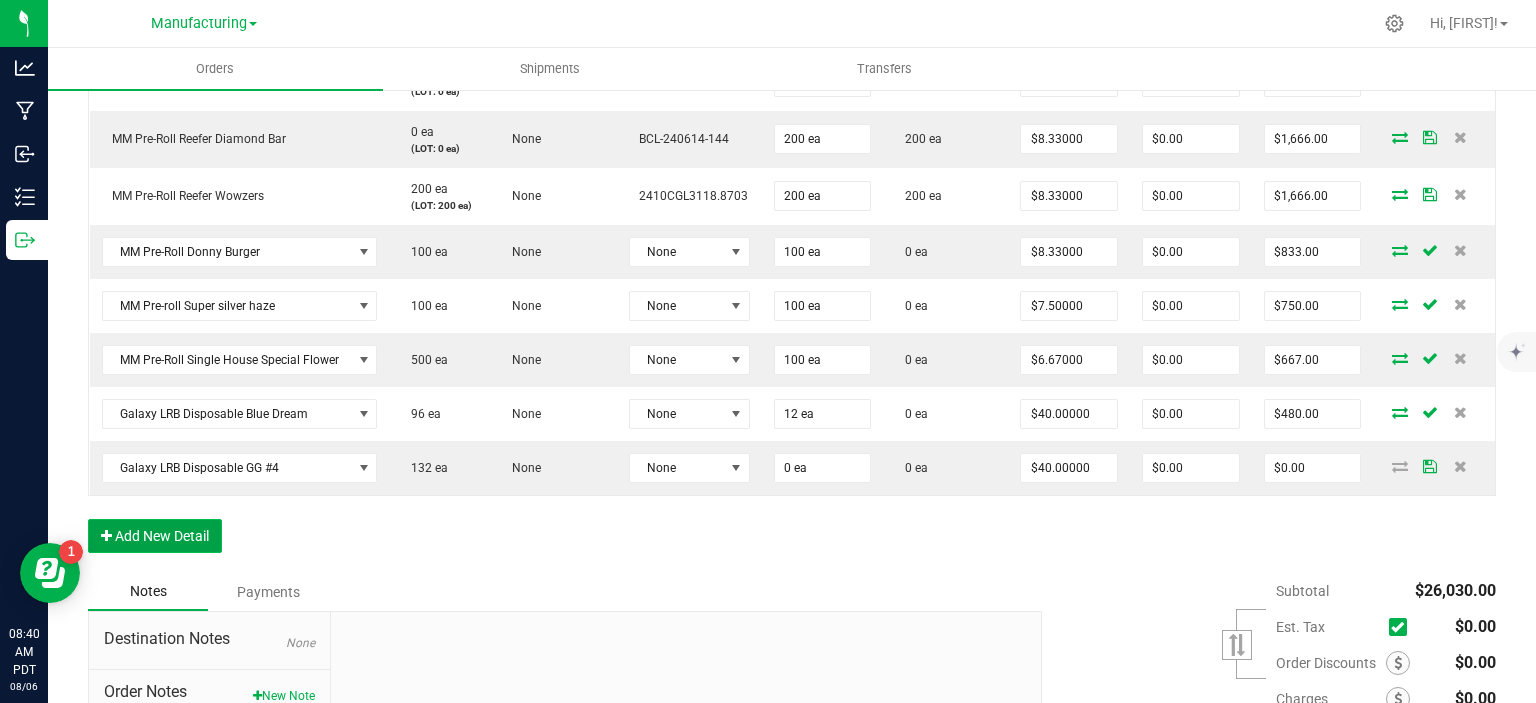 click on "Add New Detail" at bounding box center (155, 536) 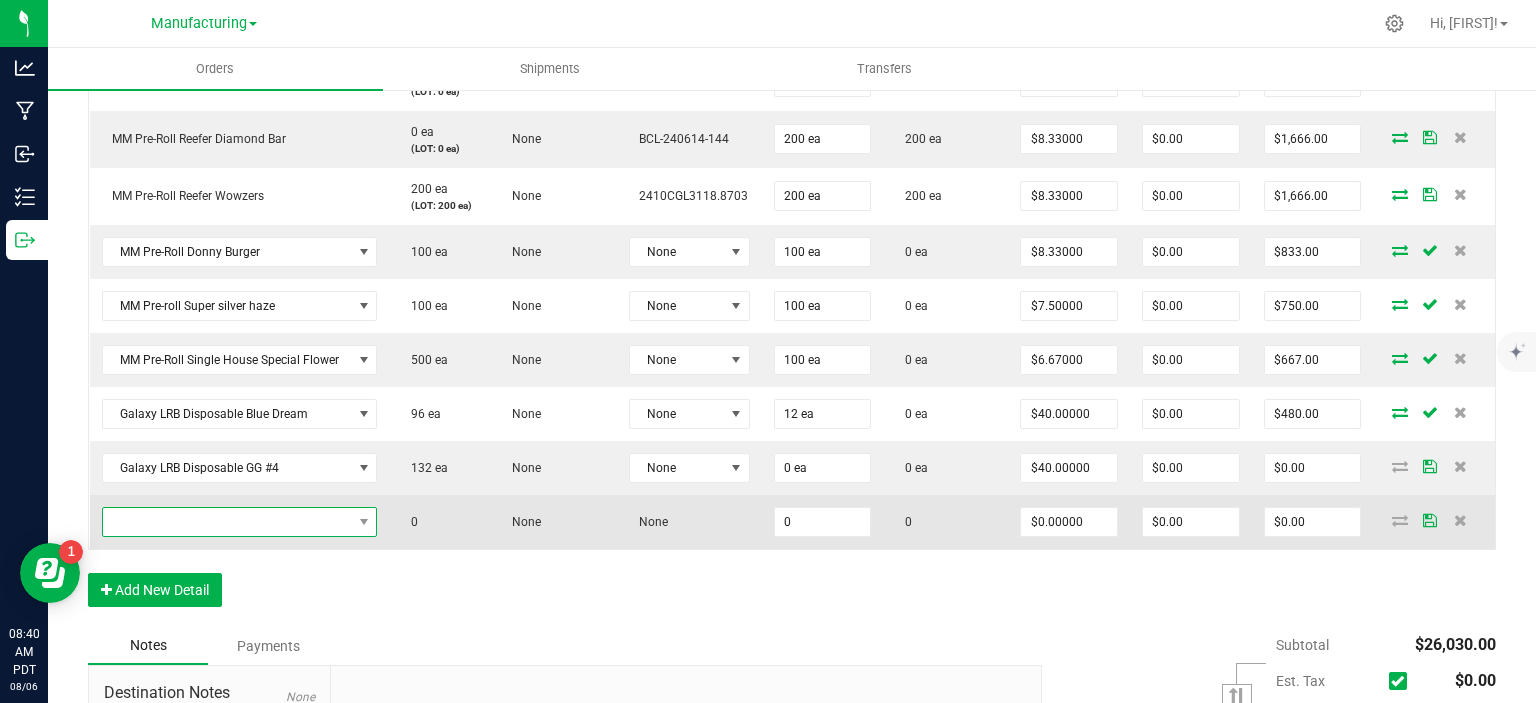 click at bounding box center (227, 522) 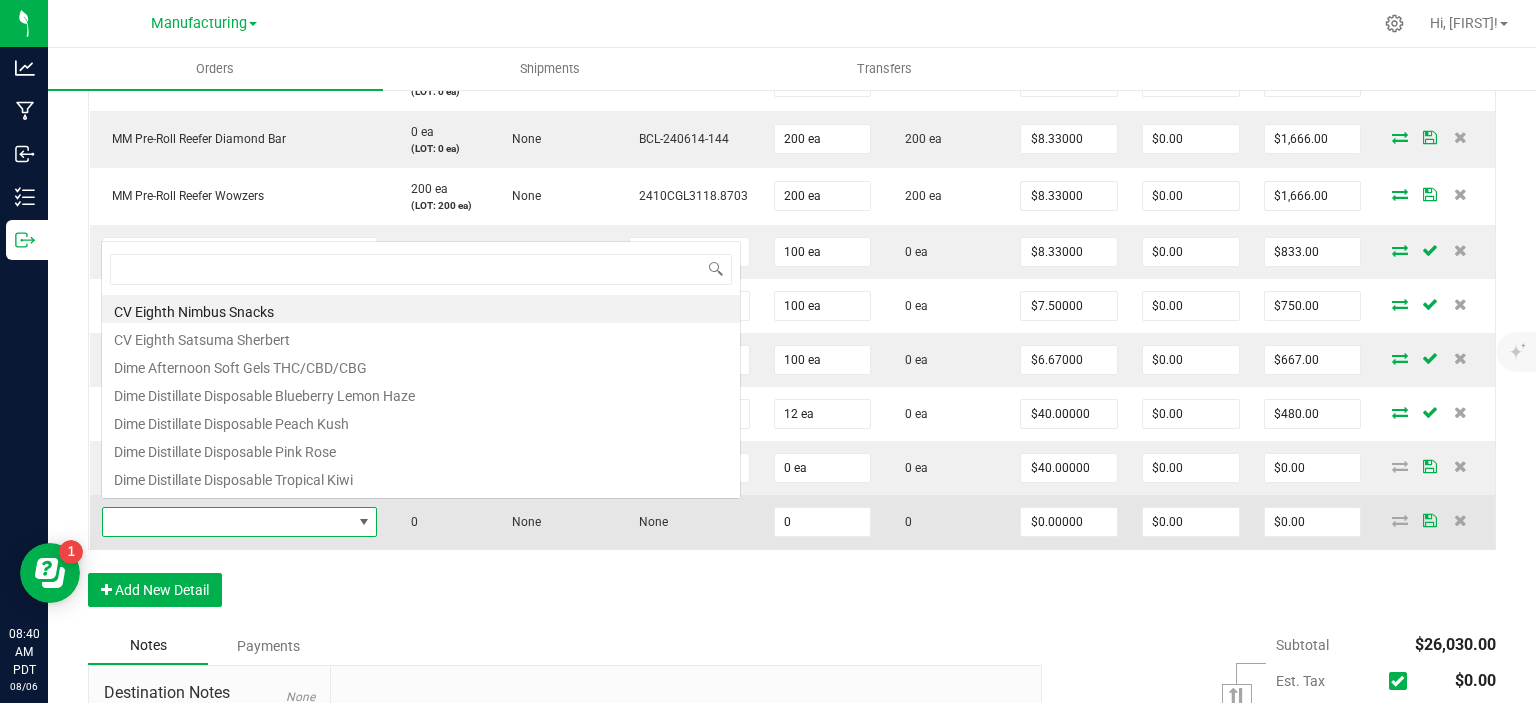 scroll, scrollTop: 0, scrollLeft: 0, axis: both 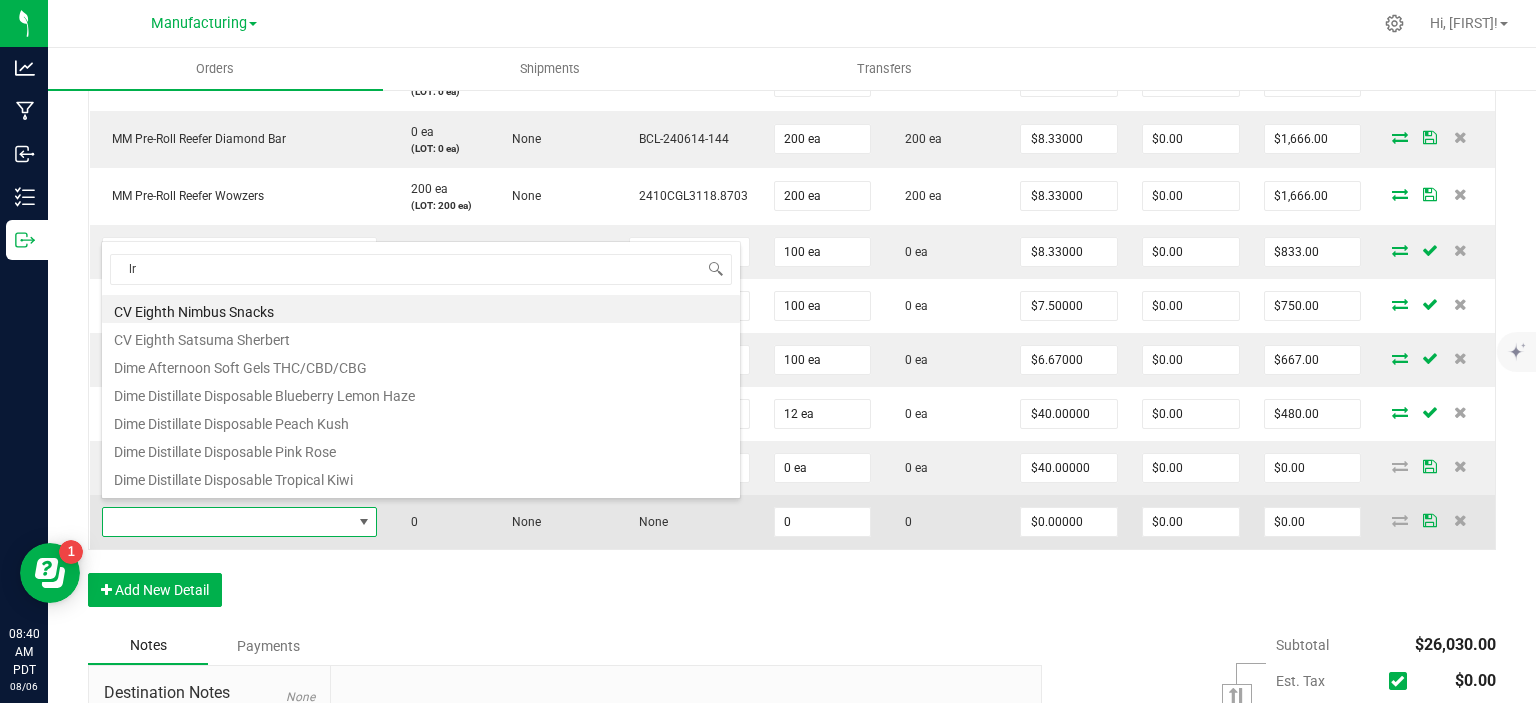type on "lrb" 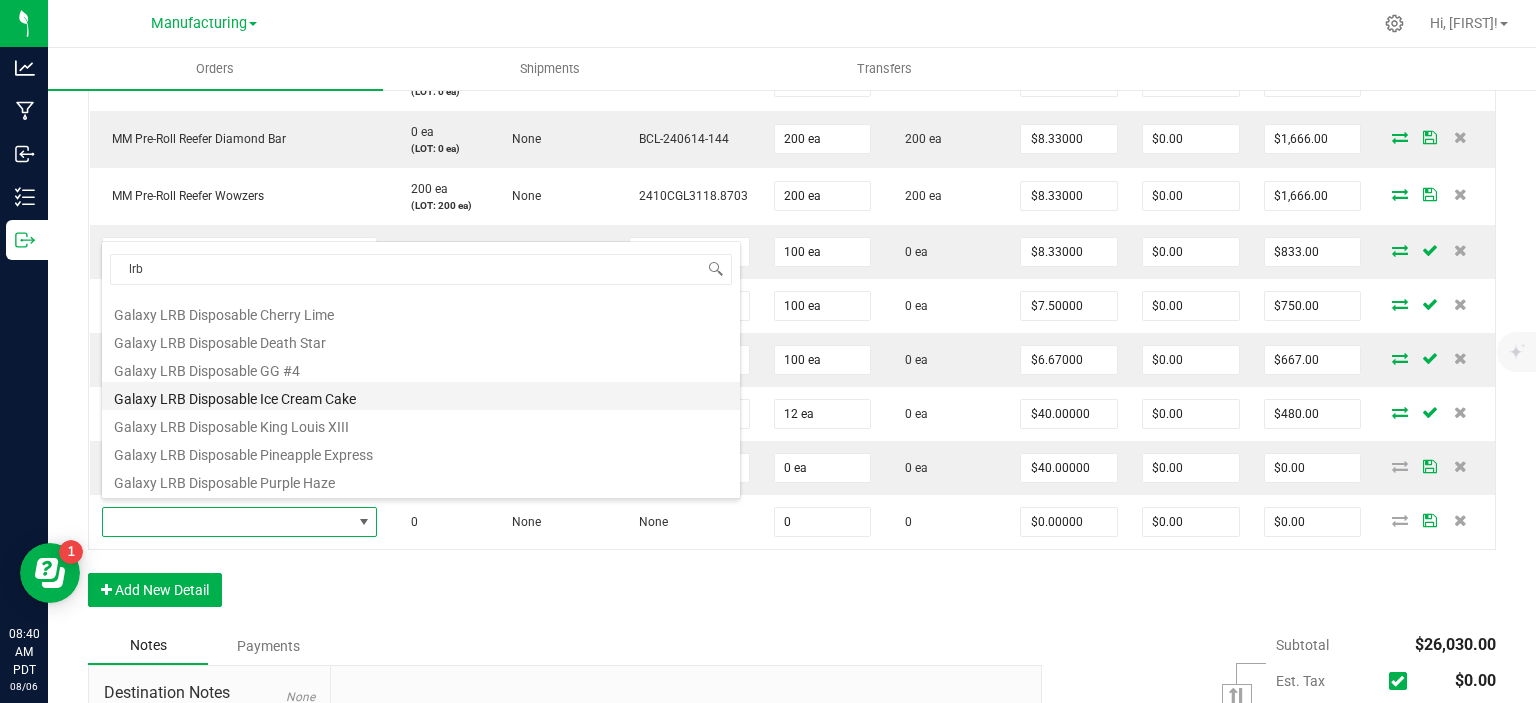 scroll, scrollTop: 100, scrollLeft: 0, axis: vertical 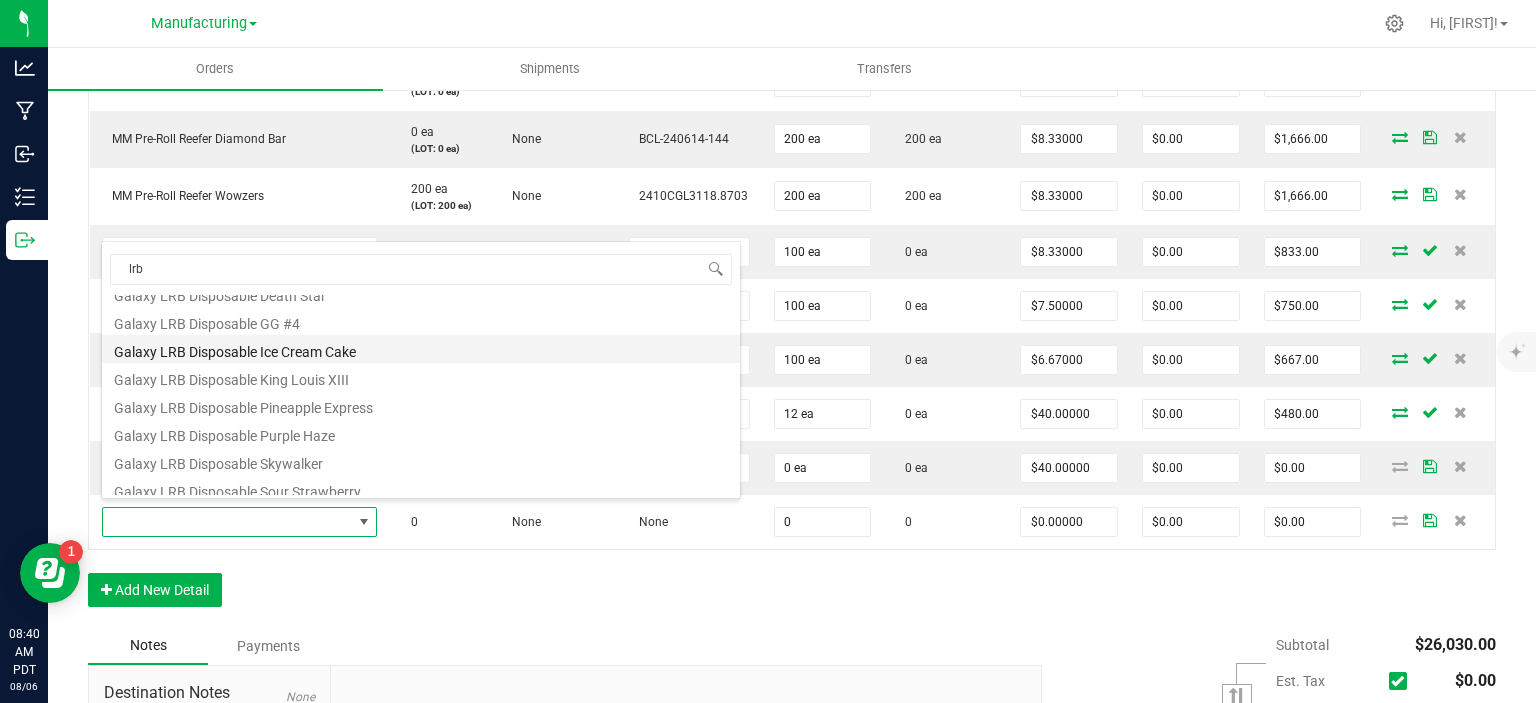 click on "Galaxy LRB Disposable Skywalker" at bounding box center [421, 461] 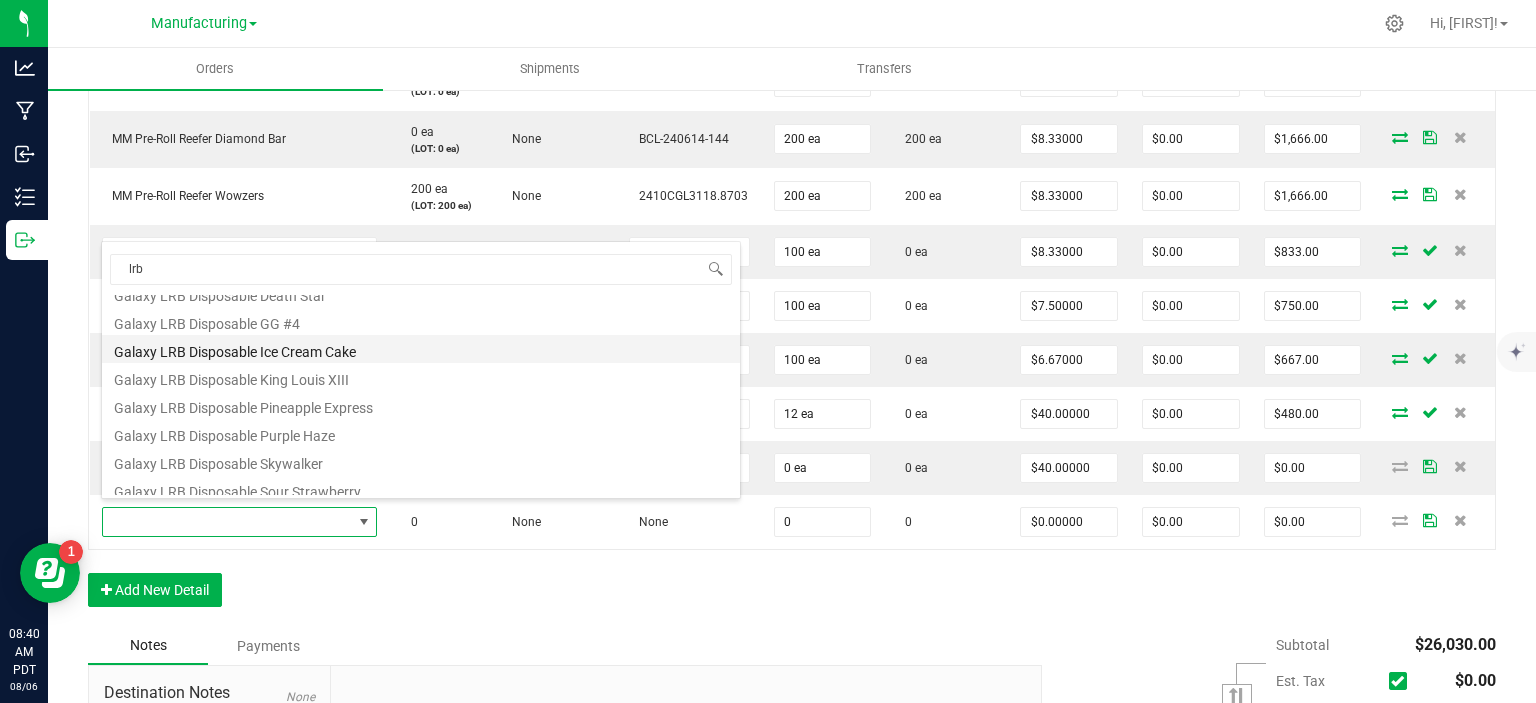 type on "0 ea" 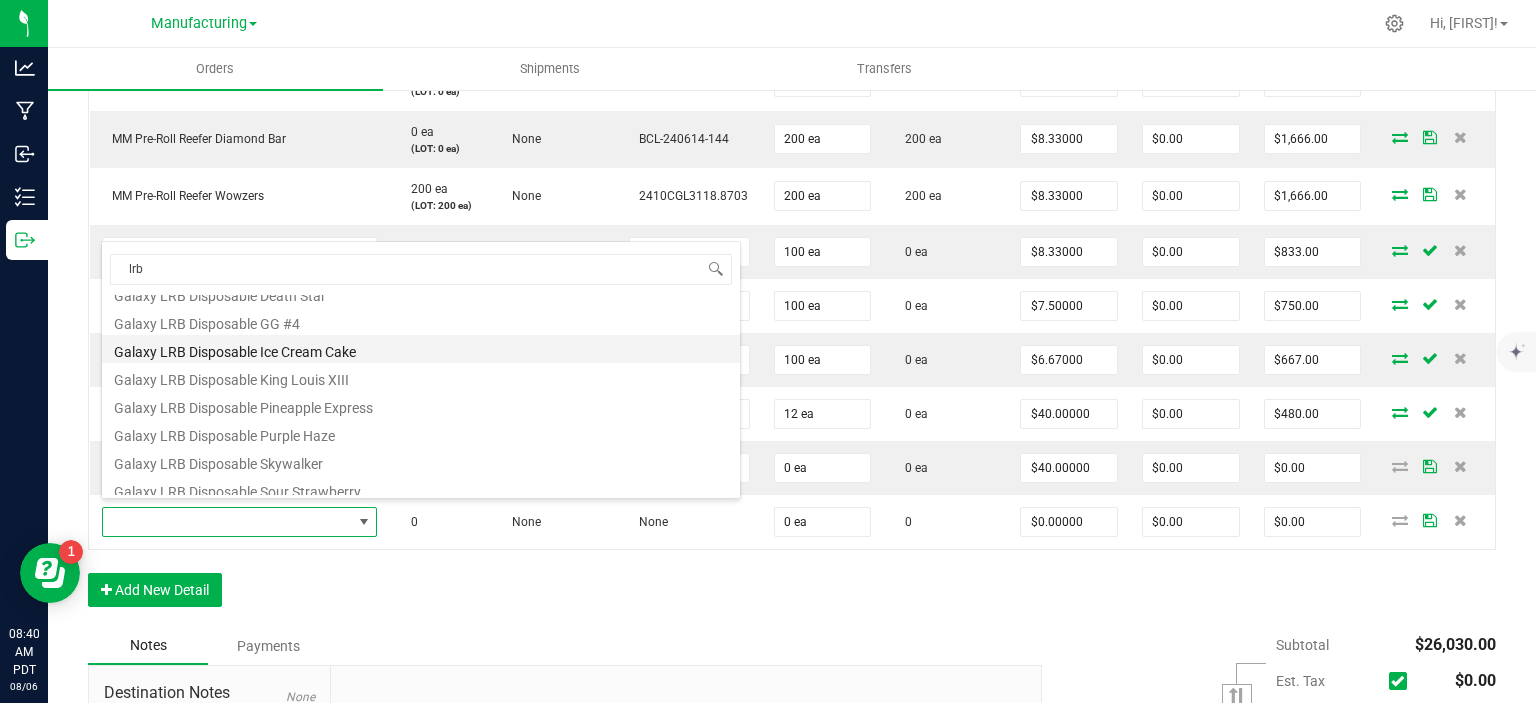 type on "$40.00000" 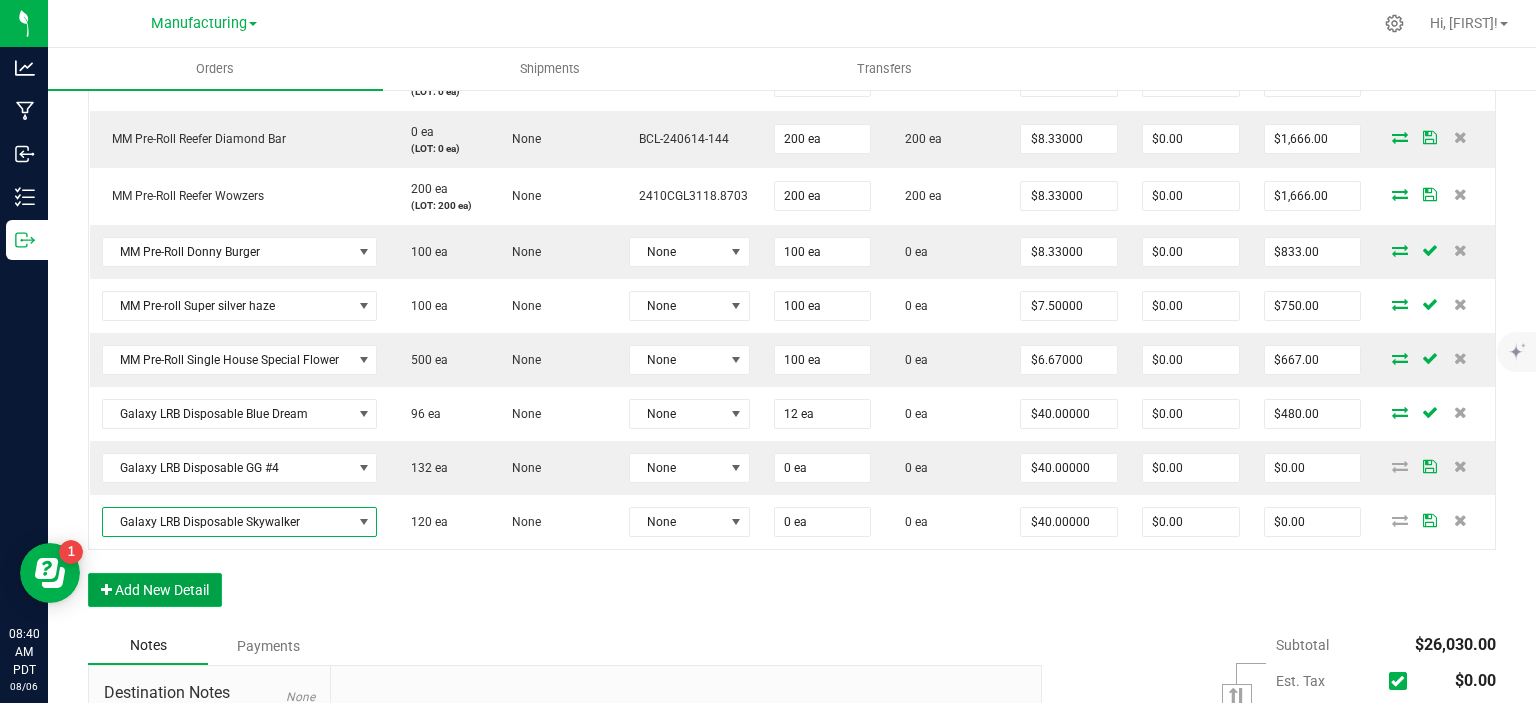 click on "Add New Detail" at bounding box center (155, 590) 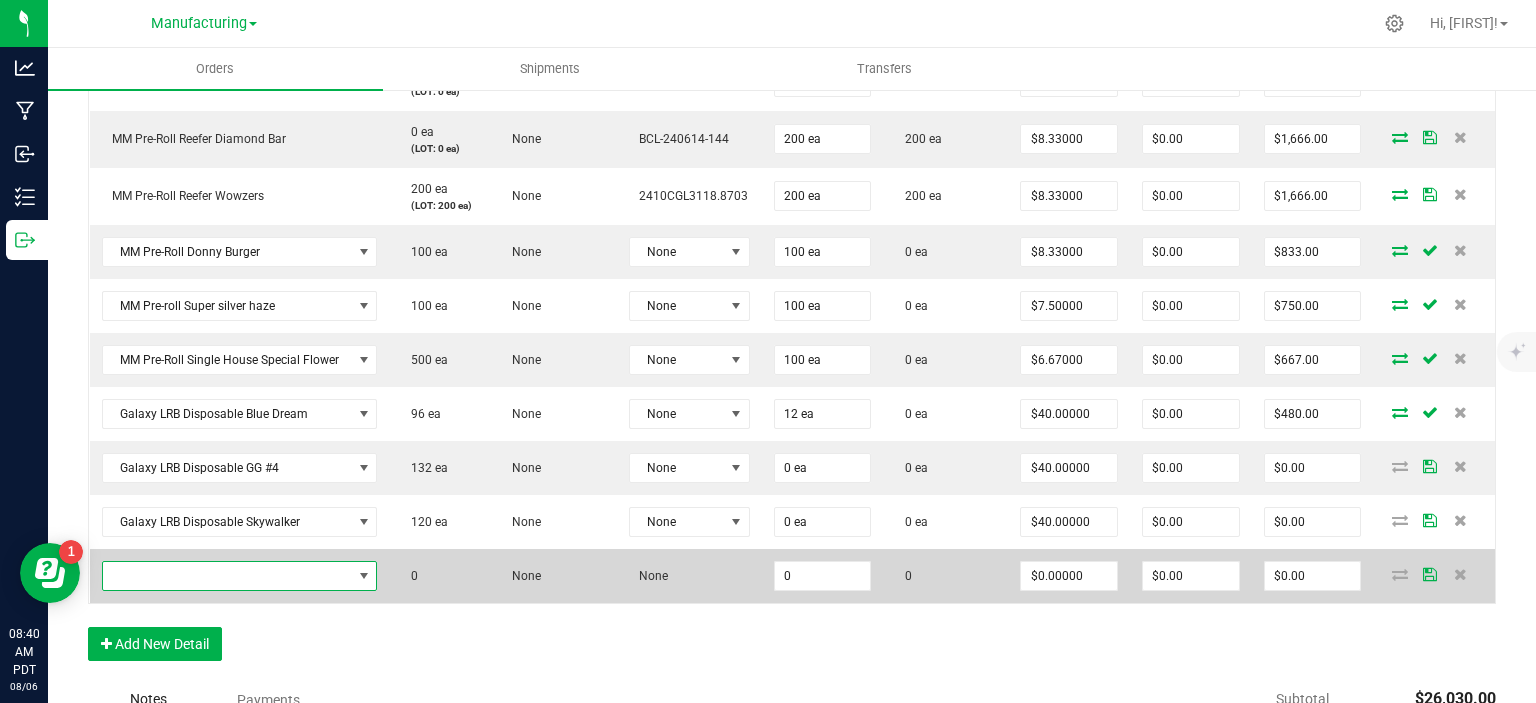 click at bounding box center [227, 576] 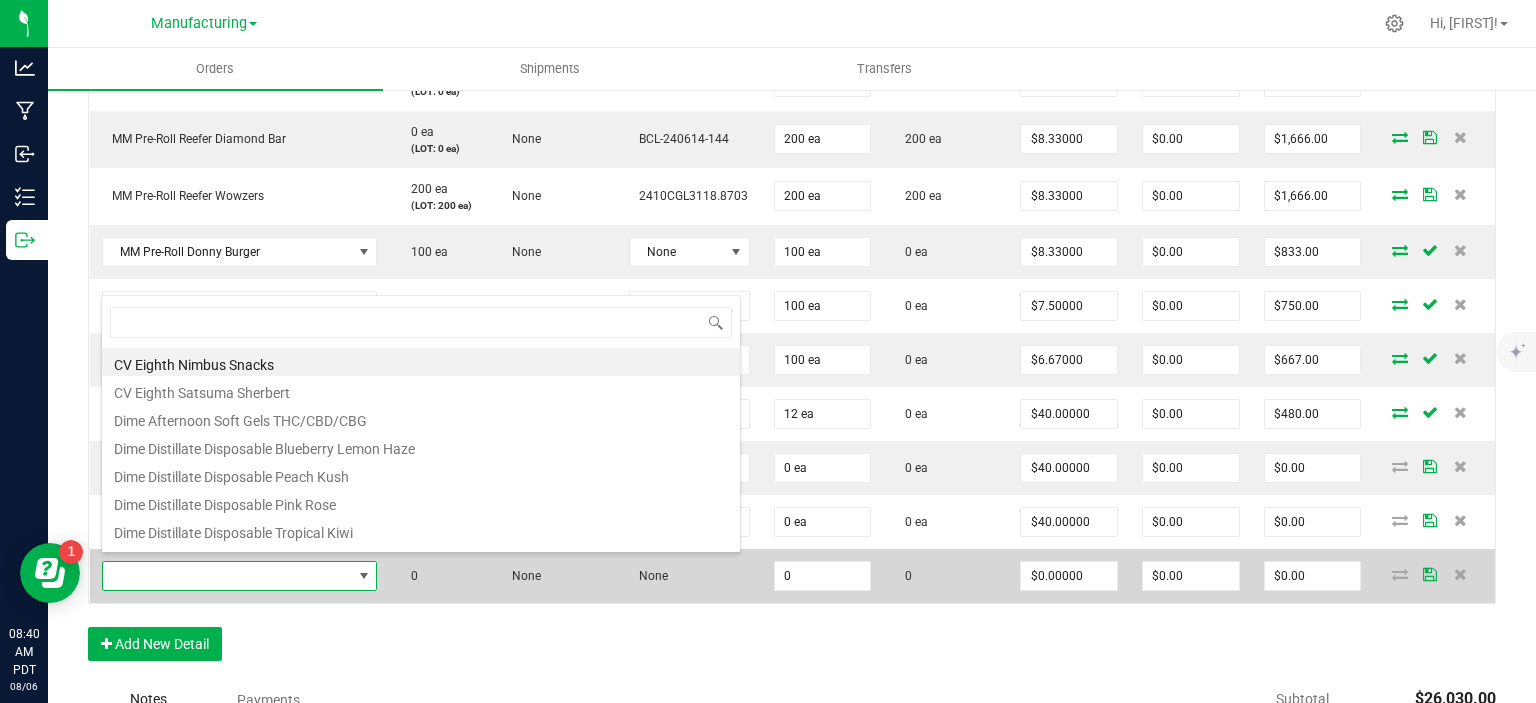 scroll, scrollTop: 99970, scrollLeft: 99724, axis: both 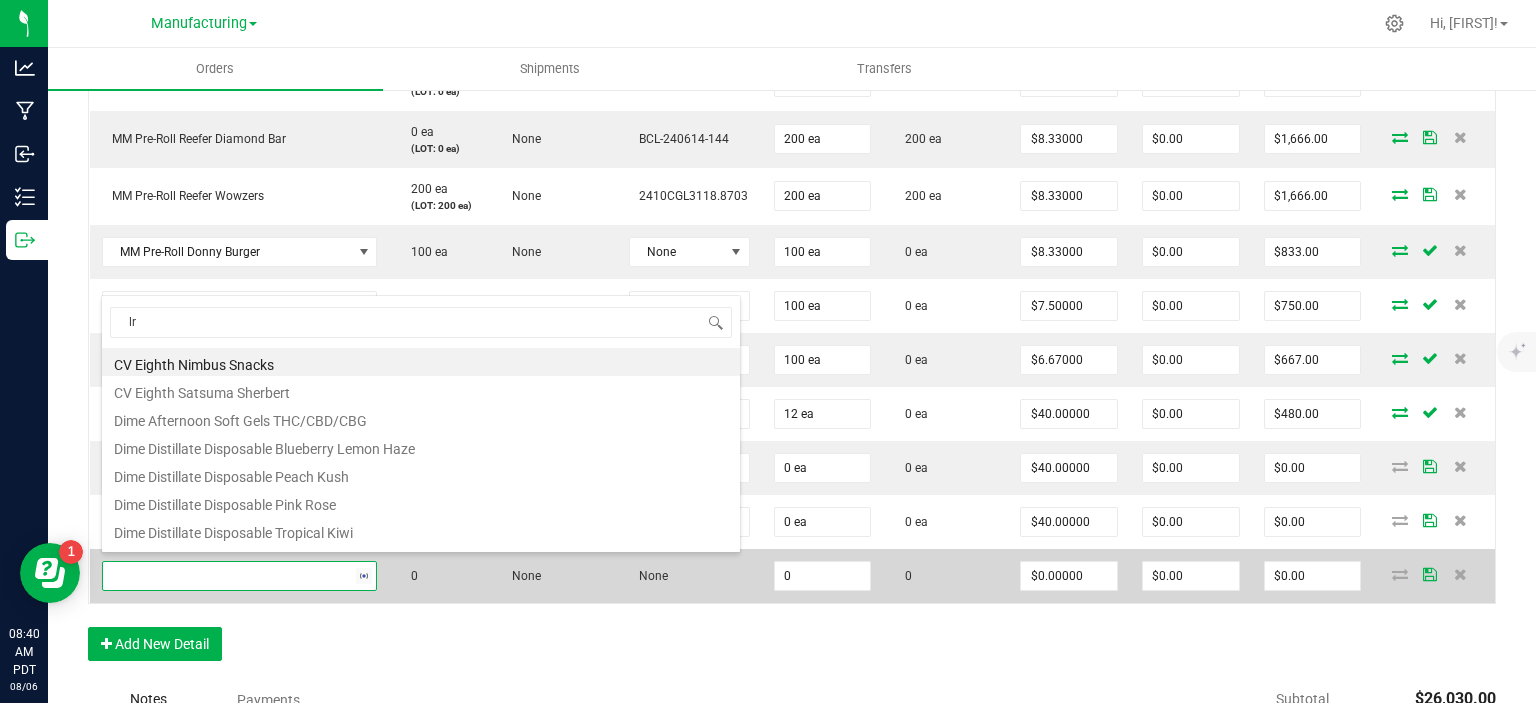 type on "lrb" 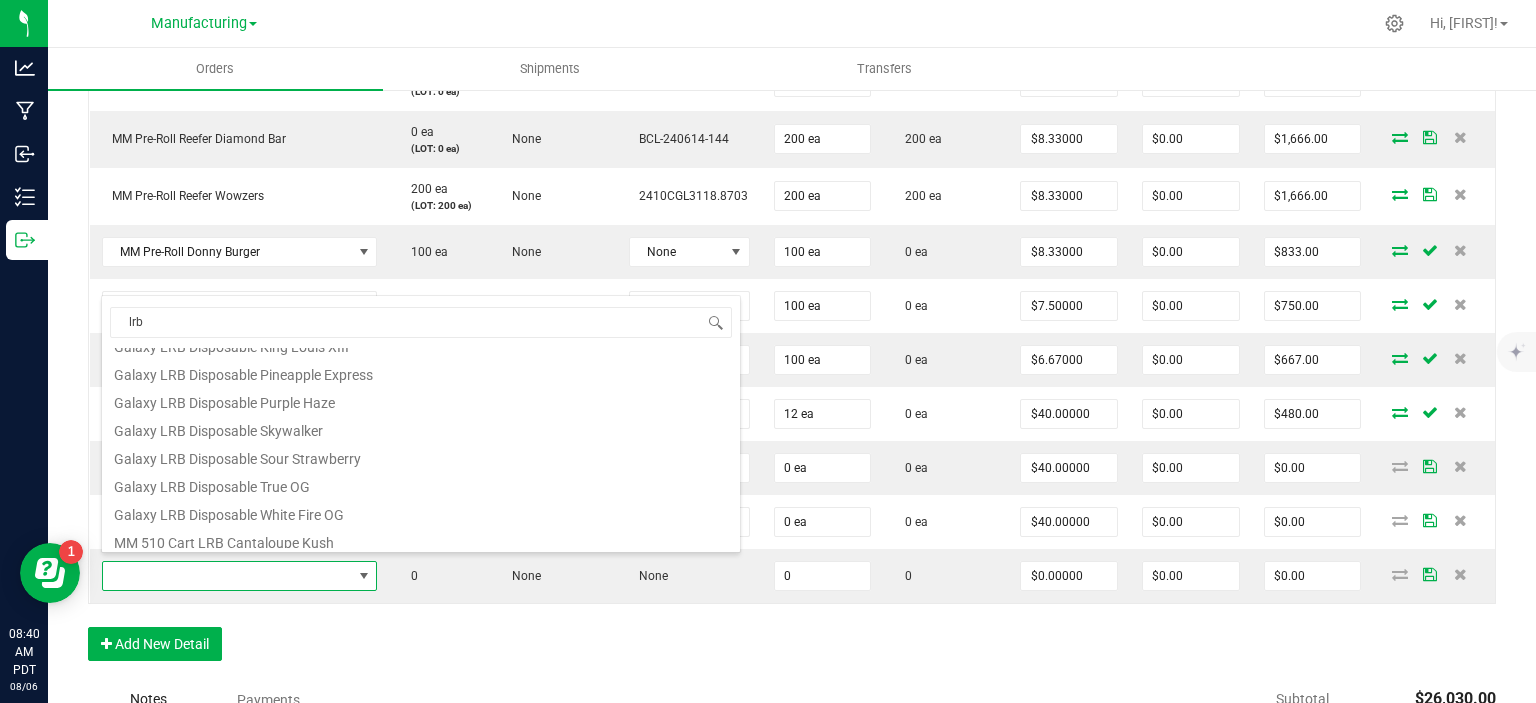 scroll, scrollTop: 200, scrollLeft: 0, axis: vertical 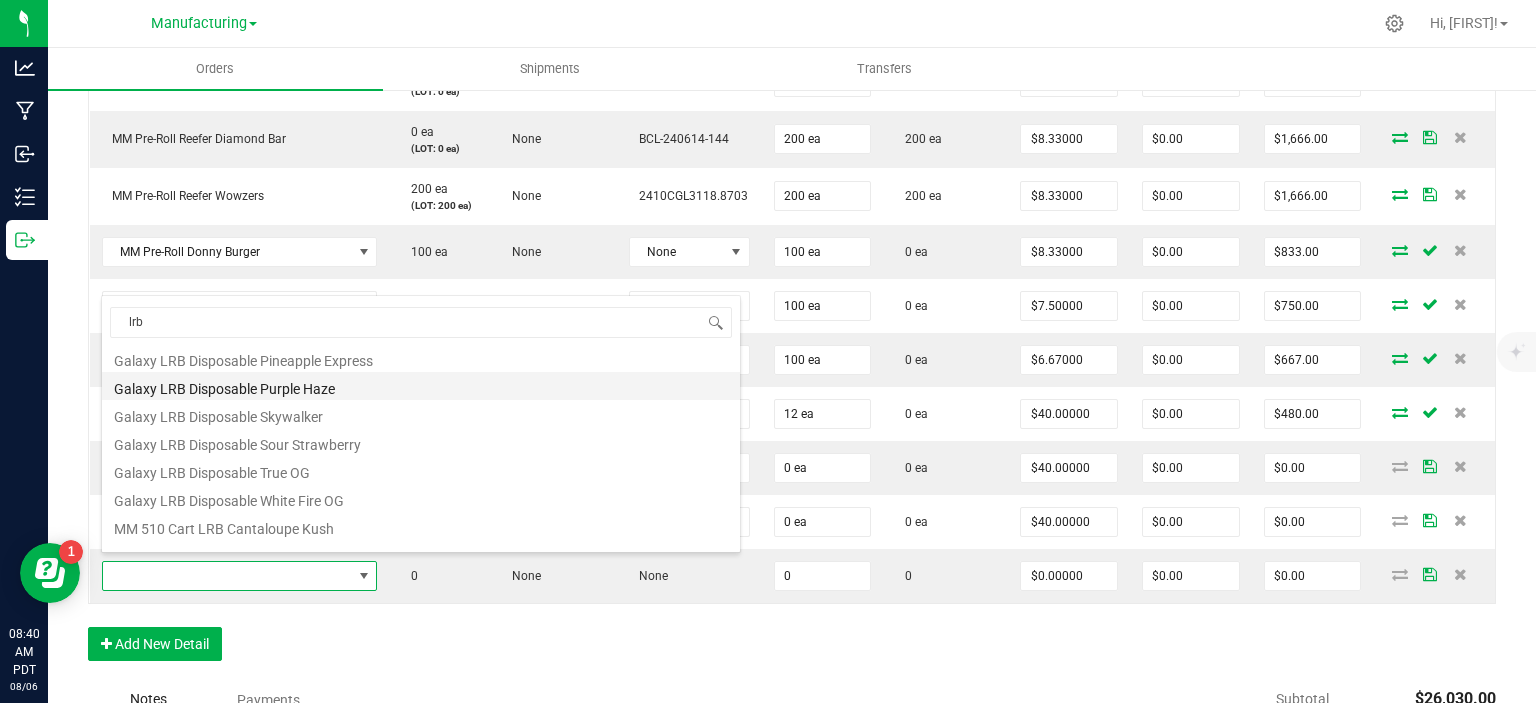 click on "Galaxy LRB Disposable Purple Haze" at bounding box center [421, 386] 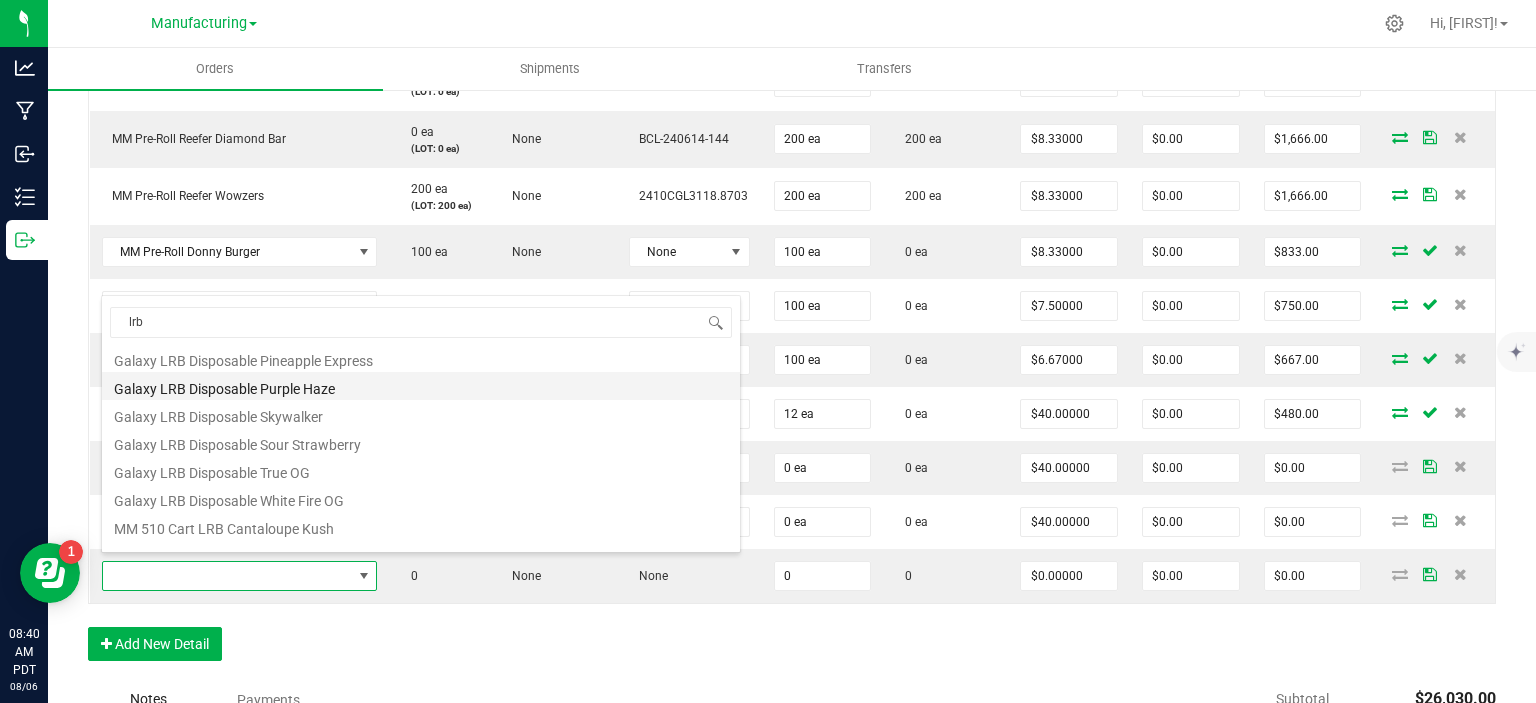 type on "0 ea" 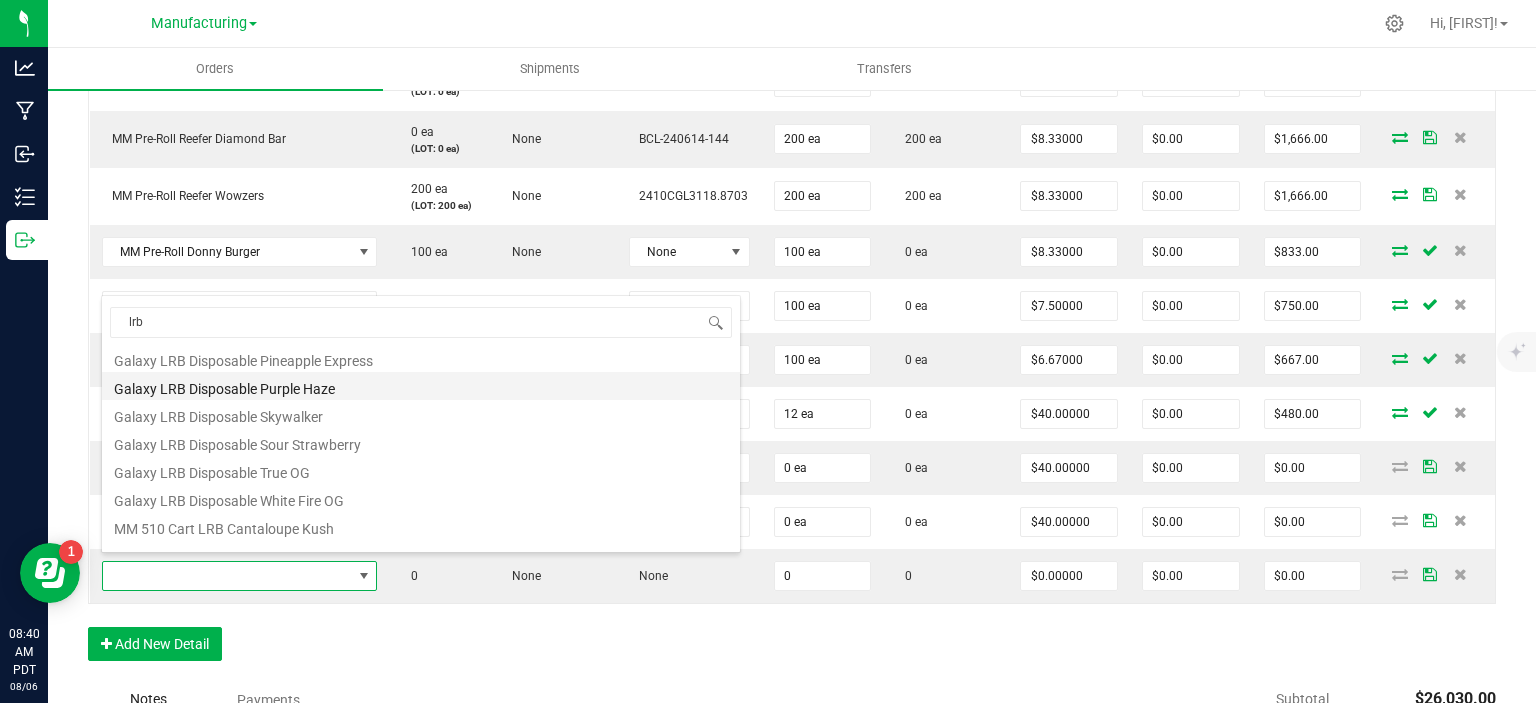 type on "$40.00000" 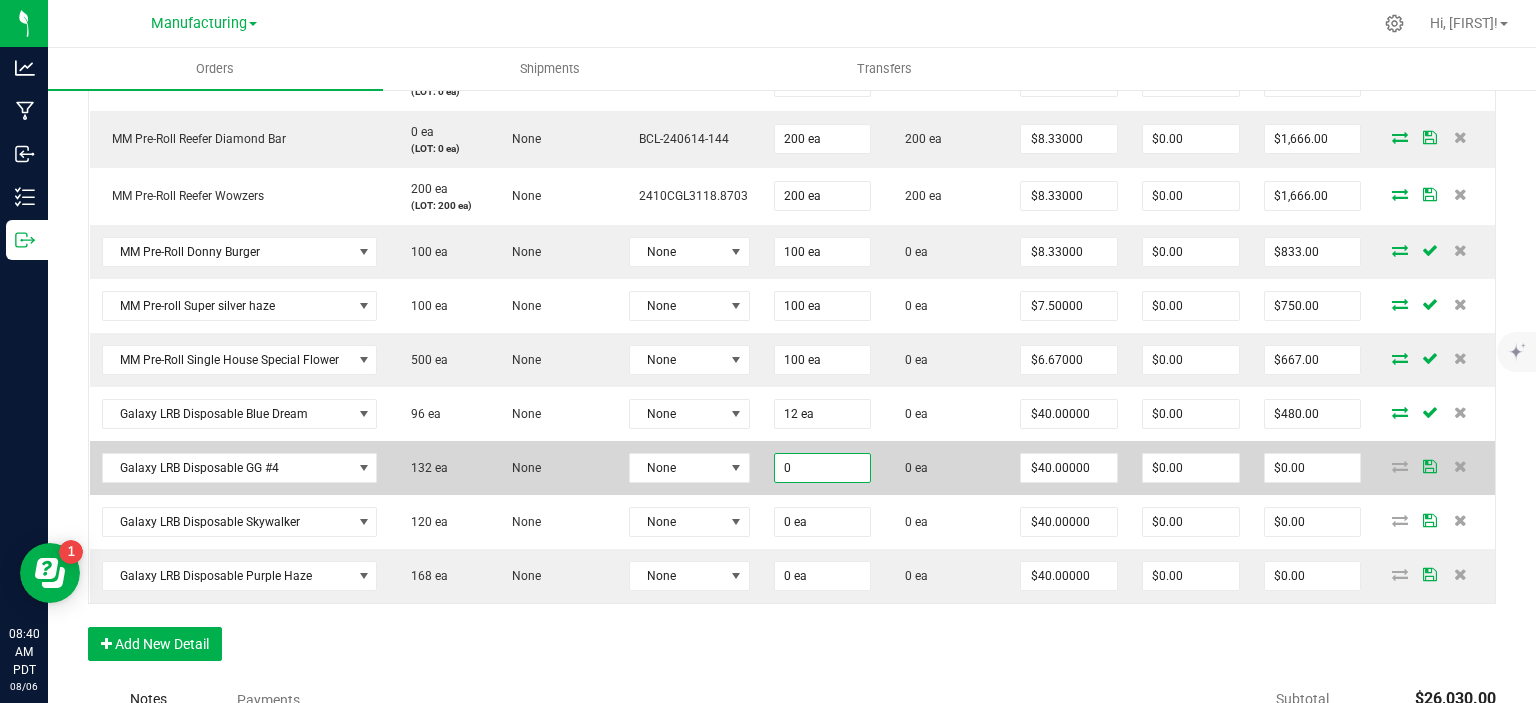 click on "0" at bounding box center (823, 468) 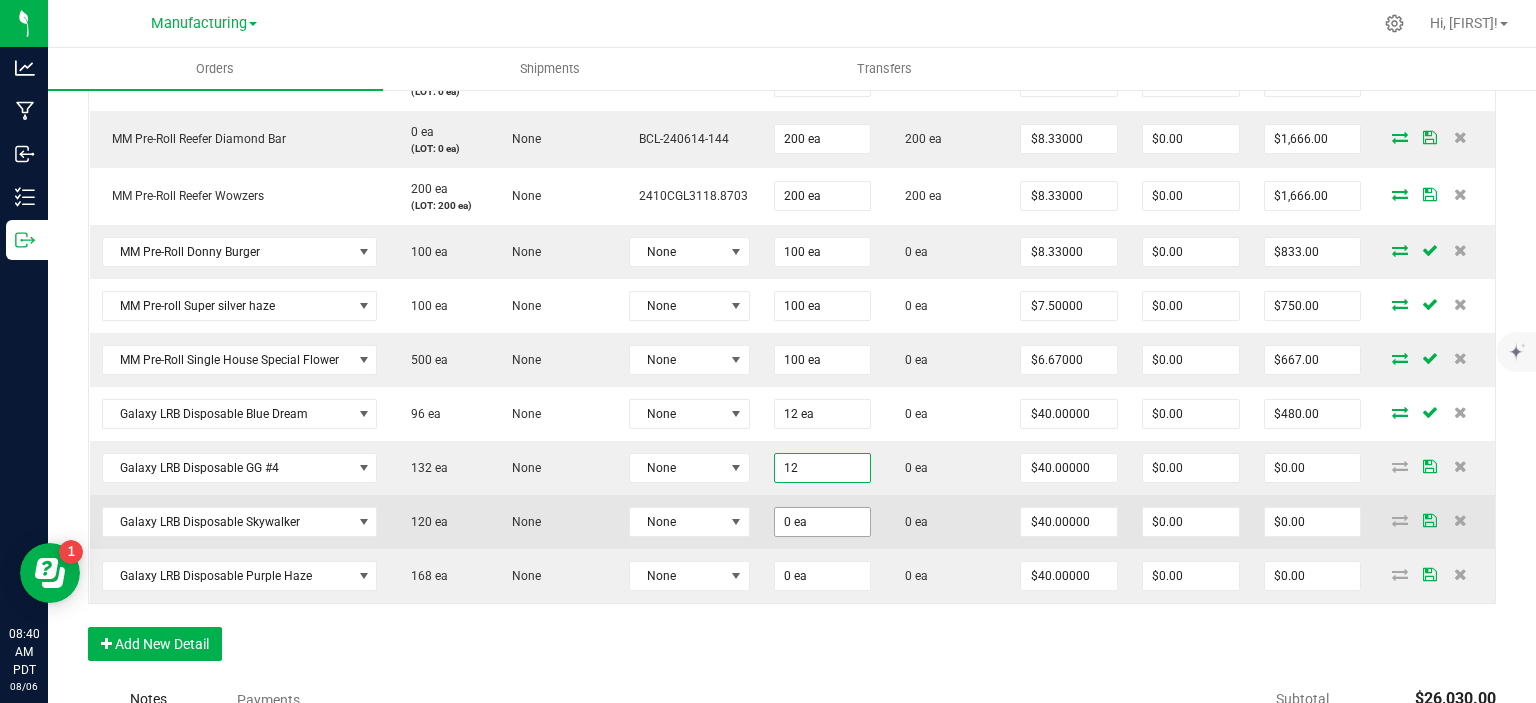 type on "12 ea" 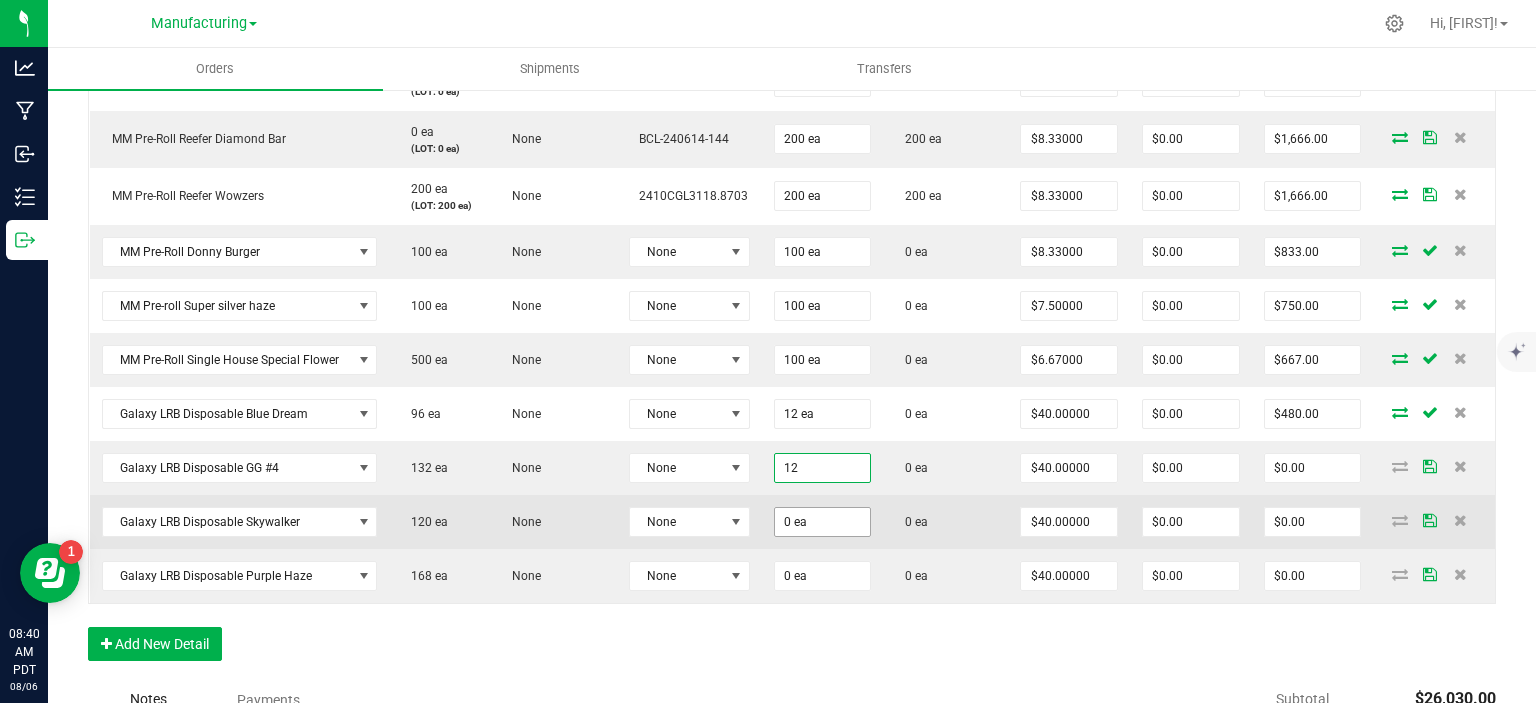 type on "$480.00" 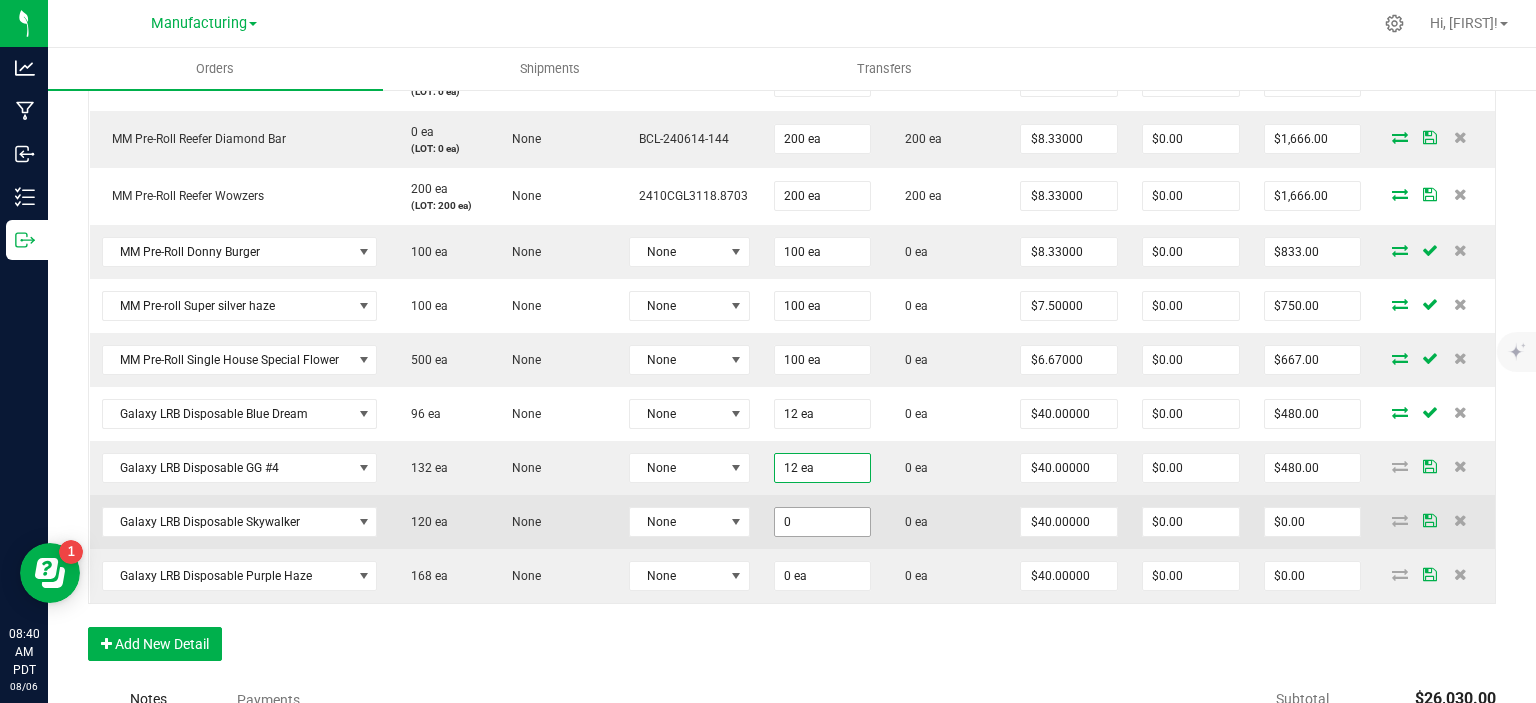 click on "0" at bounding box center (823, 522) 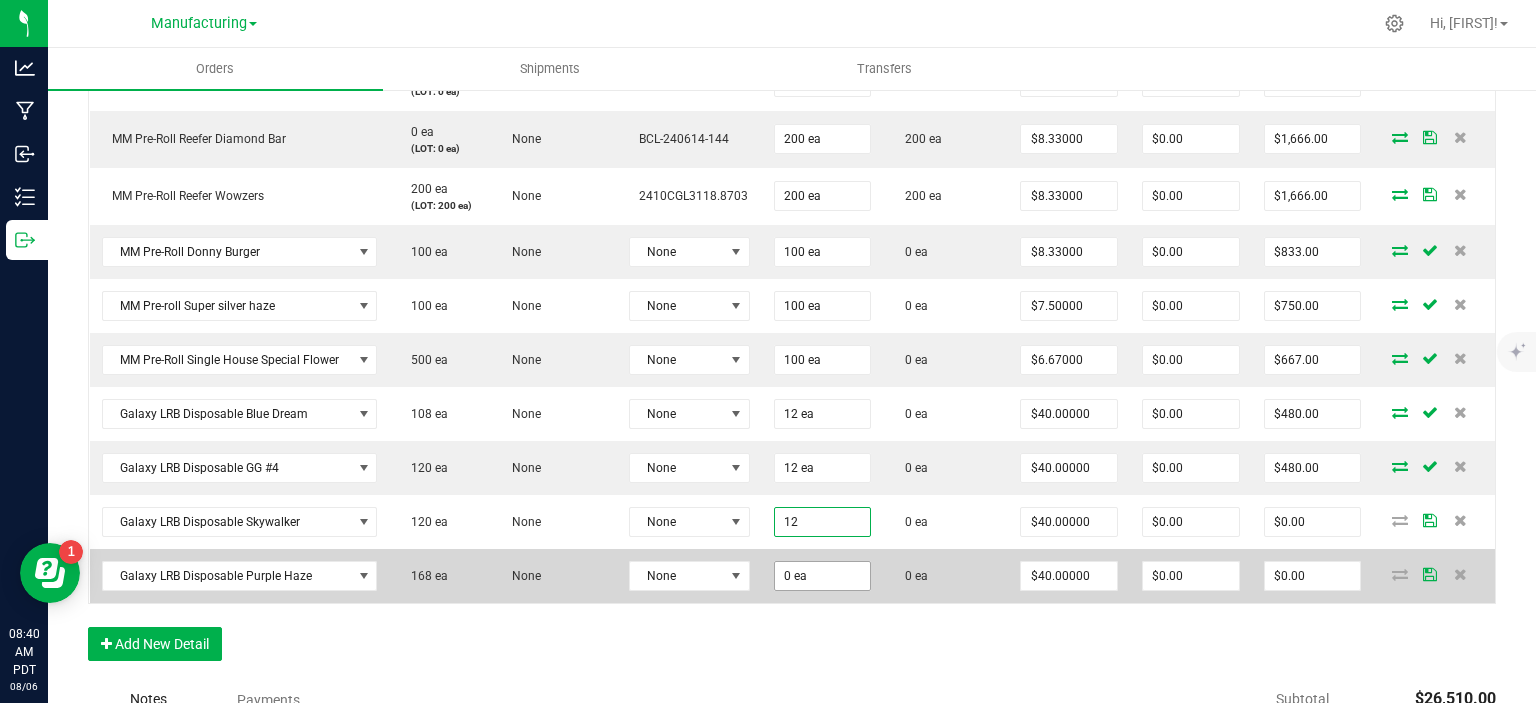 type on "12 ea" 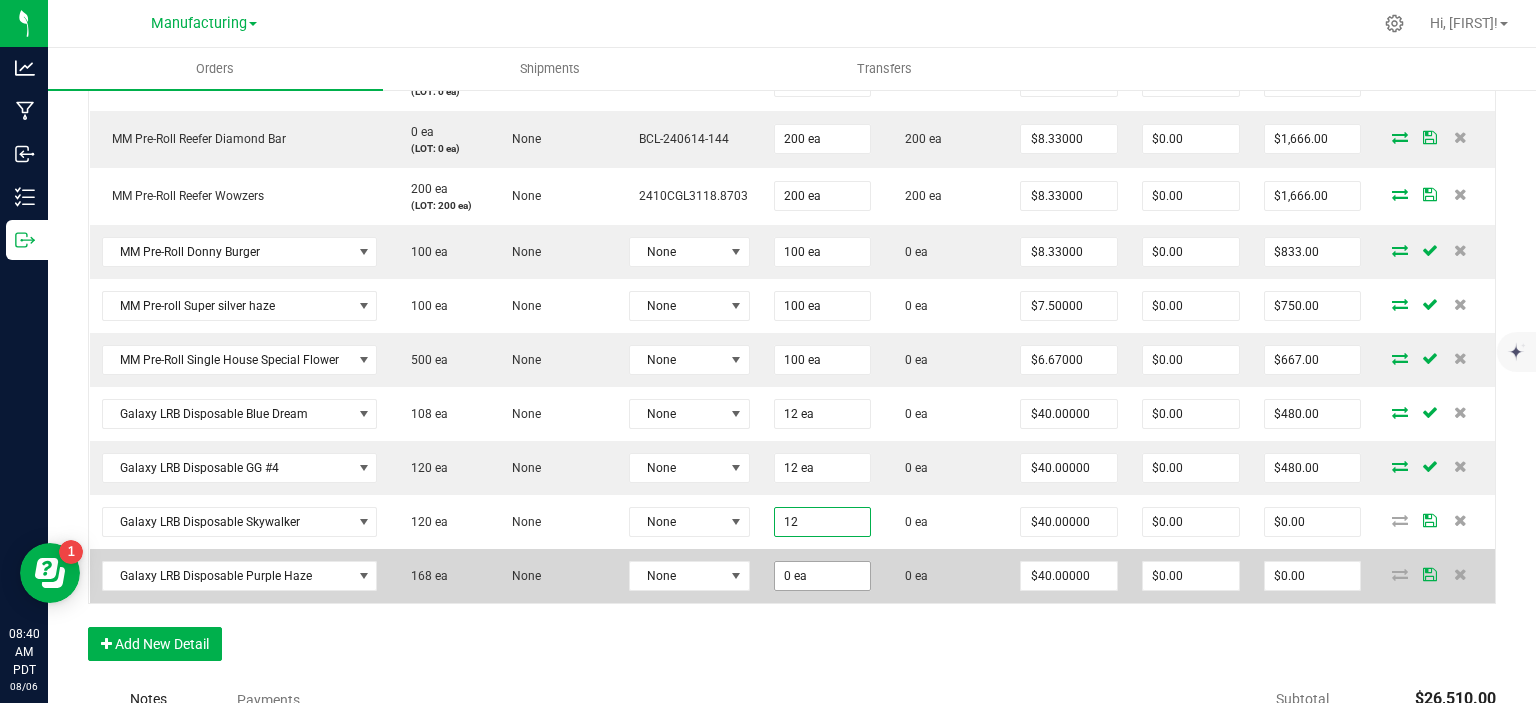 type on "$480.00" 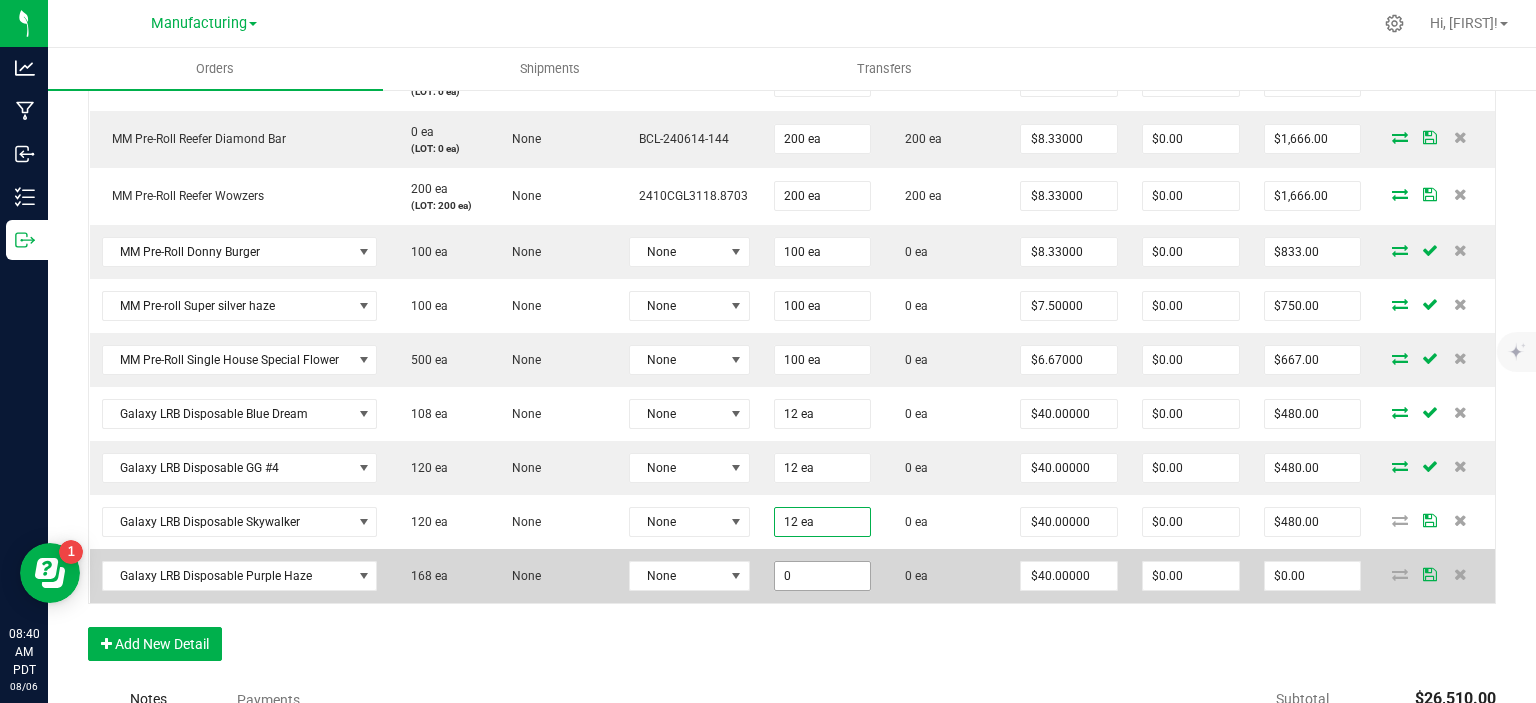 click on "0" at bounding box center (823, 576) 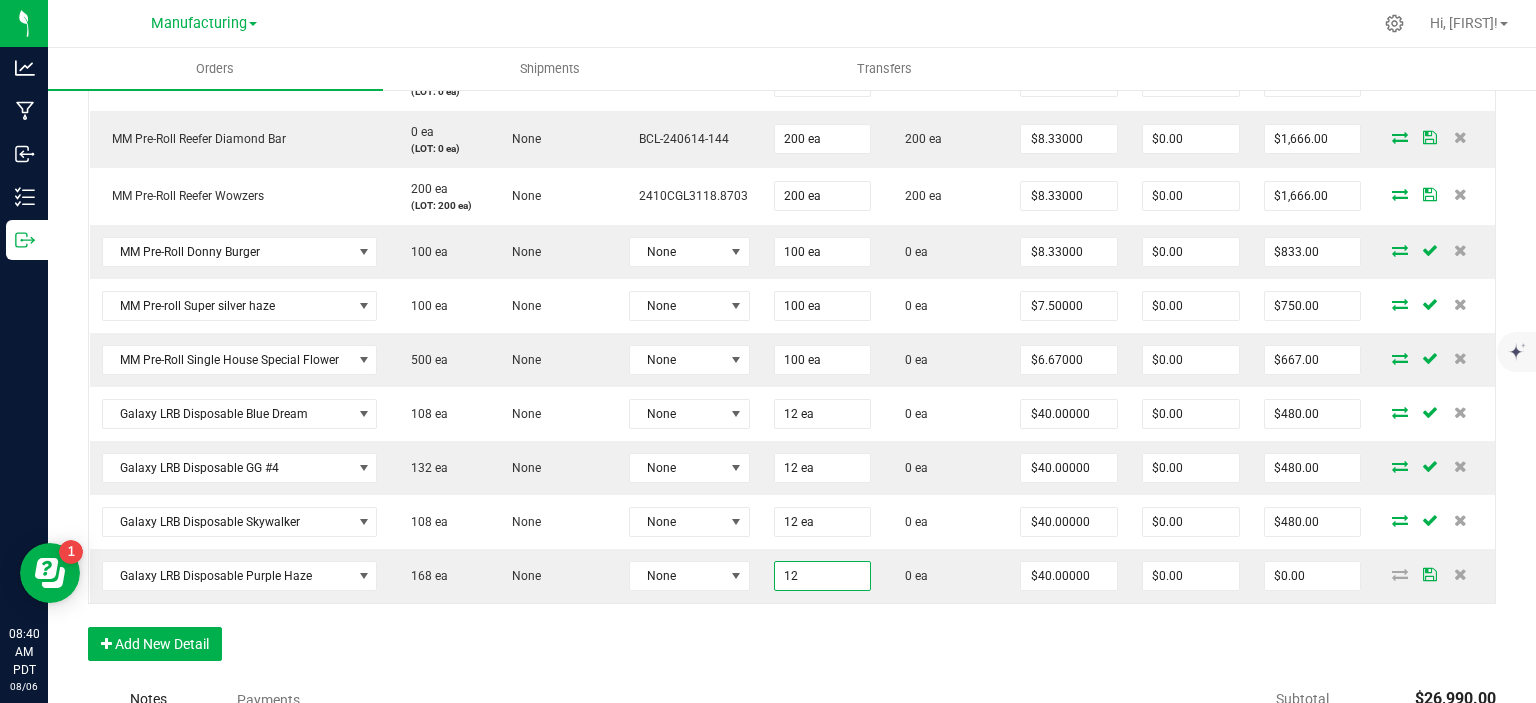 type on "12 ea" 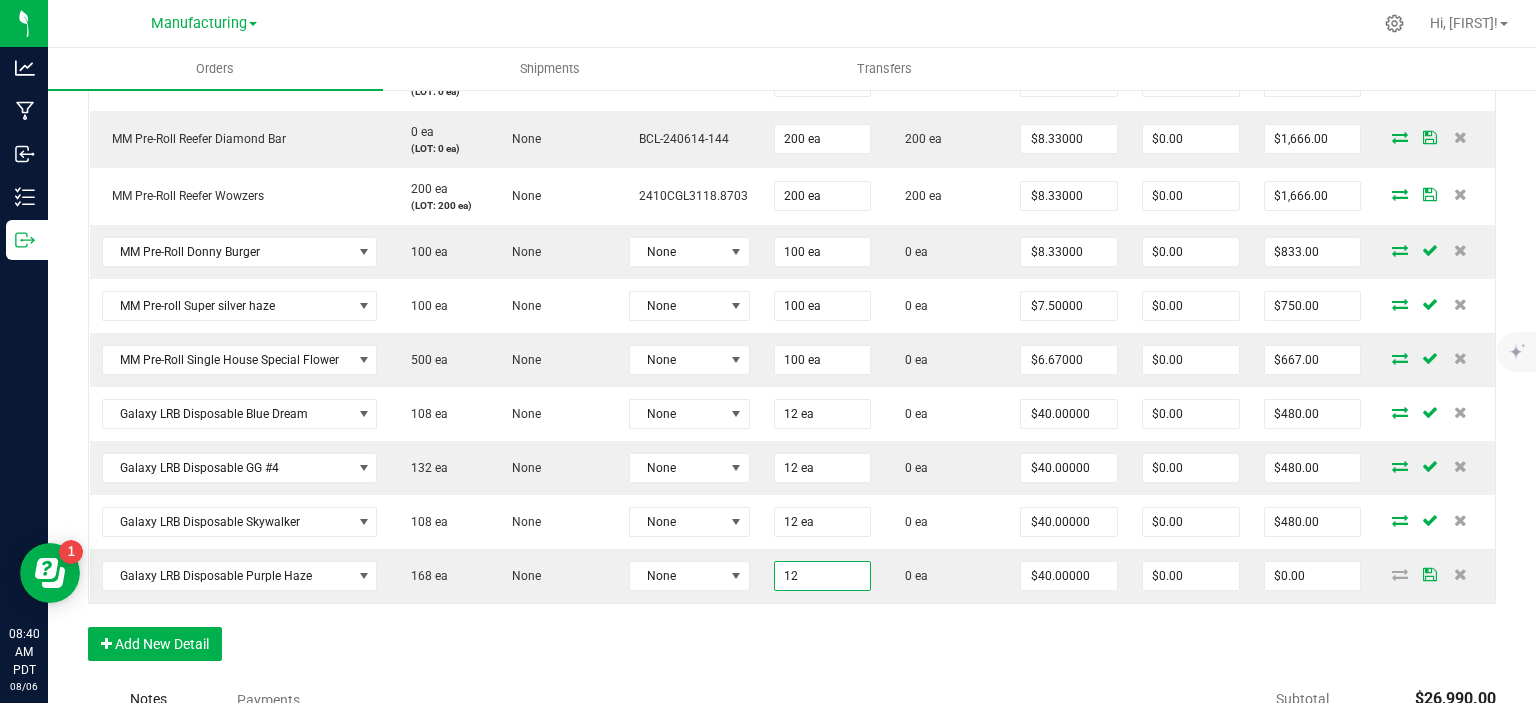 type on "$480.00" 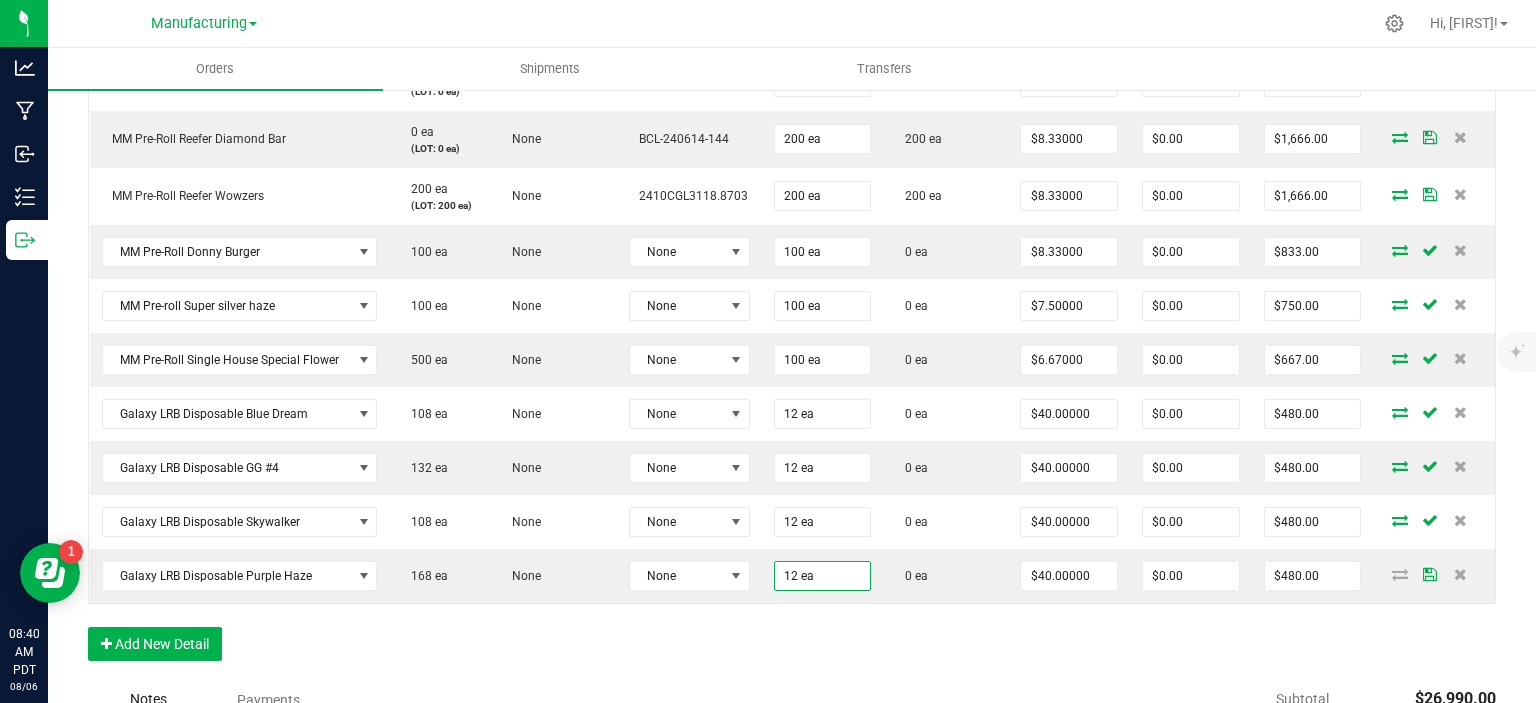 click on "Order Details Print All Labels Item Sellable Strain Lot Number Qty Ordered Qty Allocated Unit Price Line Discount Total Actions Galaxy Moonrocks Indica Blueberry 100 ea None None 50 ea 50 ea $18.33000 $0.00 $916.50 MM Rosin Double Dream 0 ea None None 67 ea 67 ea $37.50000 $0.00 $2,512.50 MM Rosin Gush Mintz 0 ea None None 25 ea 25 ea $37.50000 $0.00 $937.50 MM Rosin Strawberry Bomb 0 ea None None 25 ea 25 ea $37.50000 $0.00 $937.50 MM Gummy 300mg Indica Grape 262 ea None None 83 ea 83 ea $30.00000 $0.00 $2,490.00 MM Gummy Rings Cherry 0 ea None None 68 ea 68 ea $15.00000 $0.00 $1,020.00 MM Gummy Rings Watermelon 0 ea None None 71 ea 71 ea $15.00000 $0.00 $1,065.00 MM Gummy Bears THC/CBN 0 ea None None 96 ea 96 ea $15.00000 $0.00 $1,440.00 MM Gummy Rings Green Apple 32 ea None None 70 ea 70 ea $15.00000 $0.00 $1,050.00 DVJ Eighth Tangie 0 ea None None 100 ea 100 ea $0.00" at bounding box center [792, -3] 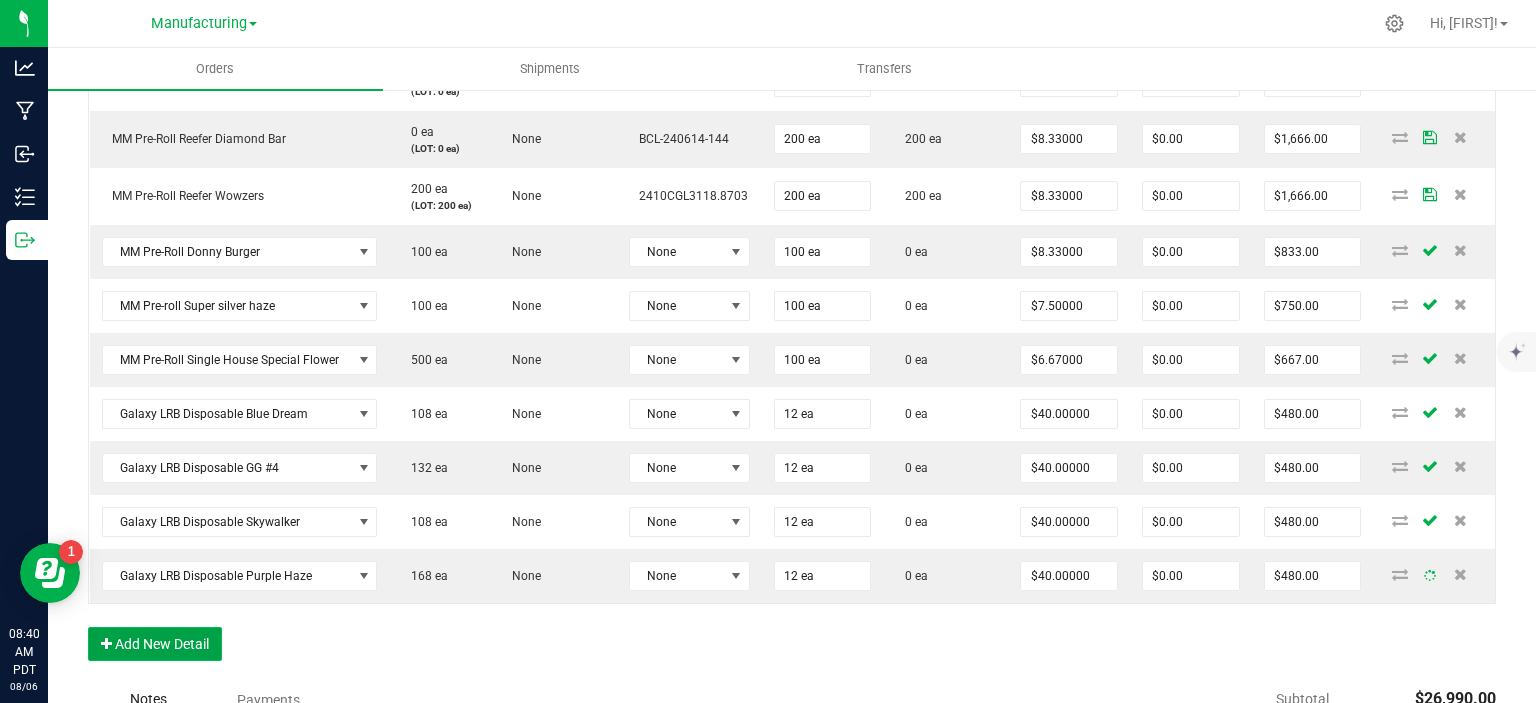 click on "Add New Detail" at bounding box center [155, 644] 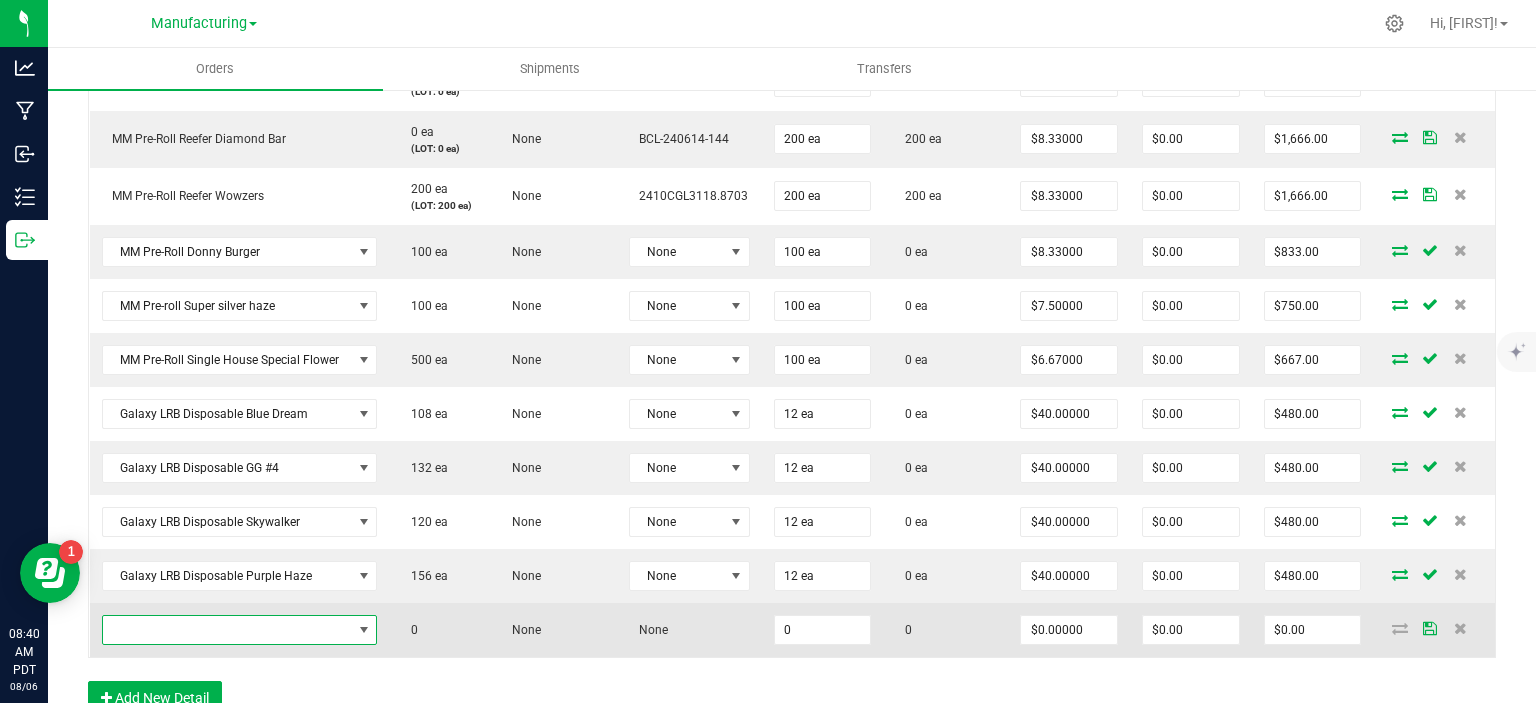 click at bounding box center (227, 630) 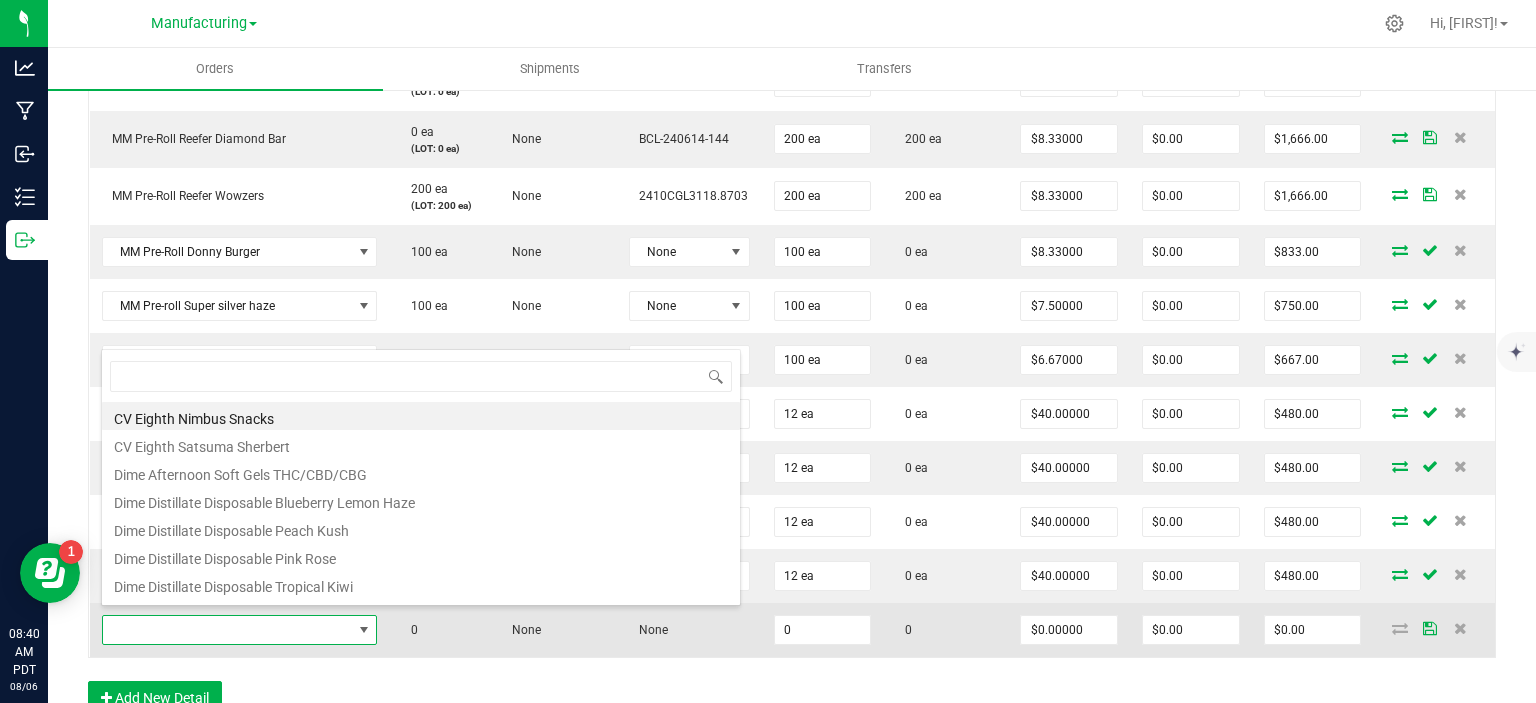 scroll, scrollTop: 99970, scrollLeft: 99724, axis: both 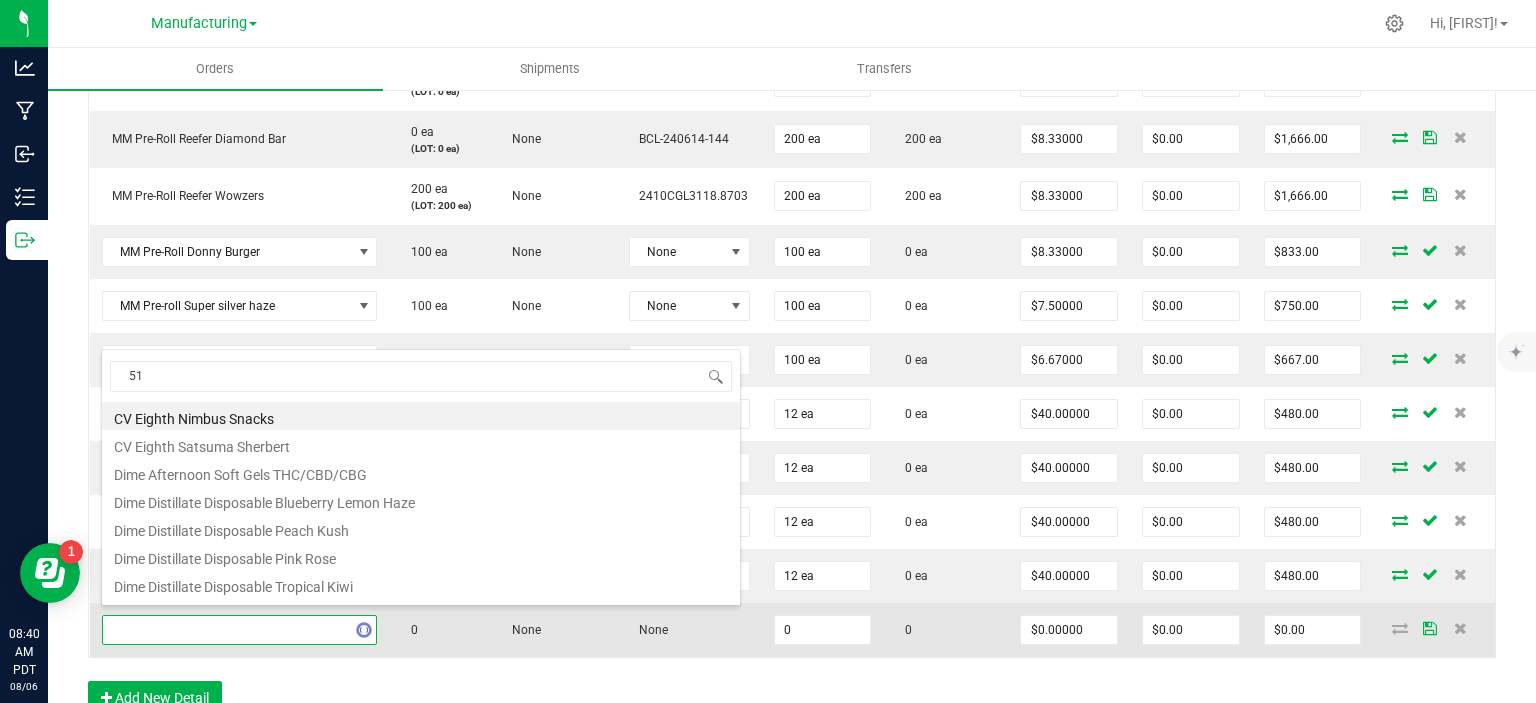 type on "510" 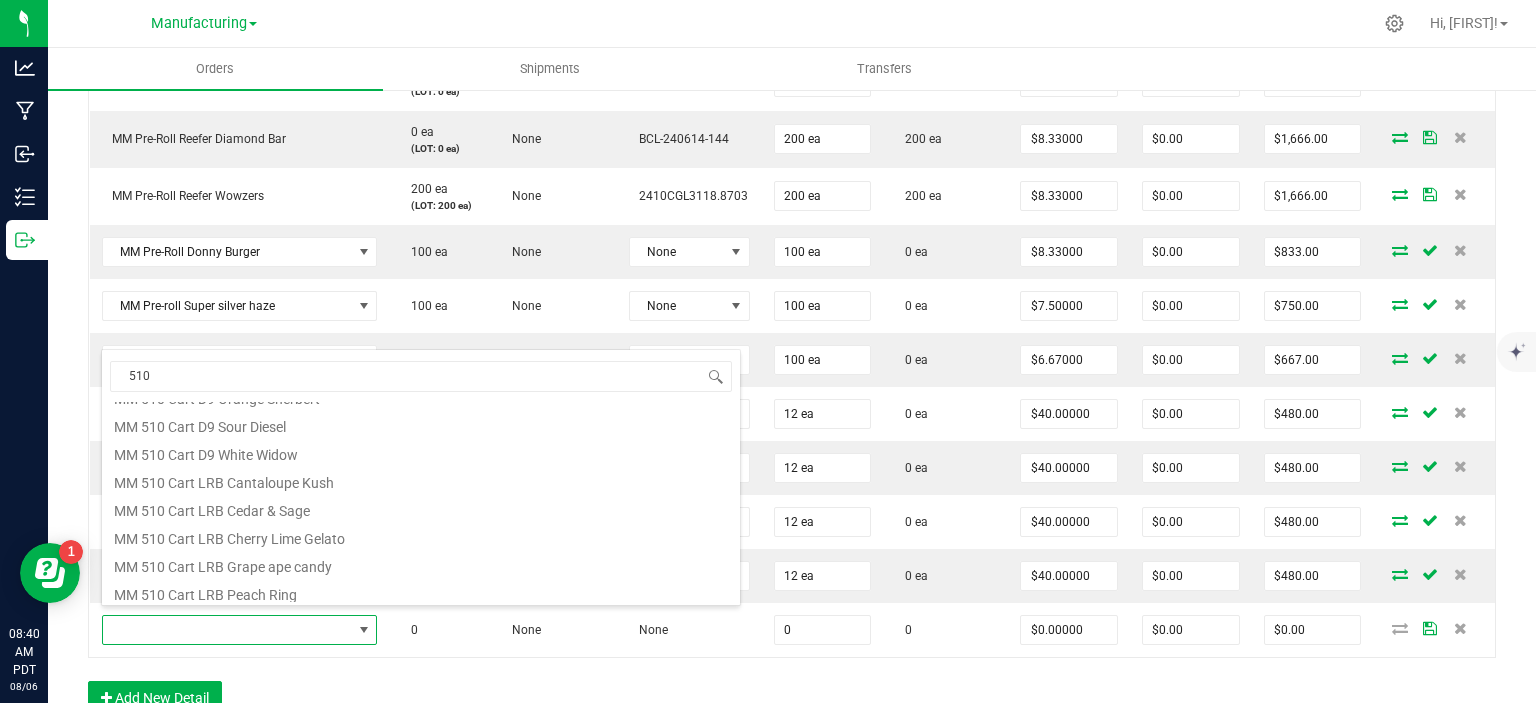 scroll, scrollTop: 276, scrollLeft: 0, axis: vertical 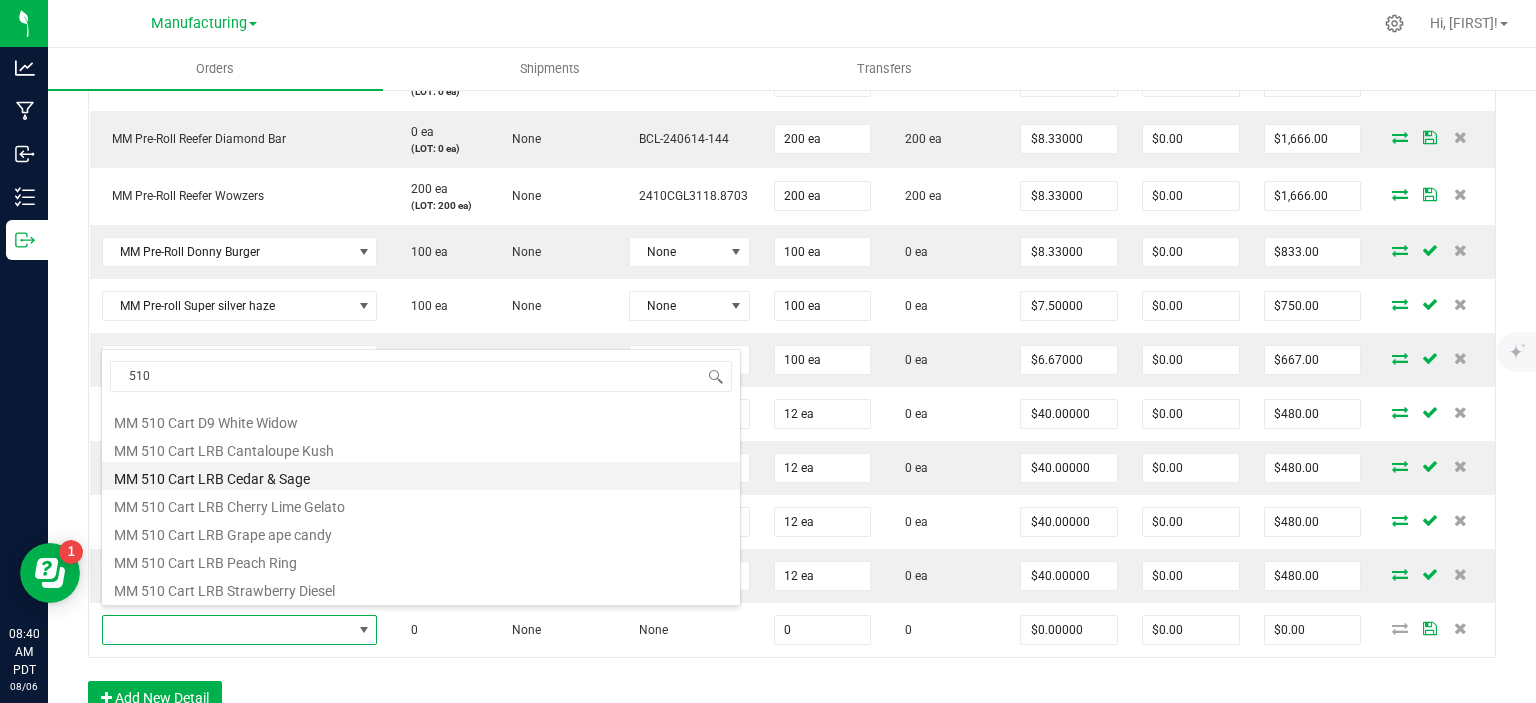 click on "MM 510 Cart LRB Cedar & Sage" at bounding box center [421, 476] 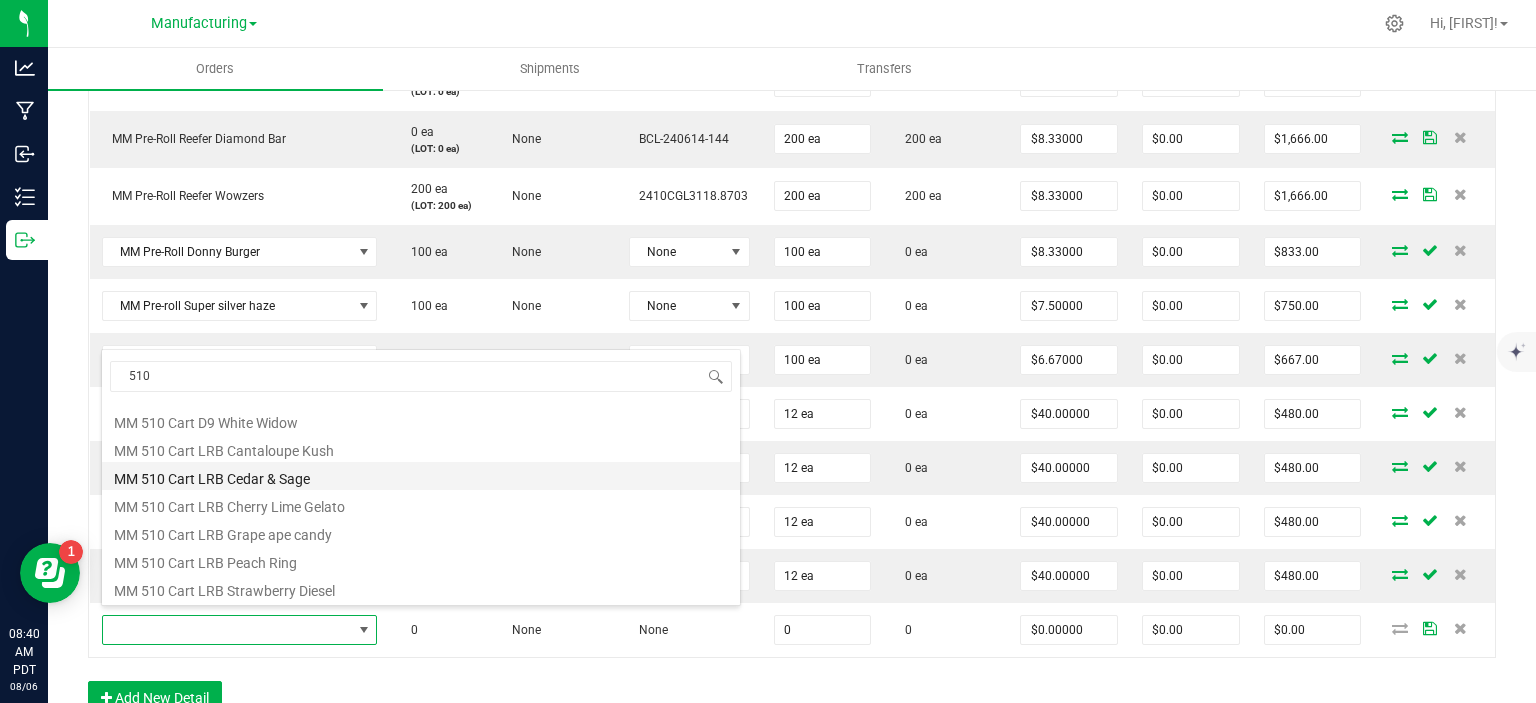 type on "0 ea" 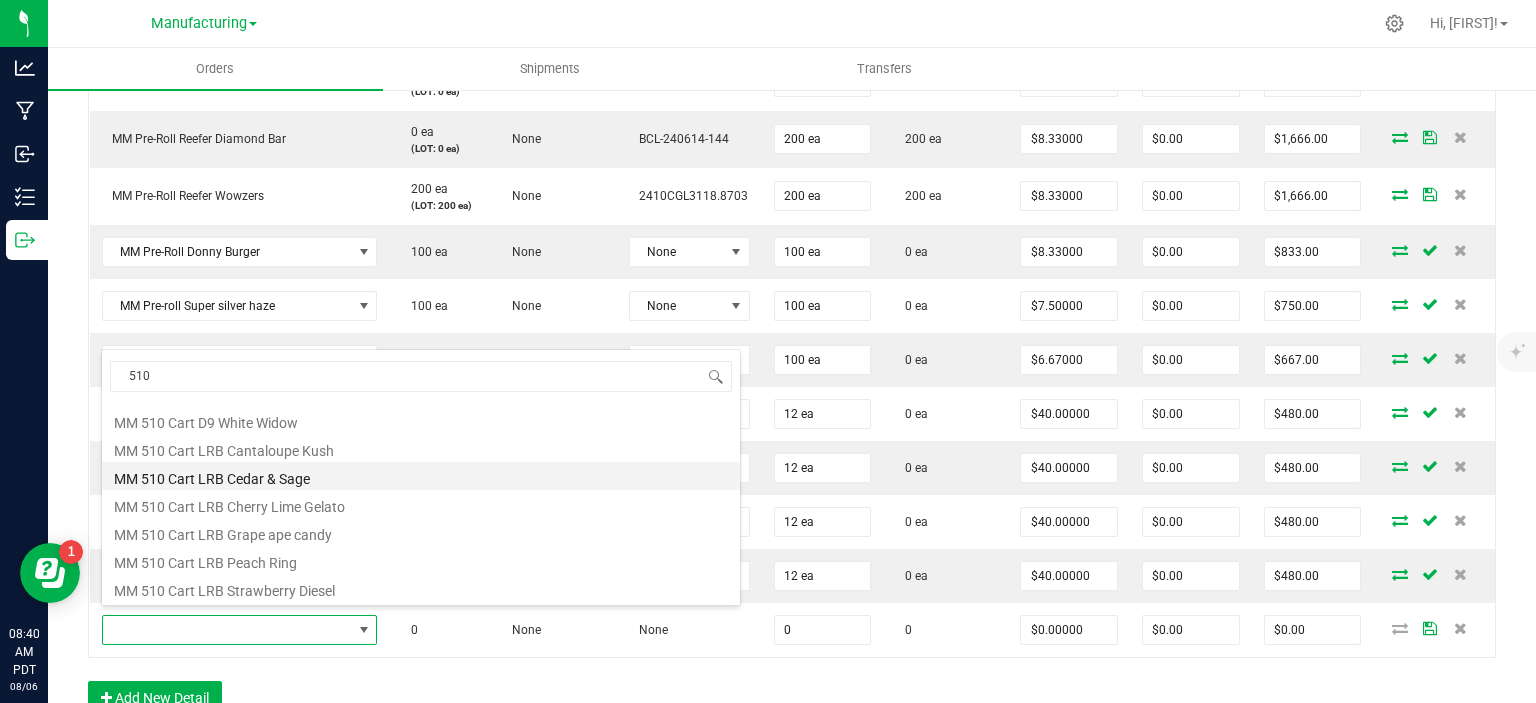type on "$31.67000" 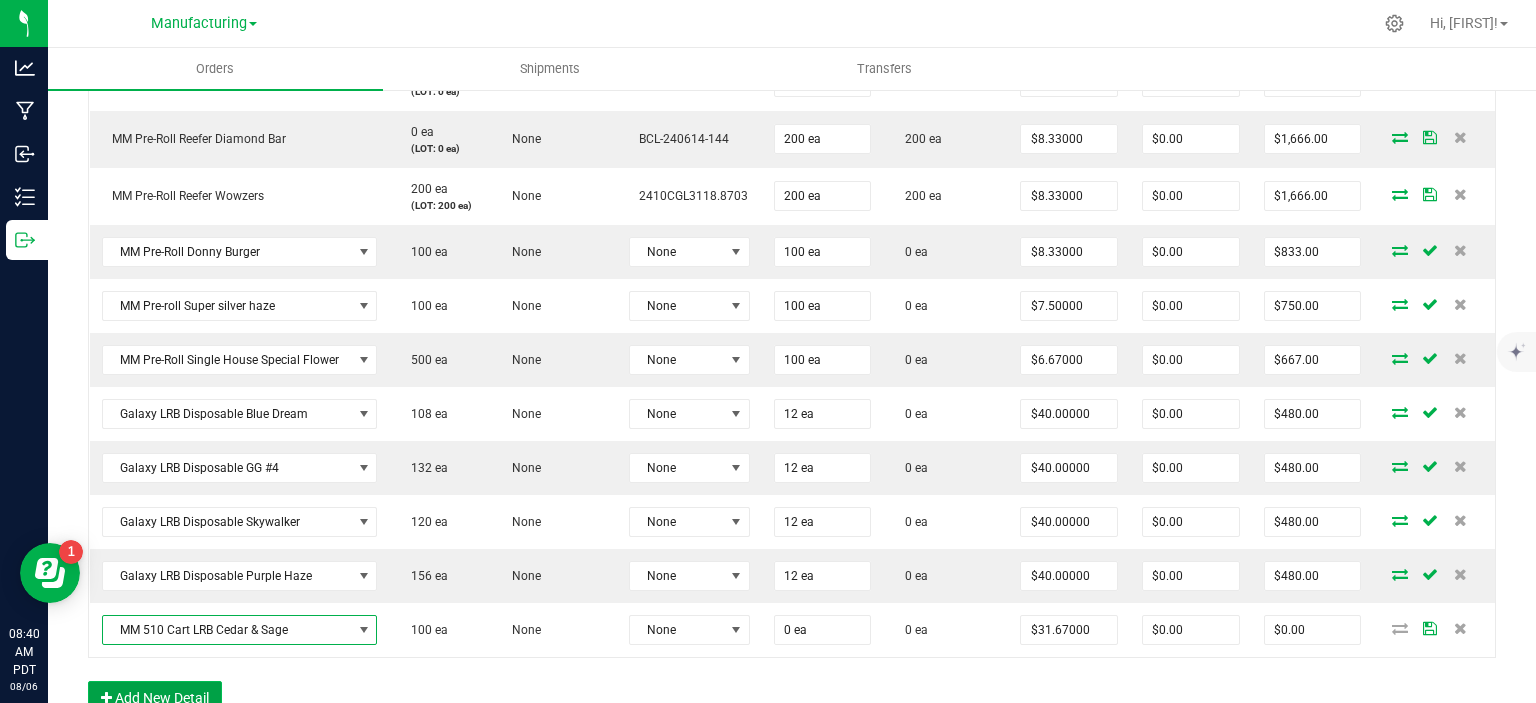 click on "Add New Detail" at bounding box center (155, 698) 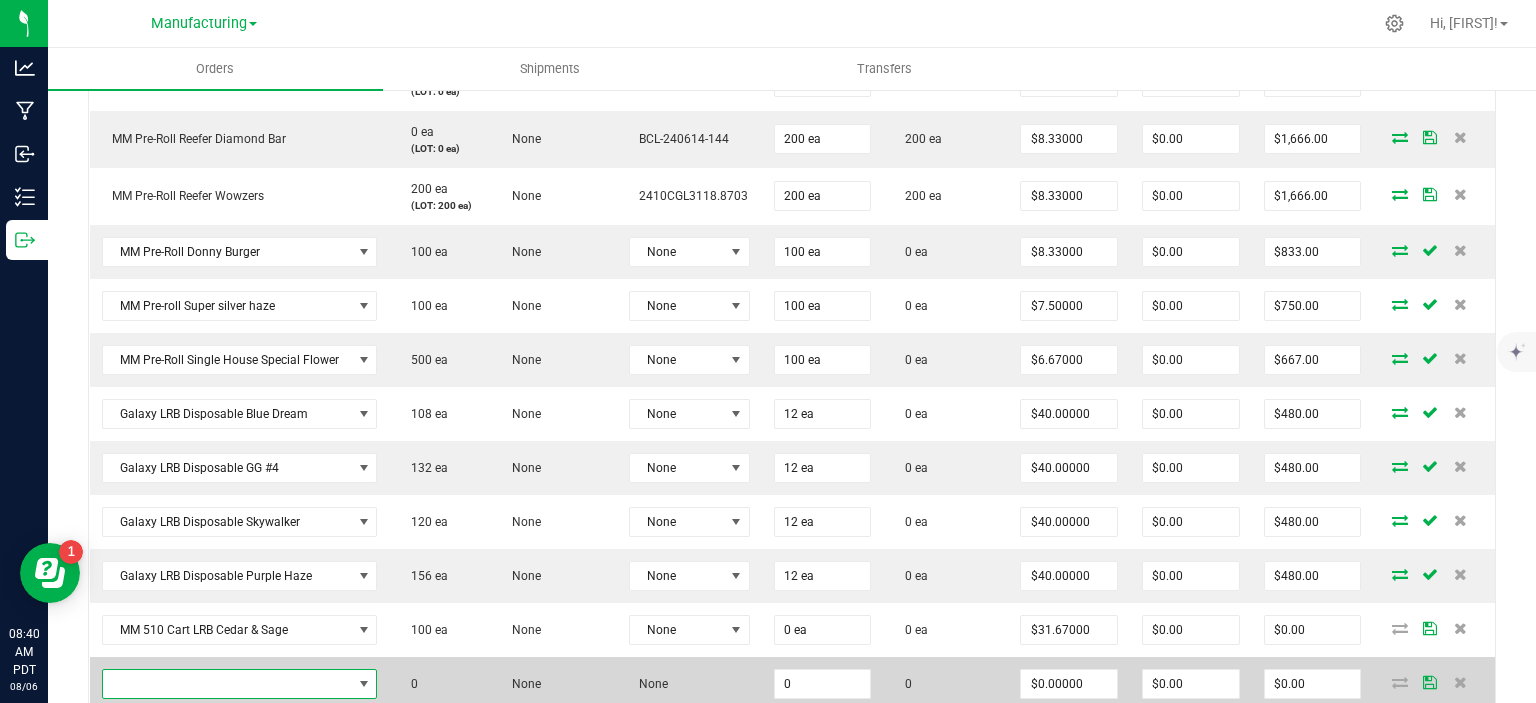 click at bounding box center (227, 684) 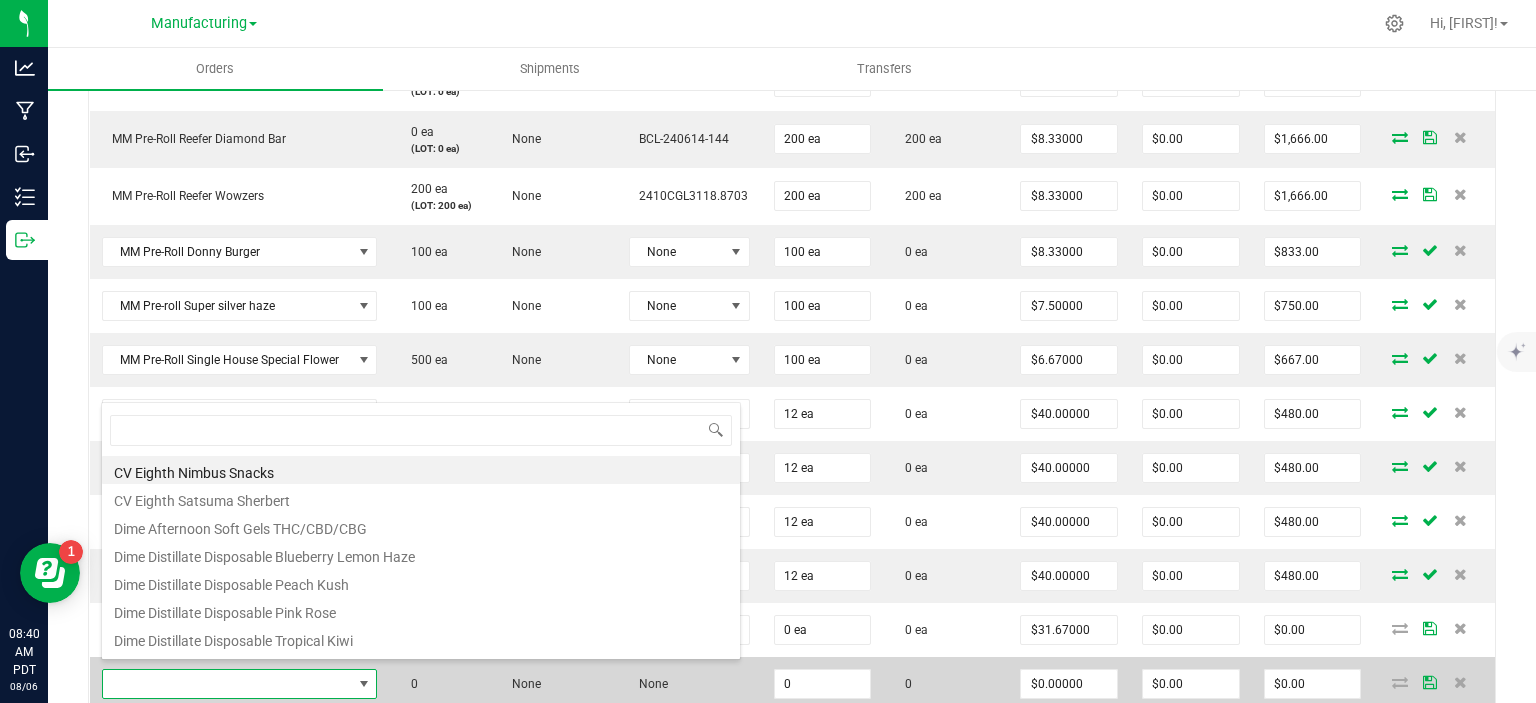 scroll, scrollTop: 99970, scrollLeft: 99724, axis: both 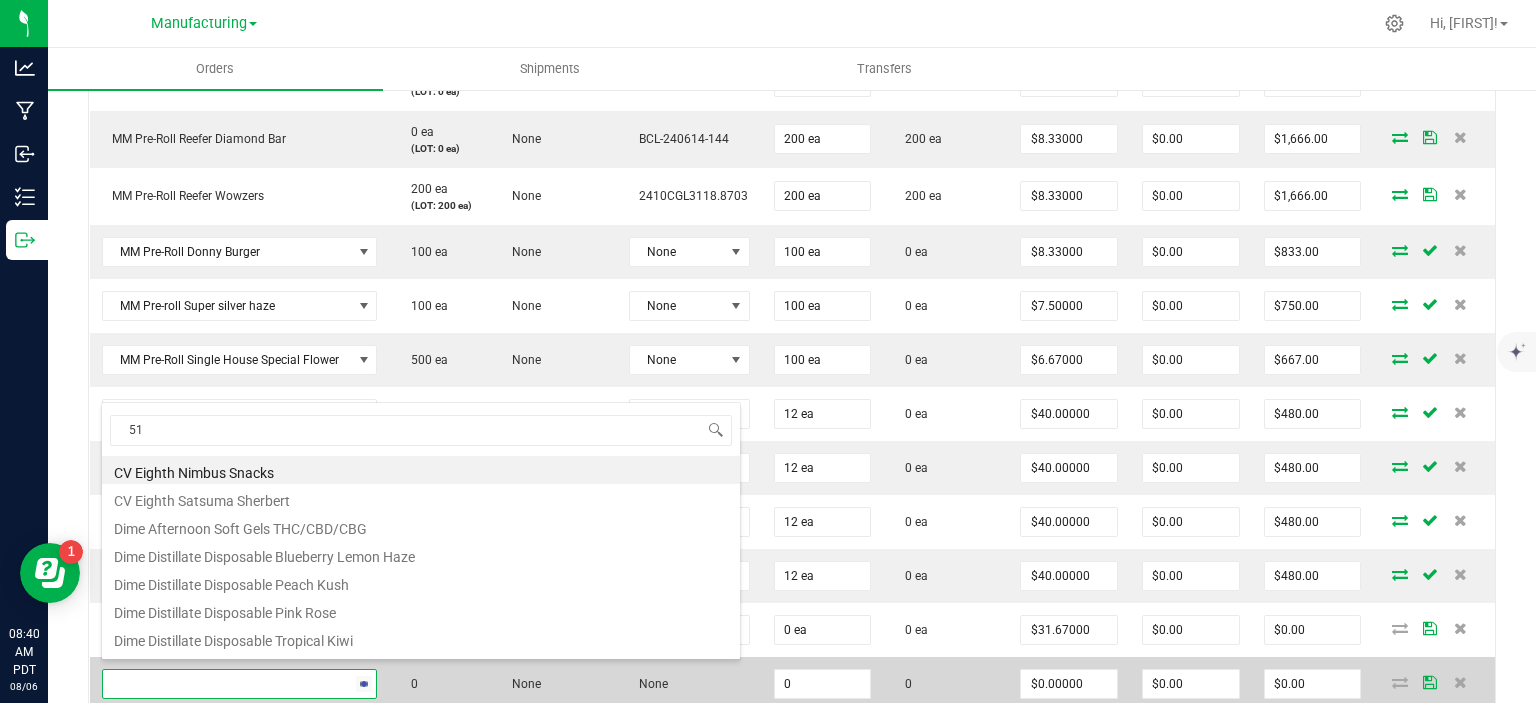 type on "510" 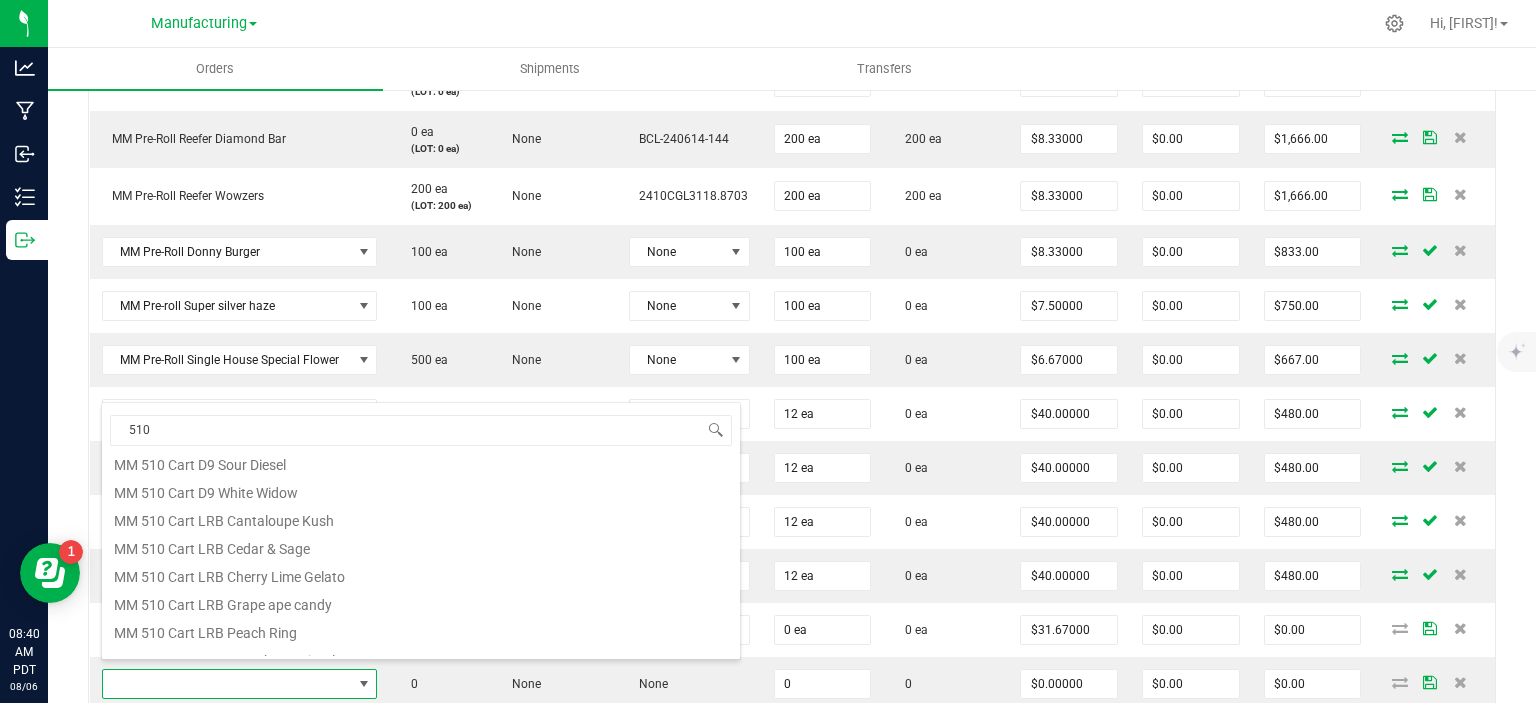scroll, scrollTop: 276, scrollLeft: 0, axis: vertical 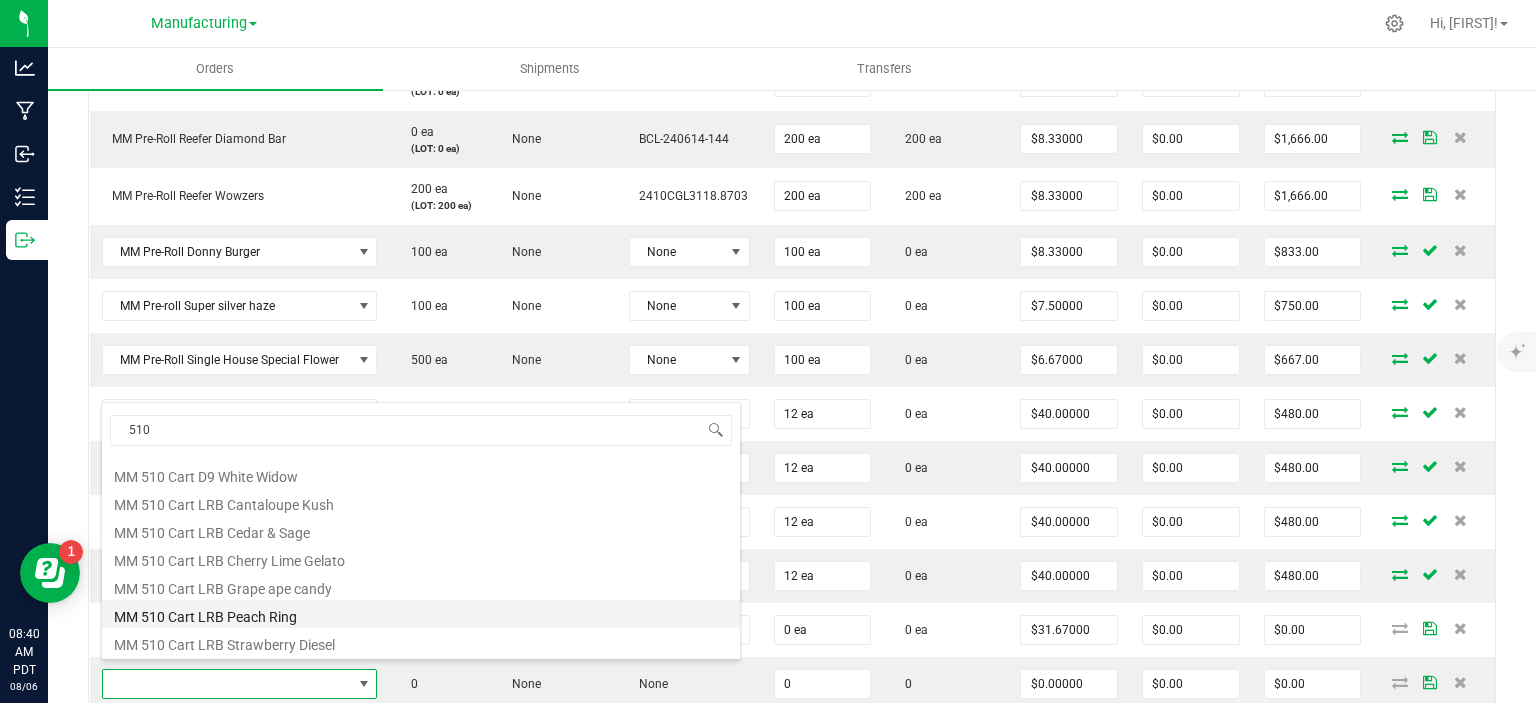 click on "MM 510 Cart LRB Peach Ring" at bounding box center [421, 614] 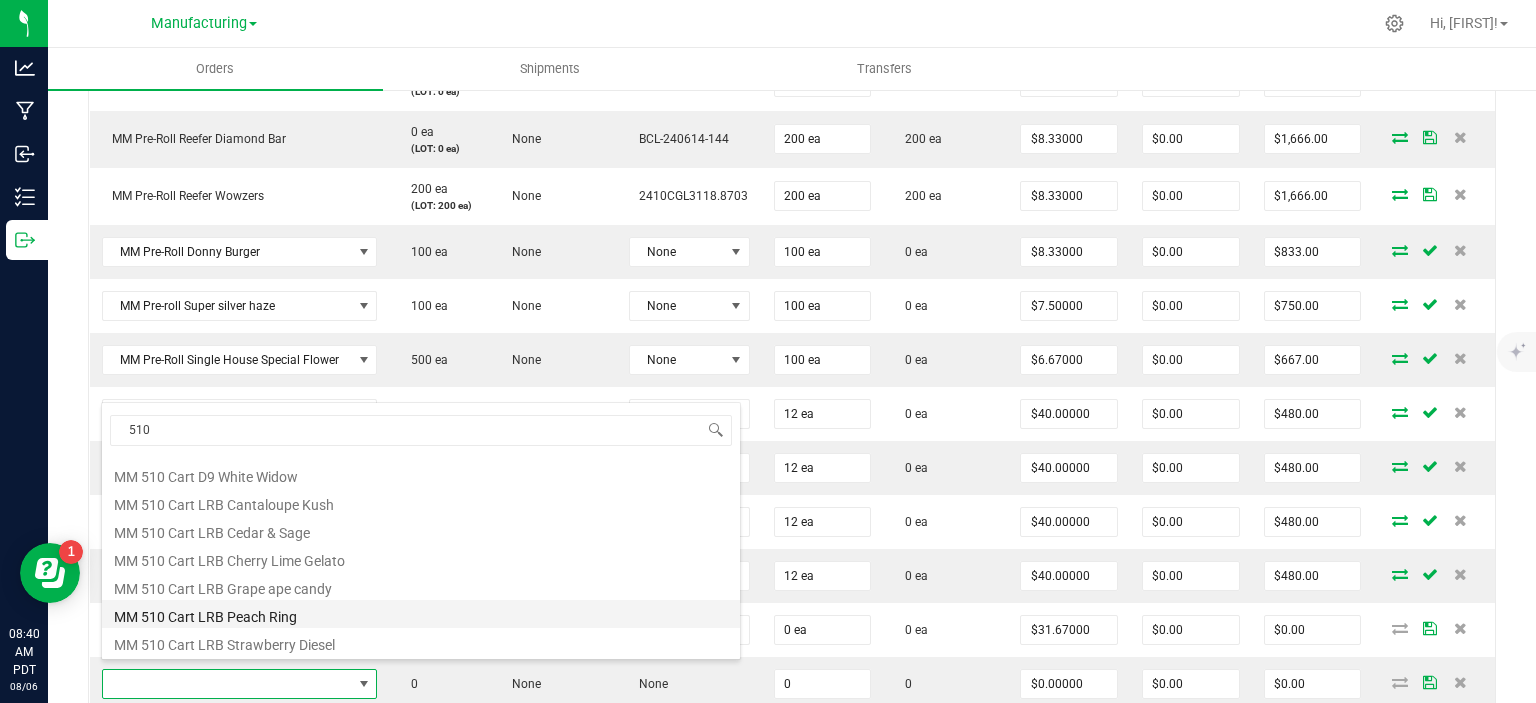 type on "0 ea" 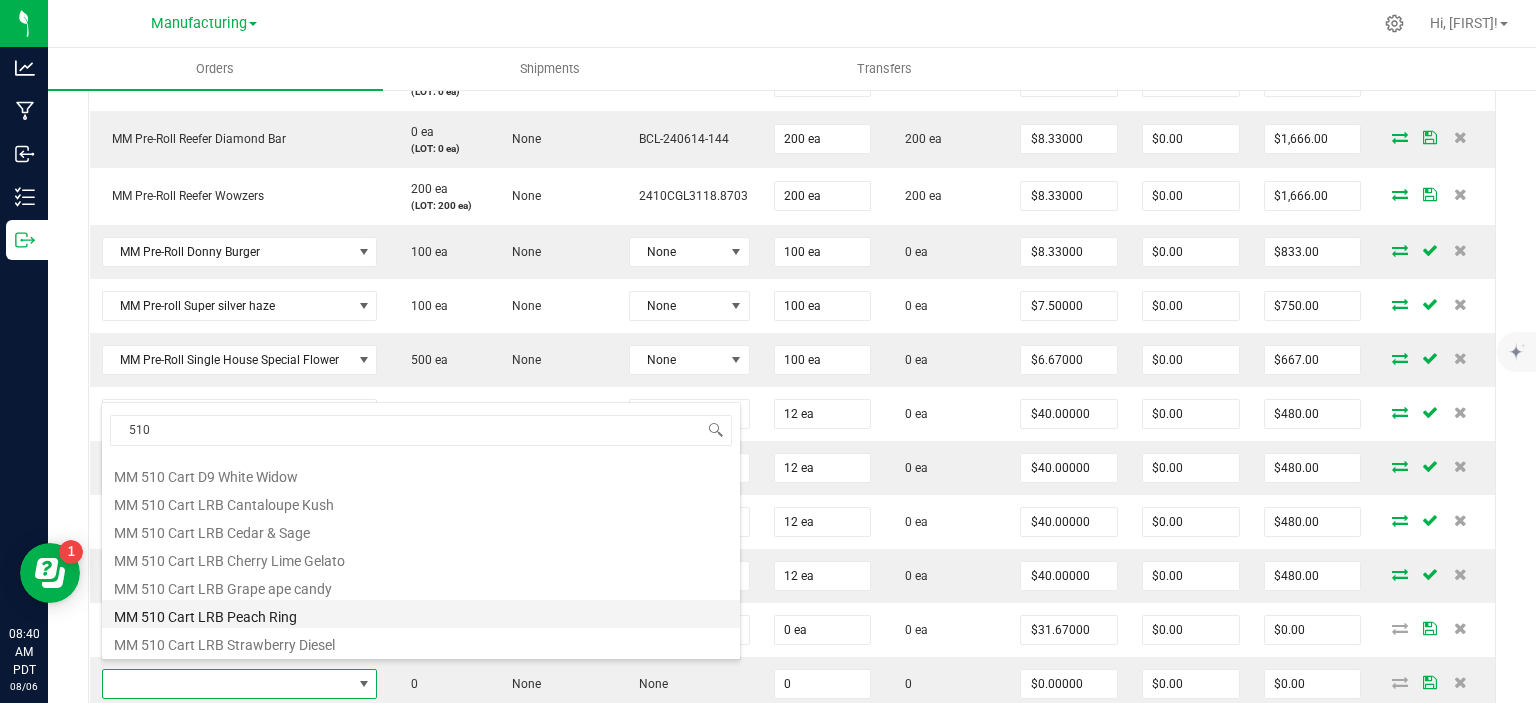type on "$31.67000" 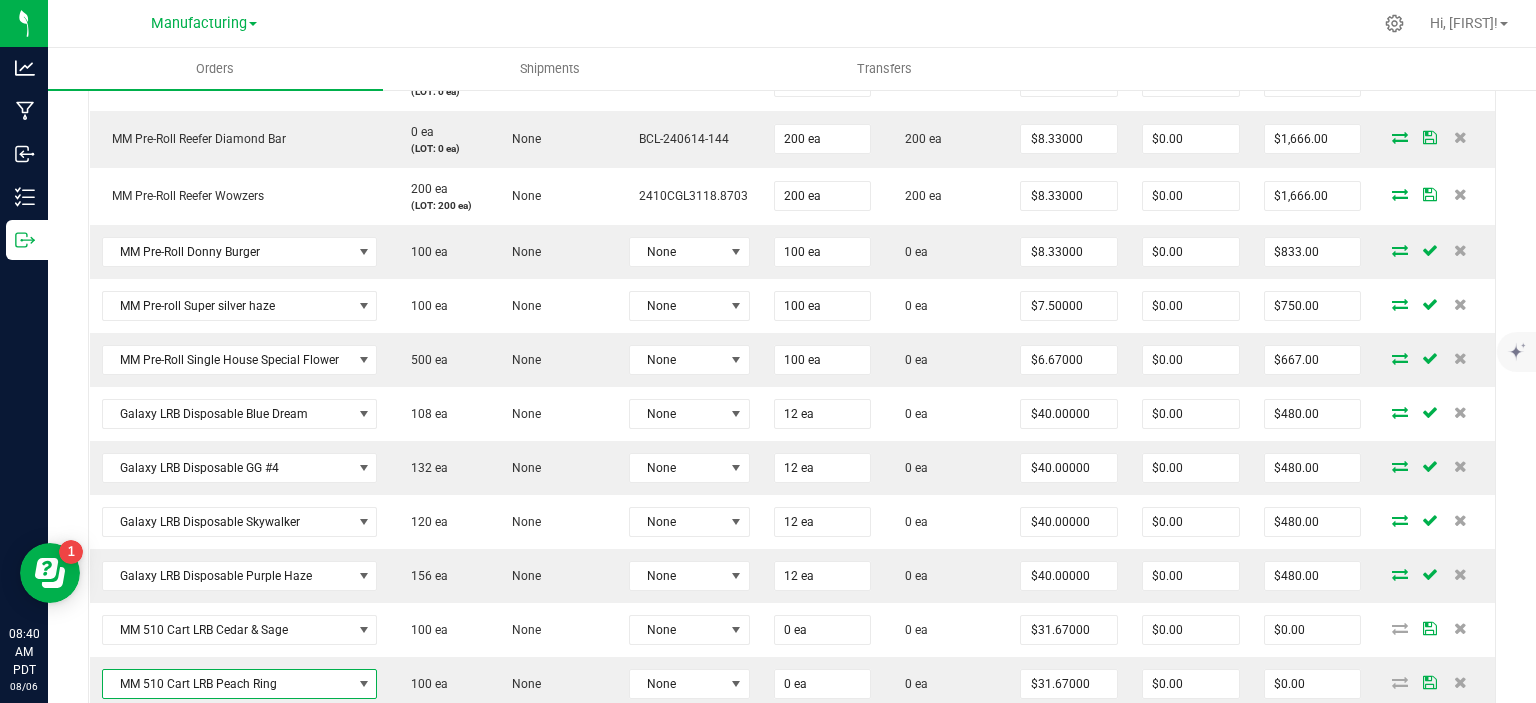 scroll, scrollTop: 1500, scrollLeft: 0, axis: vertical 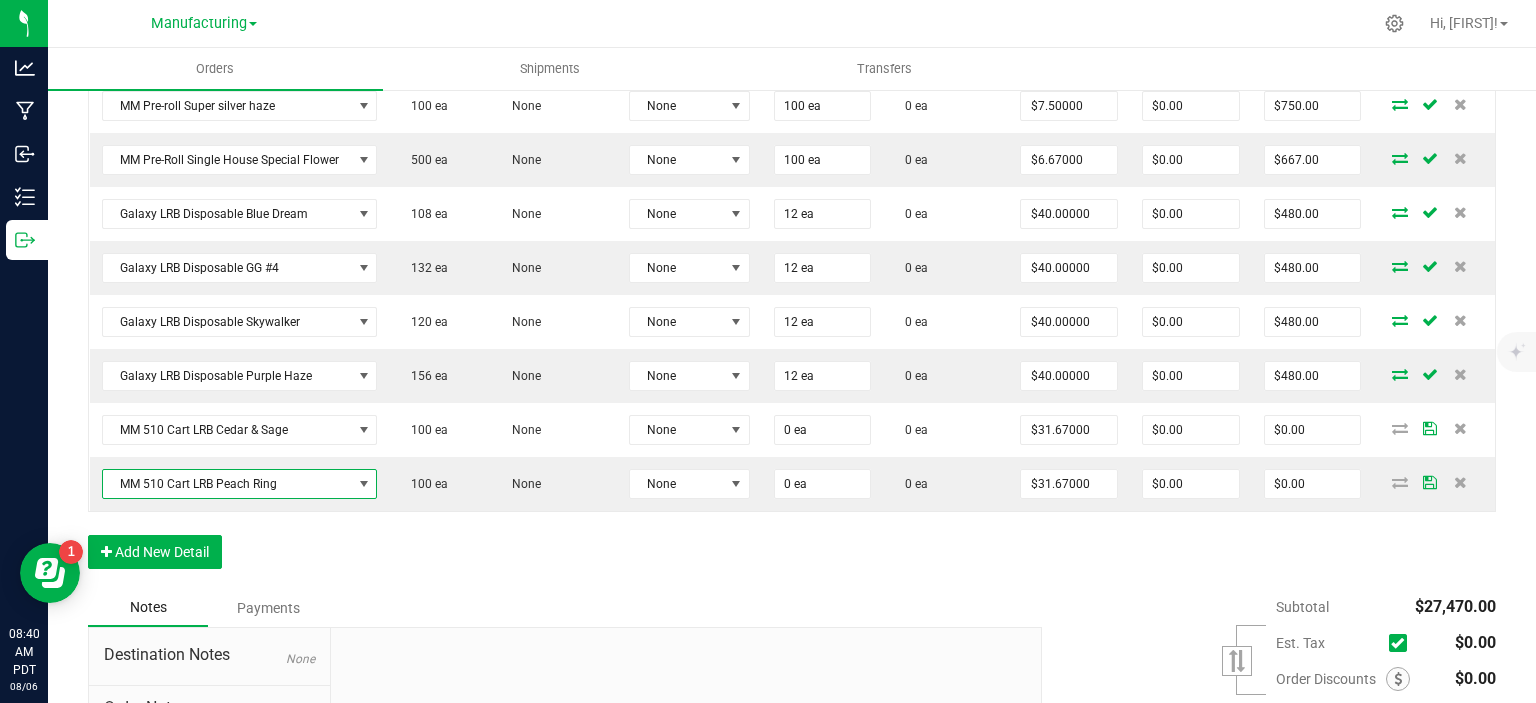 click on "Order Details Print All Labels Item Sellable Strain Lot Number Qty Ordered Qty Allocated Unit Price Line Discount Total Actions Galaxy Moonrocks Indica Blueberry 100 ea None None 50 ea 50 ea $18.33000 $0.00 $916.50 MM Rosin Double Dream 0 ea None None 67 ea 67 ea $37.50000 $0.00 $2,512.50 MM Rosin Gush Mintz 0 ea None None 25 ea 25 ea $37.50000 $0.00 $937.50 MM Rosin Strawberry Bomb 0 ea None None 25 ea 25 ea $37.50000 $0.00 $937.50 MM Gummy 300mg Indica Grape 262 ea None None 83 ea 83 ea $30.00000 $0.00 $2,490.00 MM Gummy Rings Cherry 0 ea None None 68 ea 68 ea $15.00000 $0.00 $1,020.00 MM Gummy Rings Watermelon 0 ea None None 71 ea 71 ea $15.00000 $0.00 $1,065.00 MM Gummy Bears THC/CBN 0 ea None None 96 ea 96 ea $15.00000 $0.00 $1,440.00 MM Gummy Rings Green Apple 32 ea None None 70 ea 70 ea $15.00000 $0.00 $1,050.00 DVJ Eighth Tangie 0 ea None None 100 ea 100 ea $0.00" at bounding box center [792, -149] 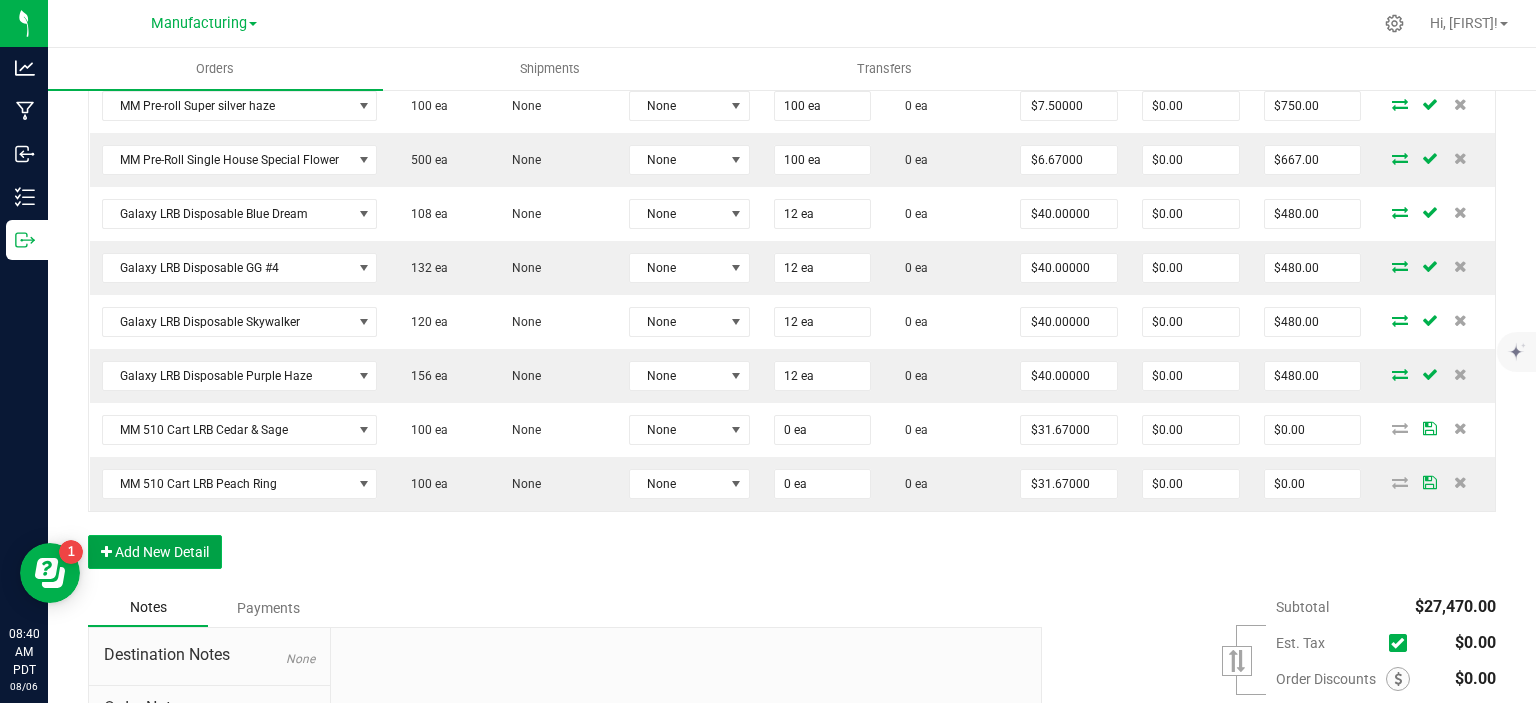 click on "Add New Detail" at bounding box center (155, 552) 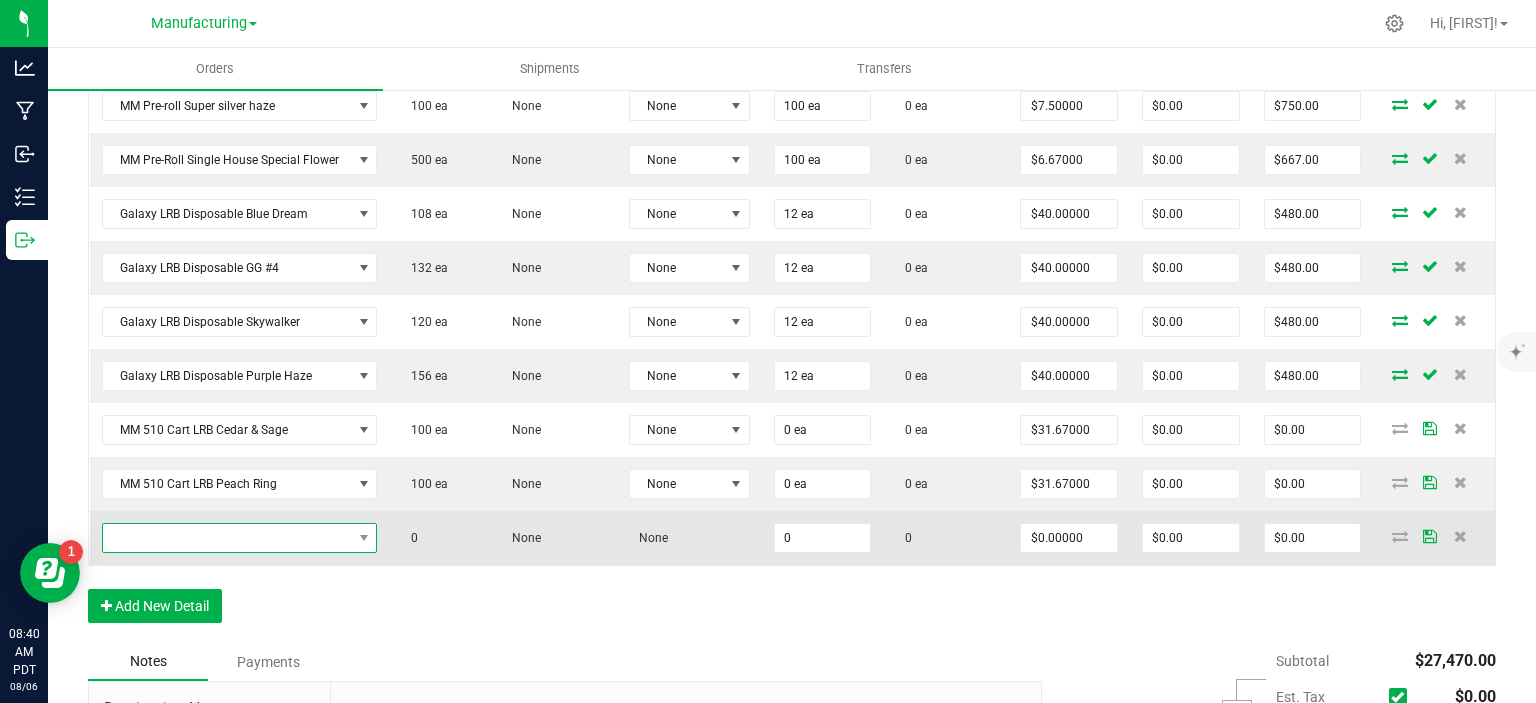 click at bounding box center [227, 538] 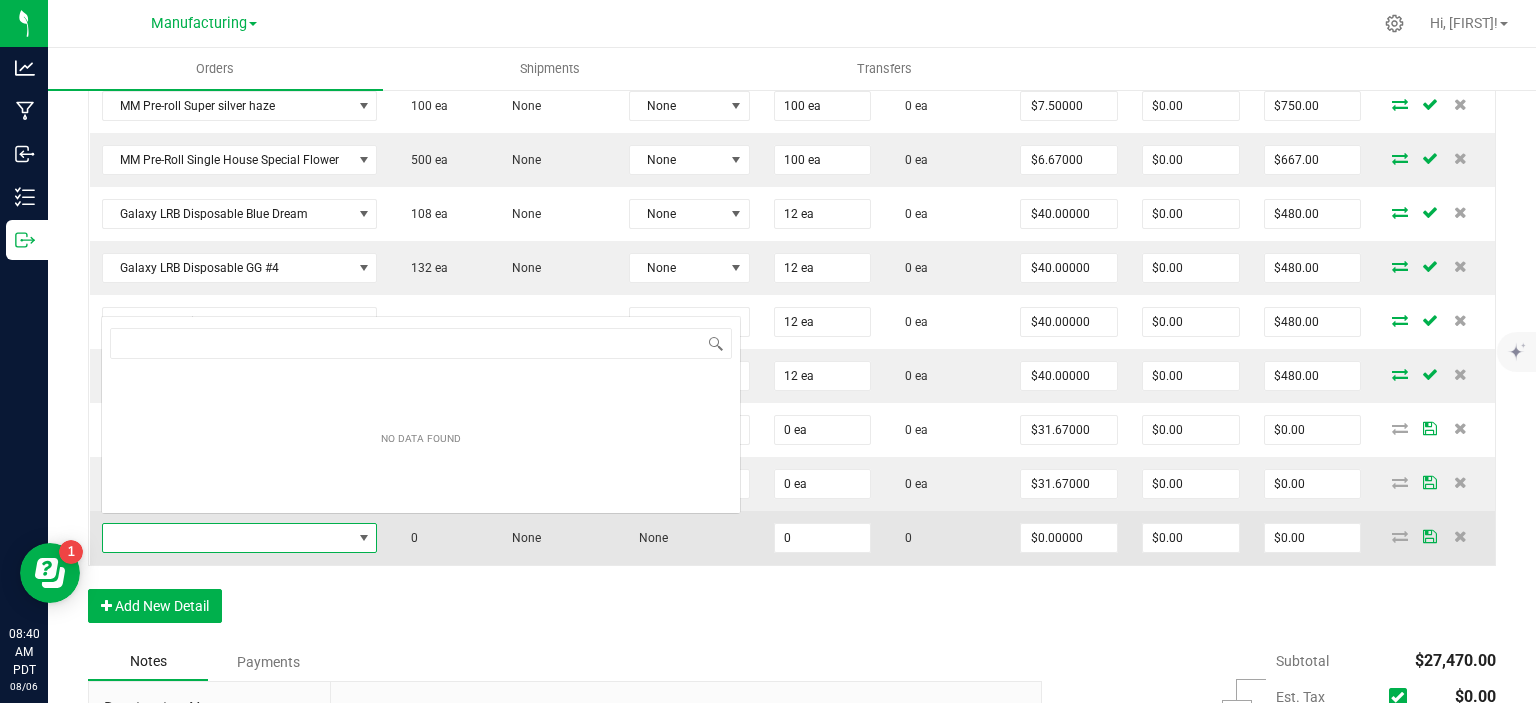 scroll, scrollTop: 99970, scrollLeft: 99724, axis: both 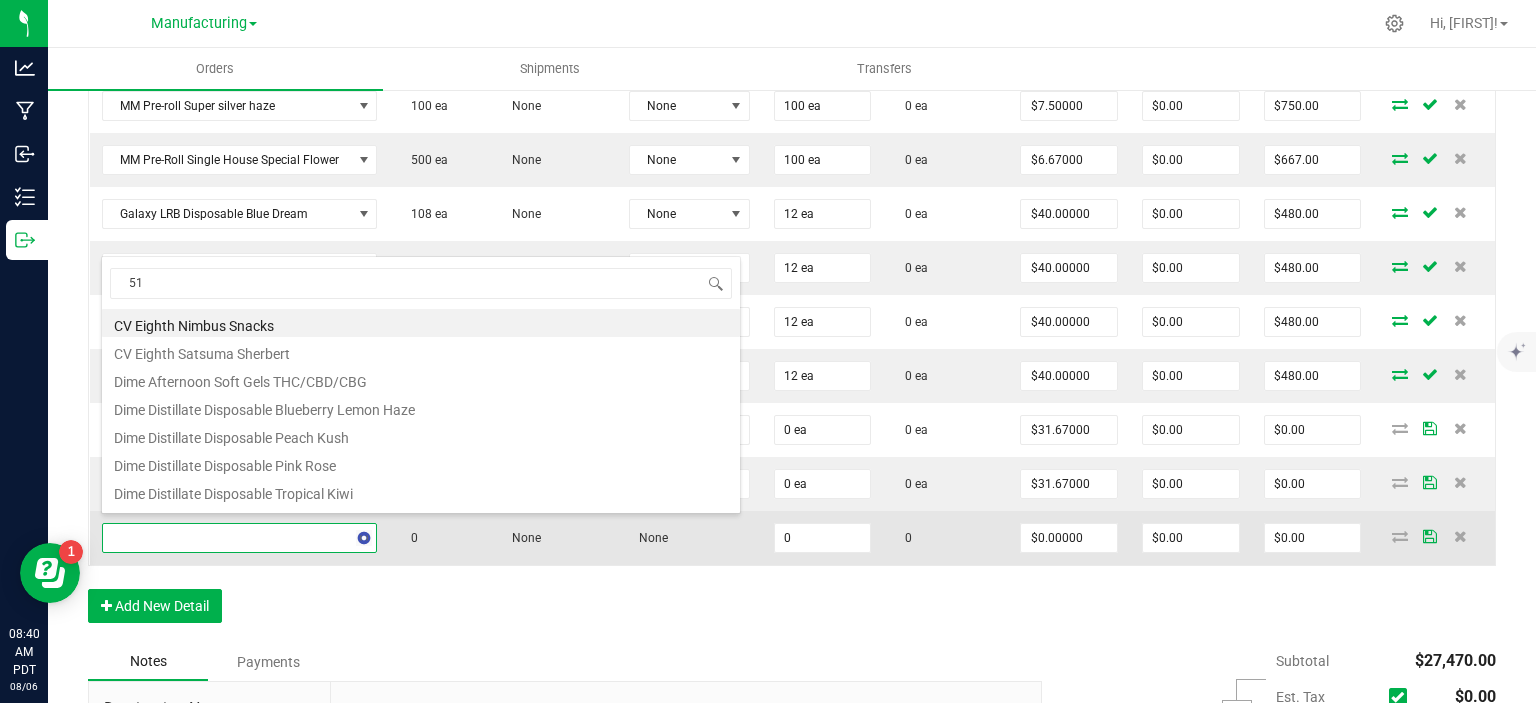 type on "510" 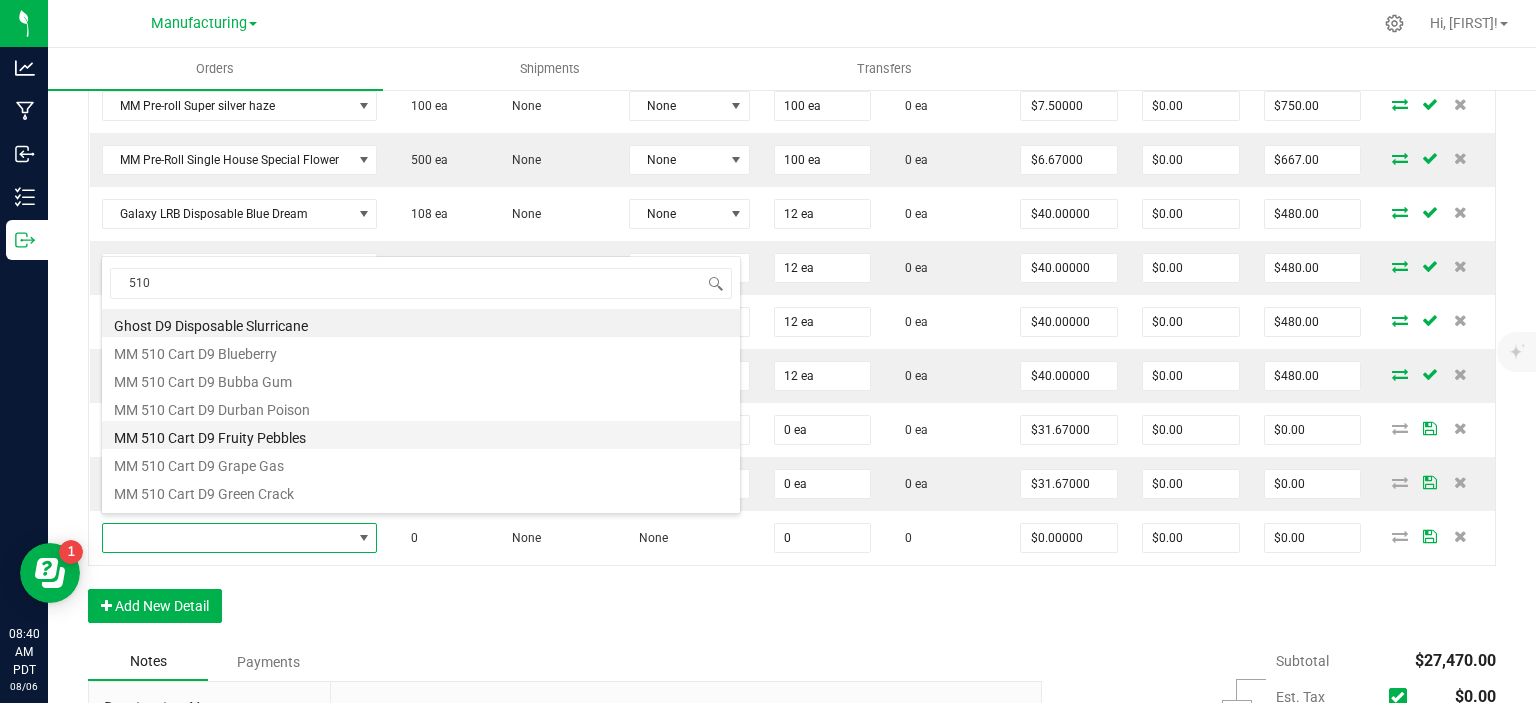 scroll, scrollTop: 200, scrollLeft: 0, axis: vertical 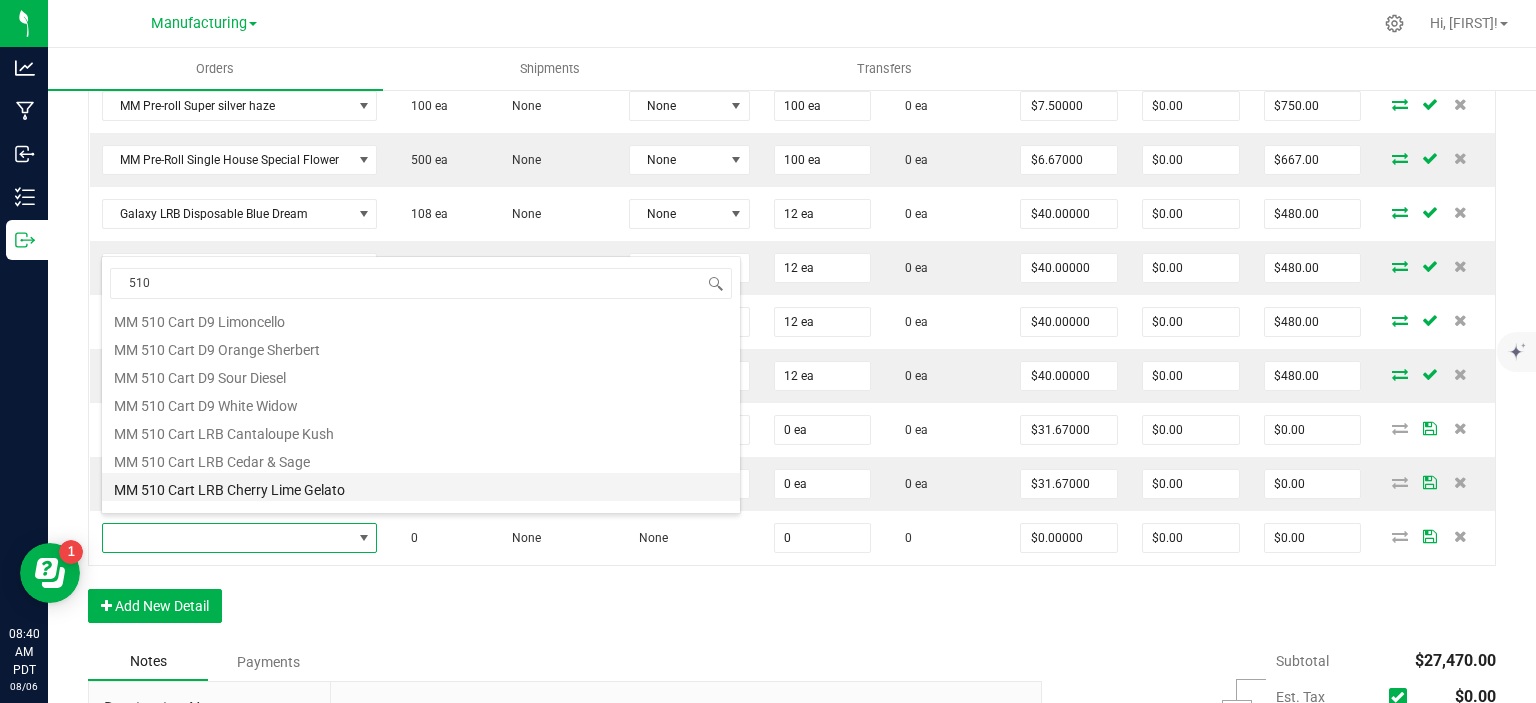 click on "MM 510 Cart LRB Cherry Lime Gelato" at bounding box center (421, 487) 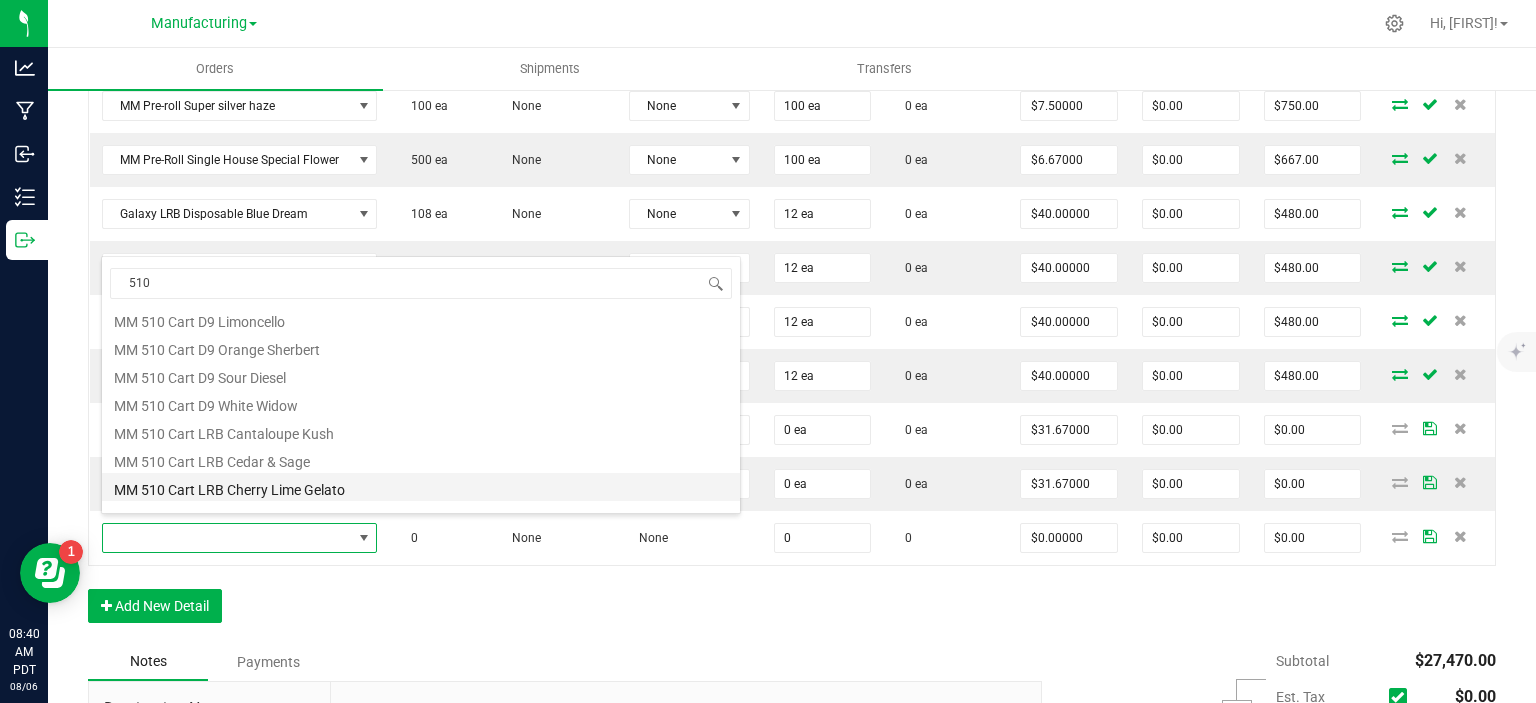 type on "0 ea" 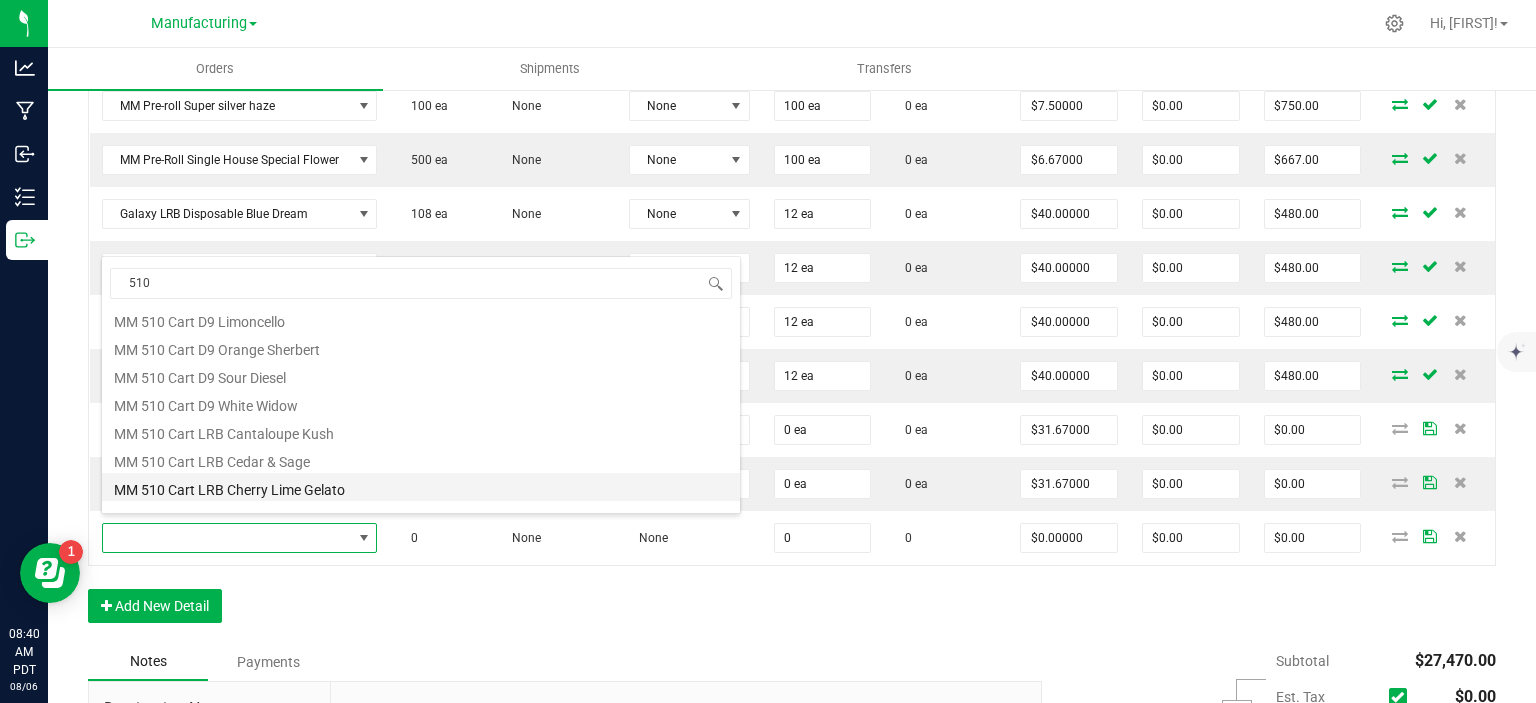 type on "$31.67000" 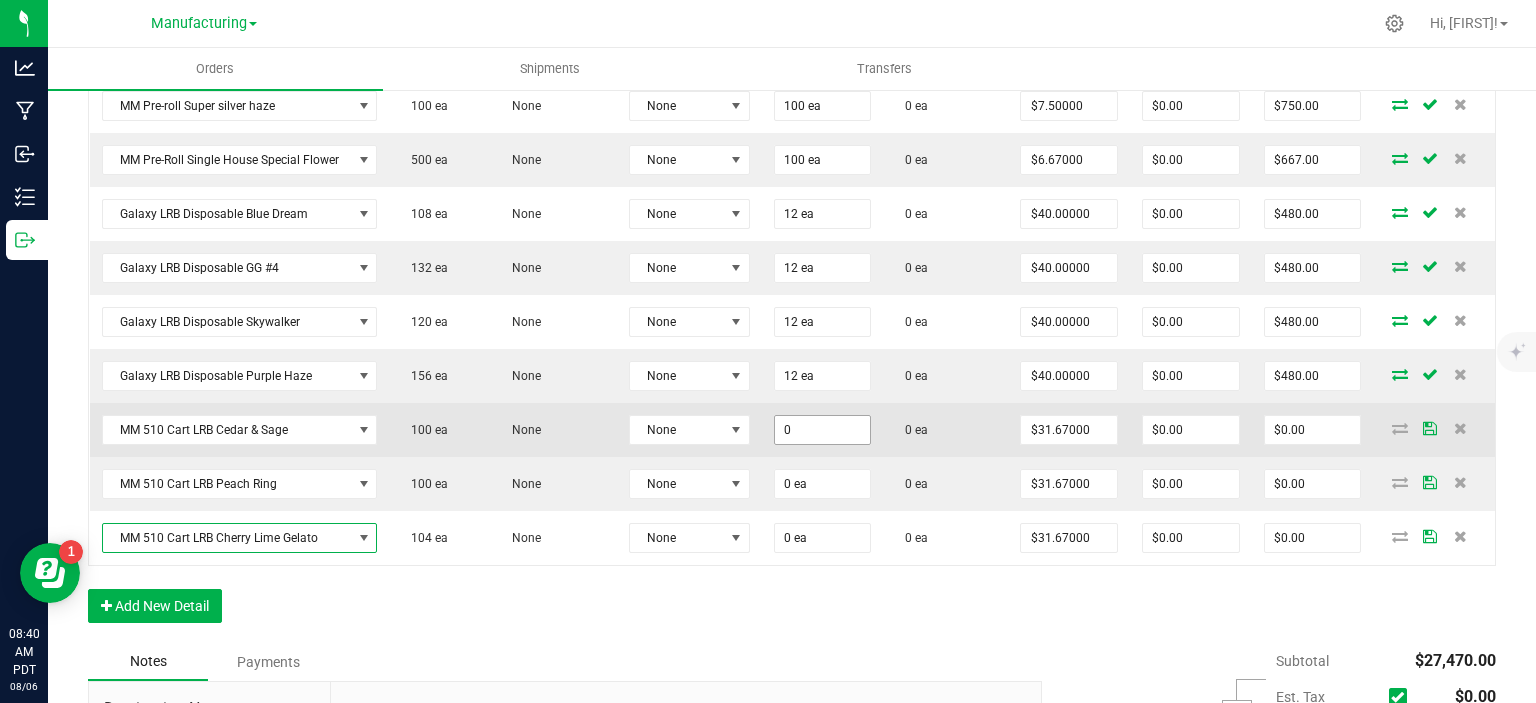 click on "0" at bounding box center [823, 430] 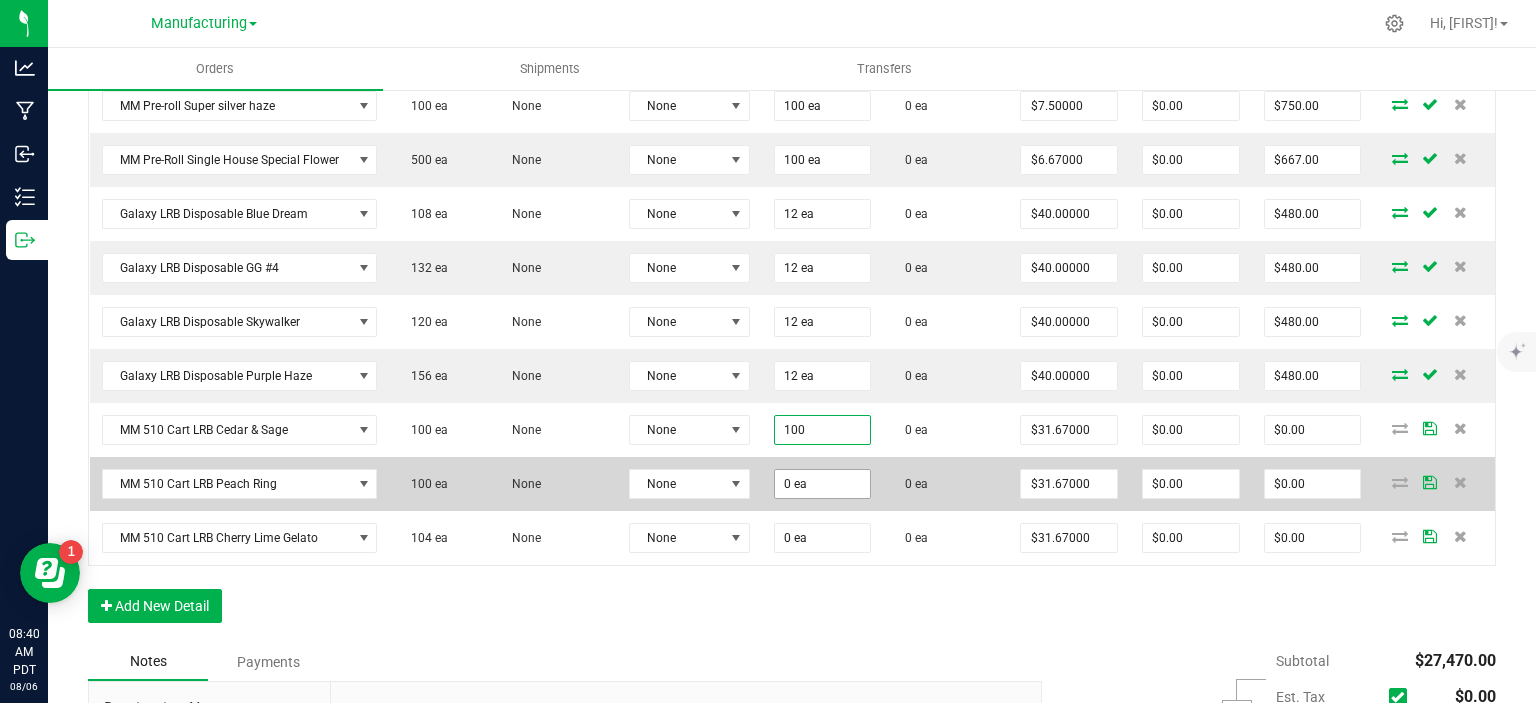 type on "100 ea" 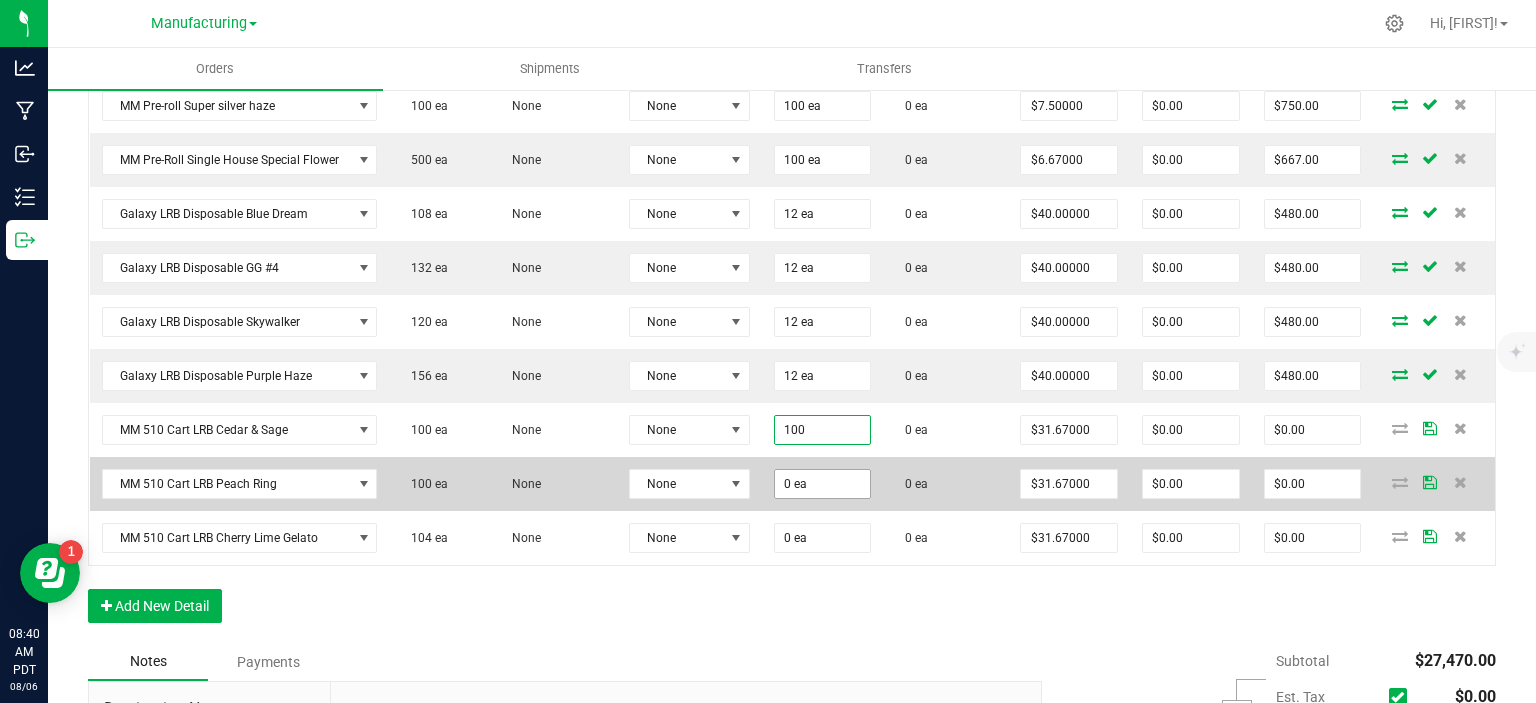 type on "$3,167.00" 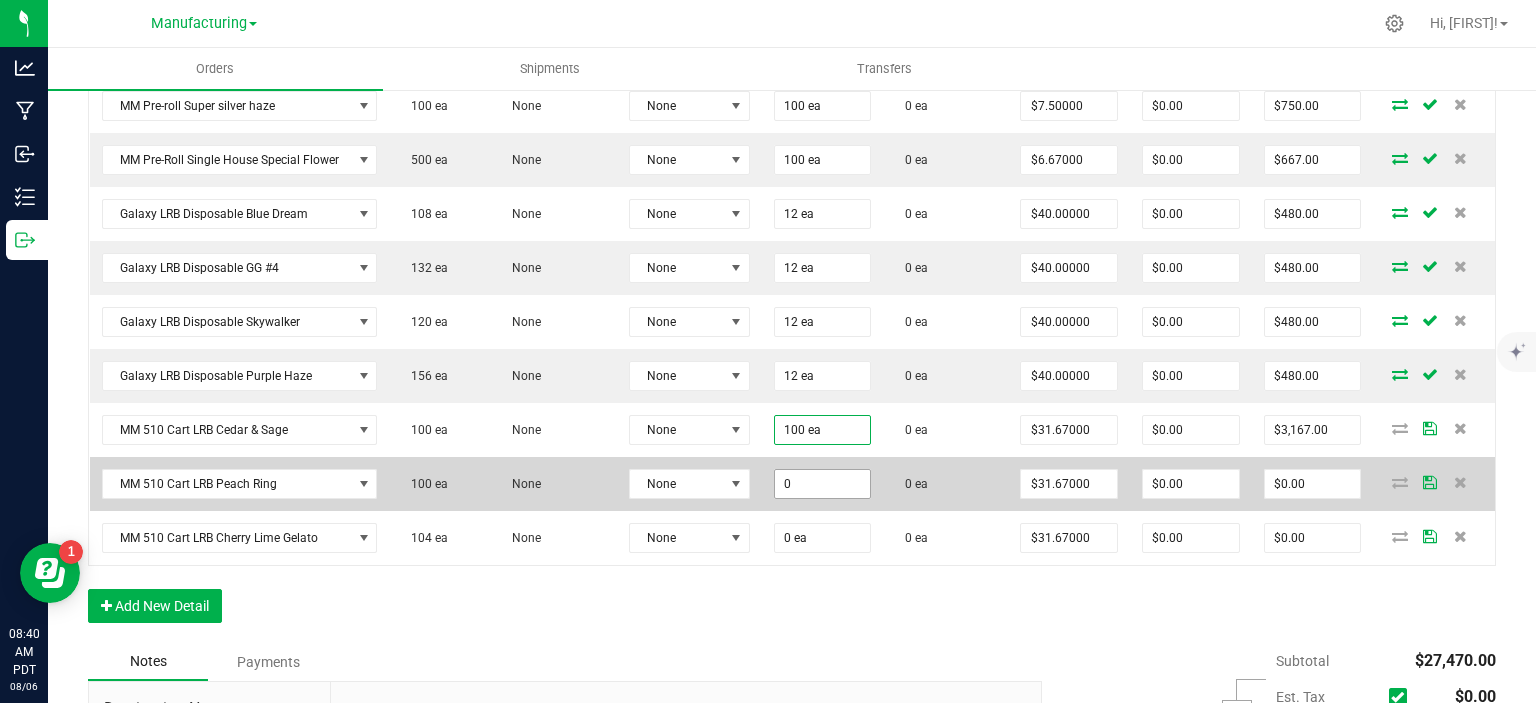 click on "0" at bounding box center (823, 484) 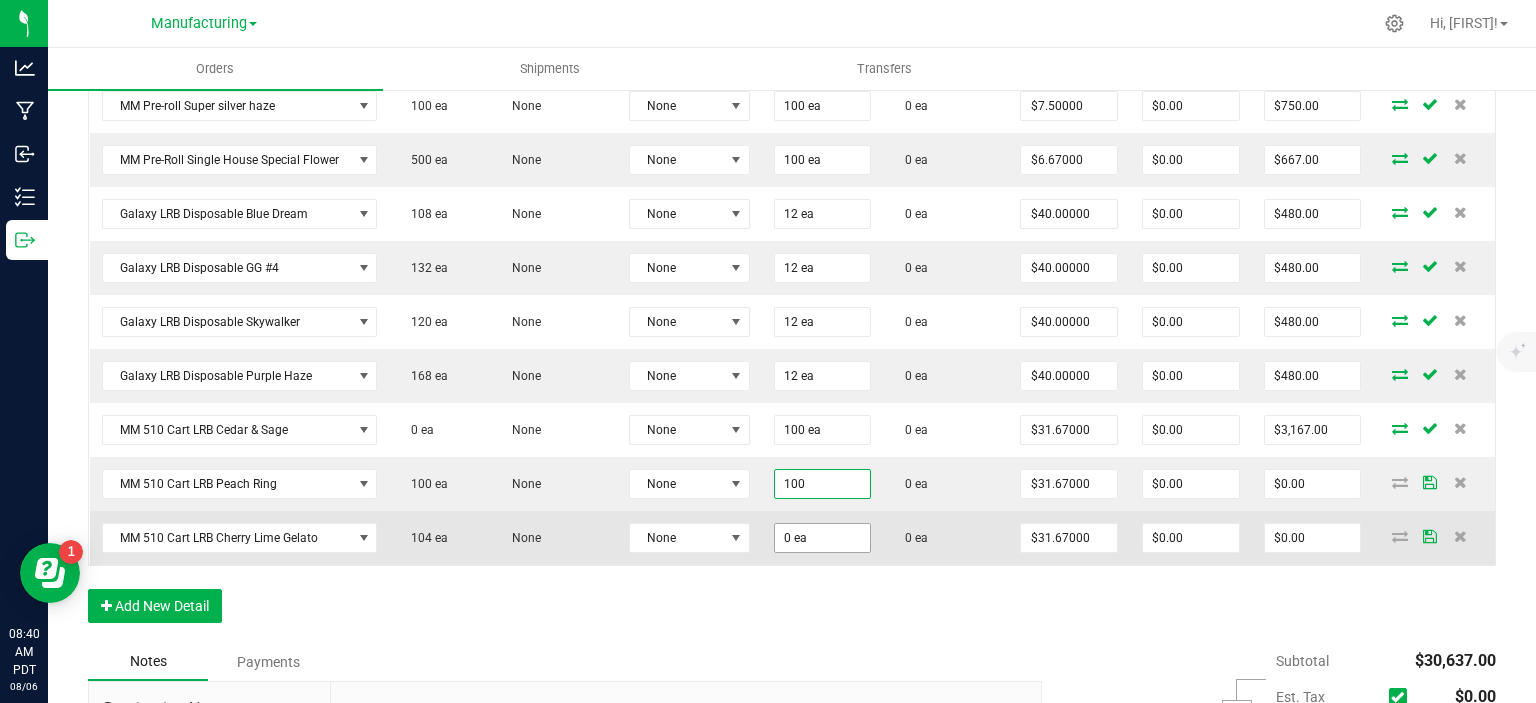 type on "100 ea" 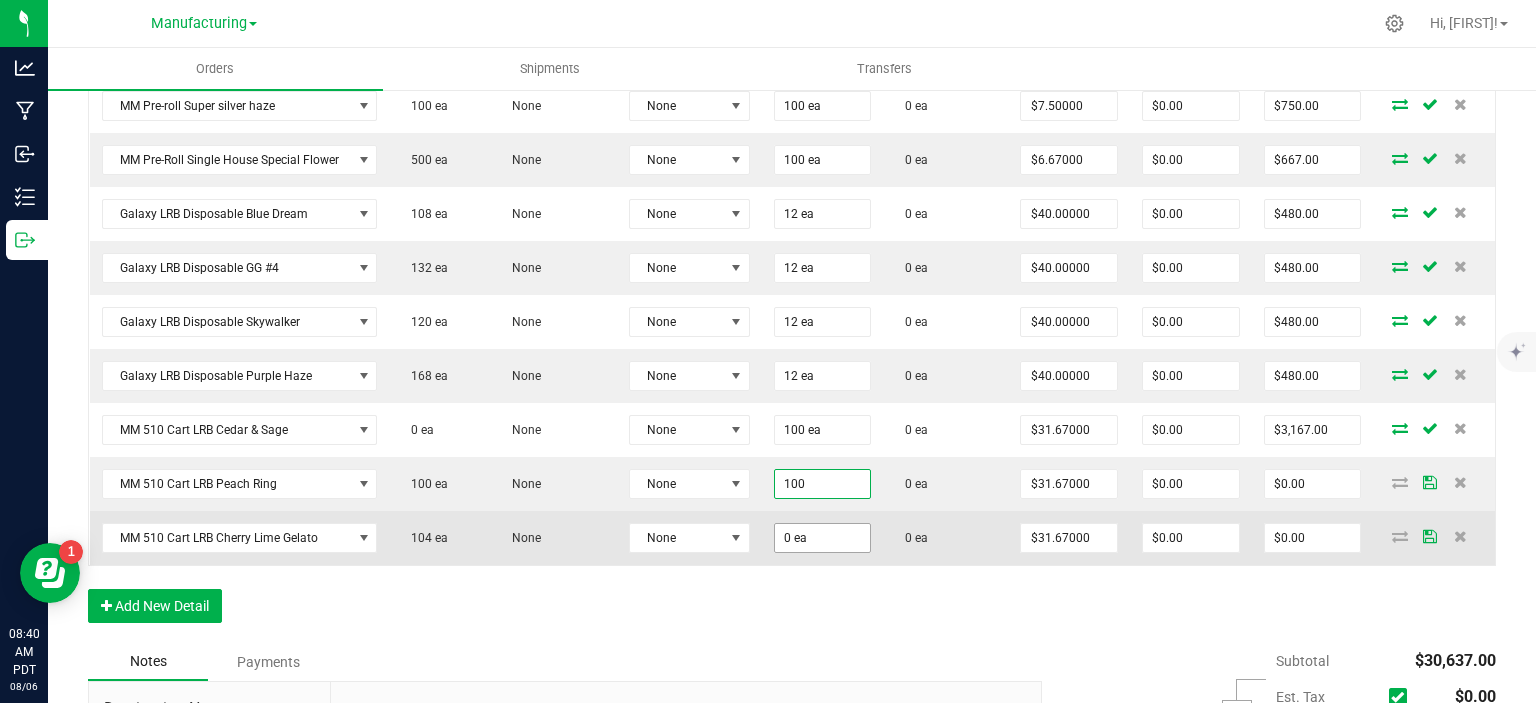 type on "$3,167.00" 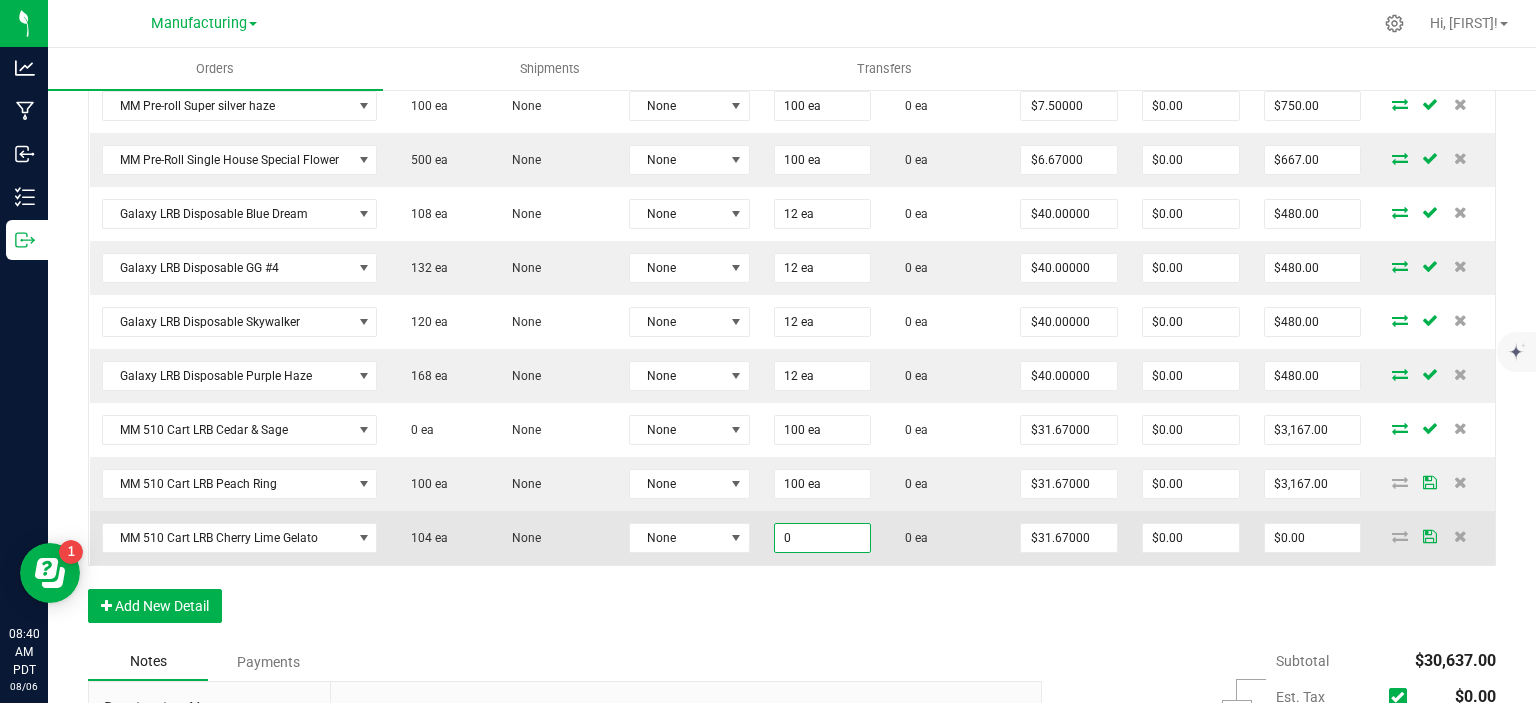 click on "0" at bounding box center (823, 538) 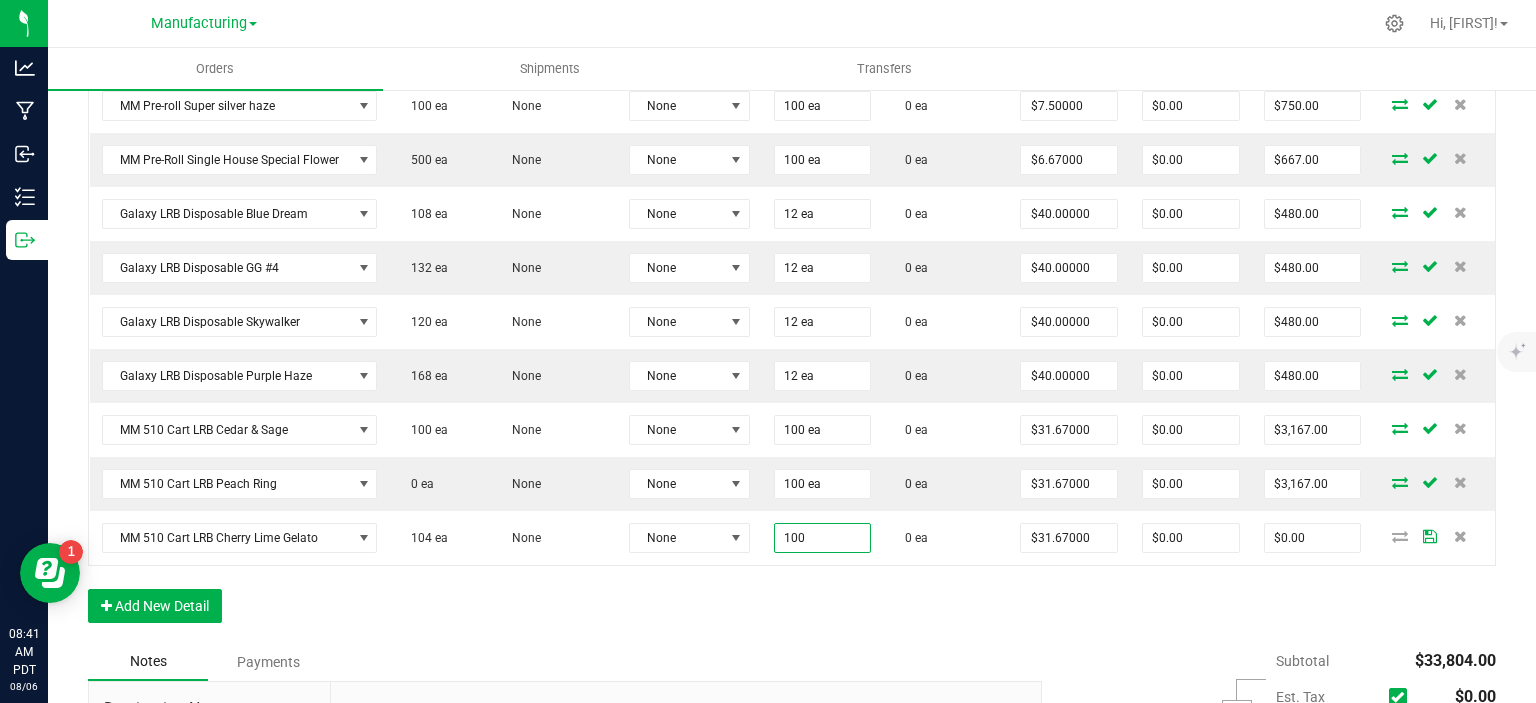 type on "100 ea" 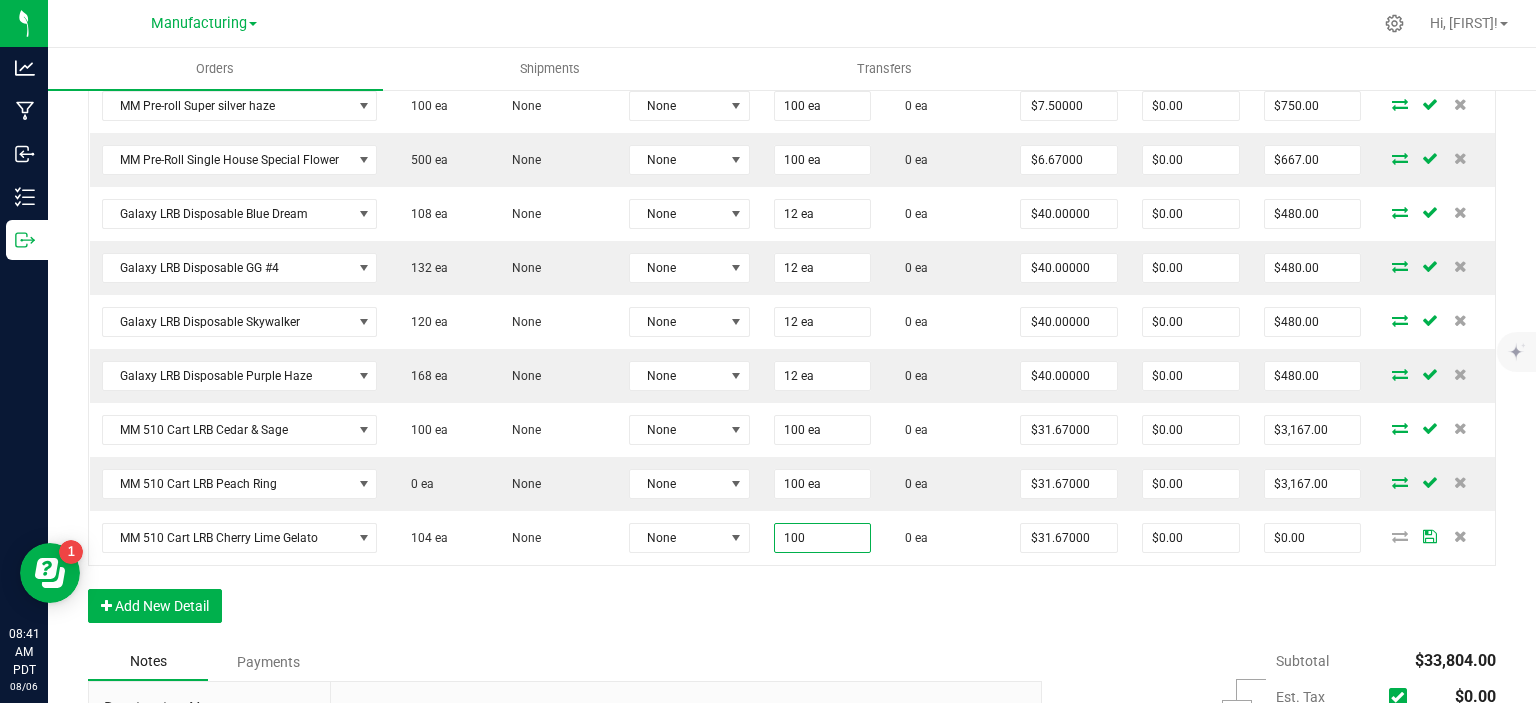 type on "$3,167.00" 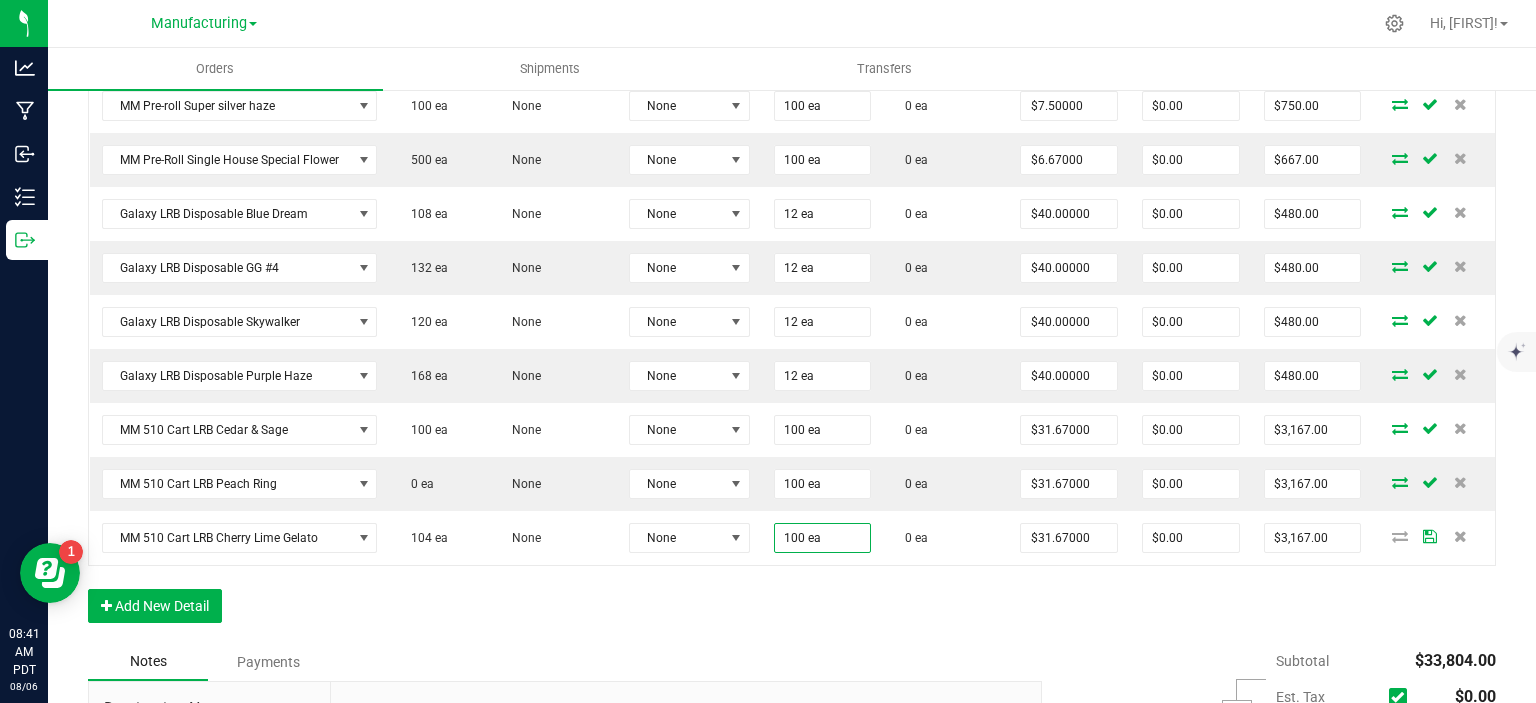 click on "Order Details Print All Labels Item Sellable Strain Lot Number Qty Ordered Qty Allocated Unit Price Line Discount Total Actions Galaxy Moonrocks Indica Blueberry 100 ea None None 50 ea 50 ea $18.33000 $0.00 $916.50 MM Rosin Double Dream 0 ea None None 67 ea 67 ea $37.50000 $0.00 $2,512.50 MM Rosin Gush Mintz 0 ea None None 25 ea 25 ea $37.50000 $0.00 $937.50 MM Rosin Strawberry Bomb 0 ea None None 25 ea 25 ea $37.50000 $0.00 $937.50 MM Gummy 300mg Indica Grape 262 ea None None 83 ea 83 ea $30.00000 $0.00 $2,490.00 MM Gummy Rings Cherry 0 ea None None 68 ea 68 ea $15.00000 $0.00 $1,020.00 MM Gummy Rings Watermelon 0 ea None None 71 ea 71 ea $15.00000 $0.00 $1,065.00 MM Gummy Bears THC/CBN 0 ea None None 96 ea 96 ea $15.00000 $0.00 $1,440.00 MM Gummy Rings Green Apple 32 ea None None 70 ea 70 ea $15.00000 $0.00 $1,050.00 DVJ Eighth Tangie 0 ea None None 100 ea 100 ea $0.00" at bounding box center (792, -122) 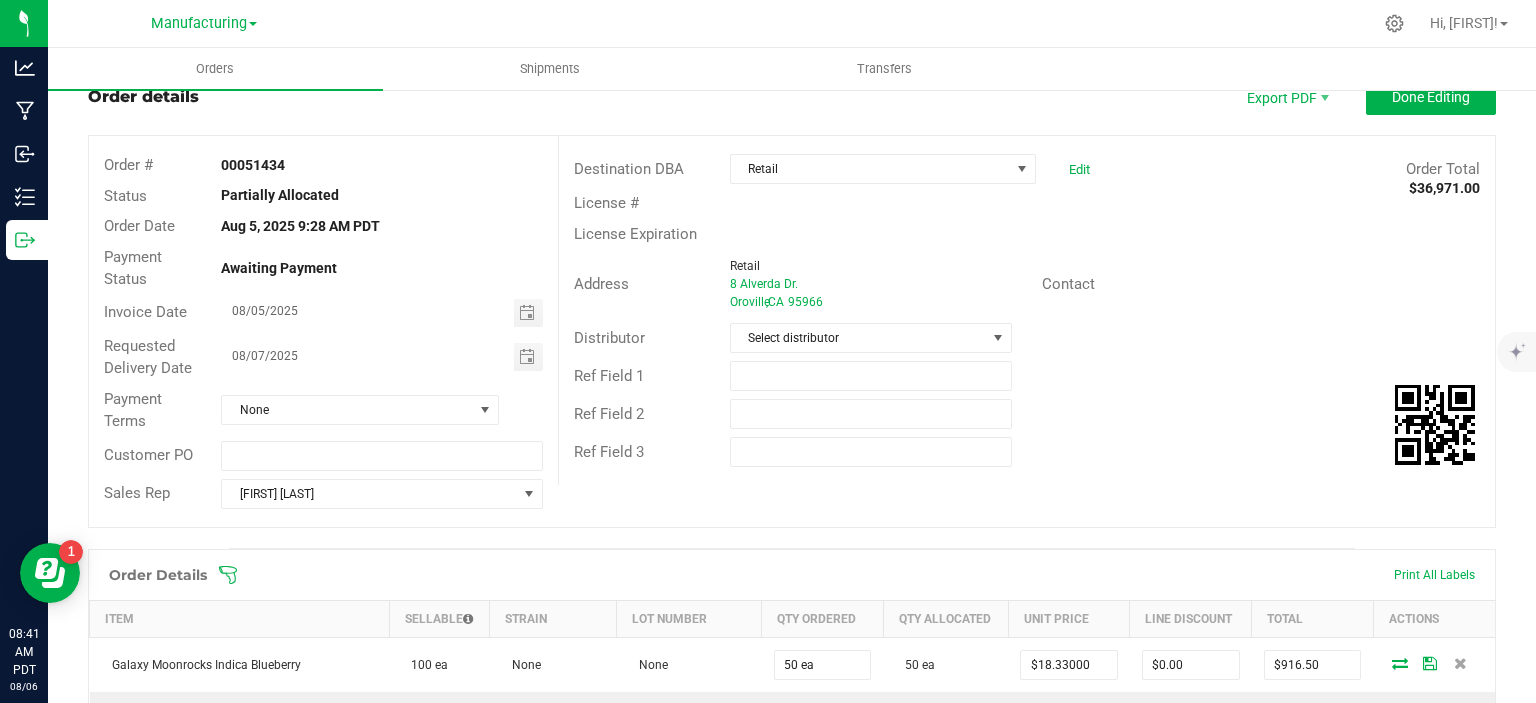 scroll, scrollTop: 0, scrollLeft: 0, axis: both 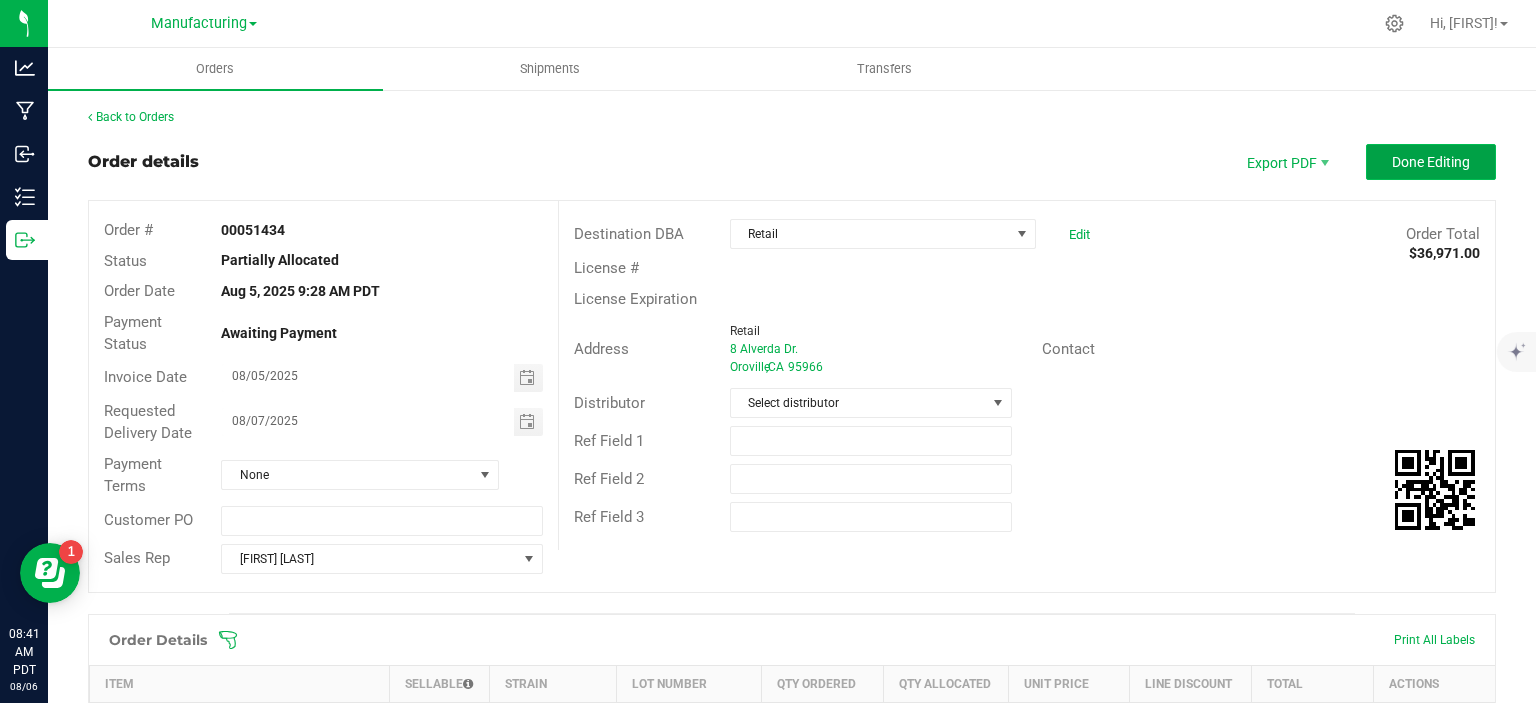 click on "Done Editing" at bounding box center (1431, 162) 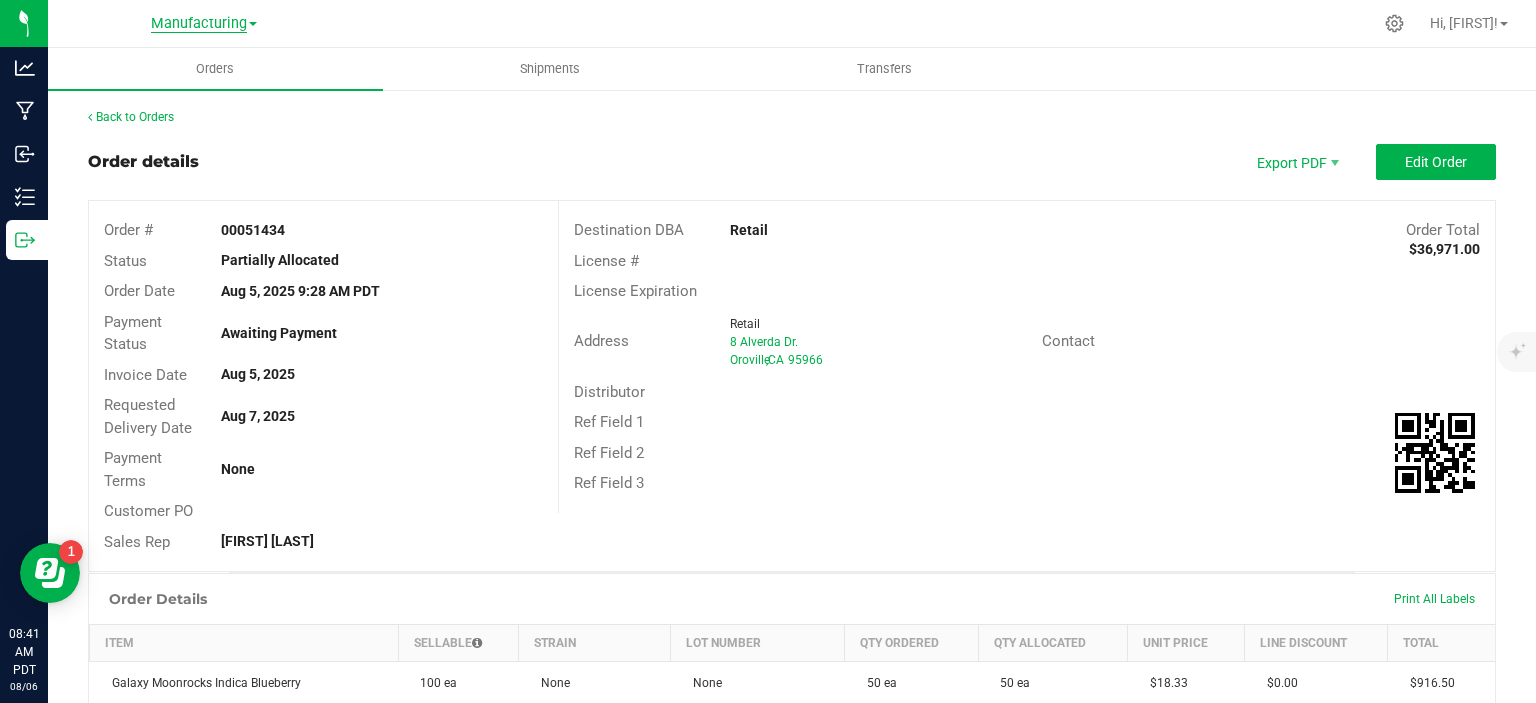 click on "Manufacturing" at bounding box center (199, 24) 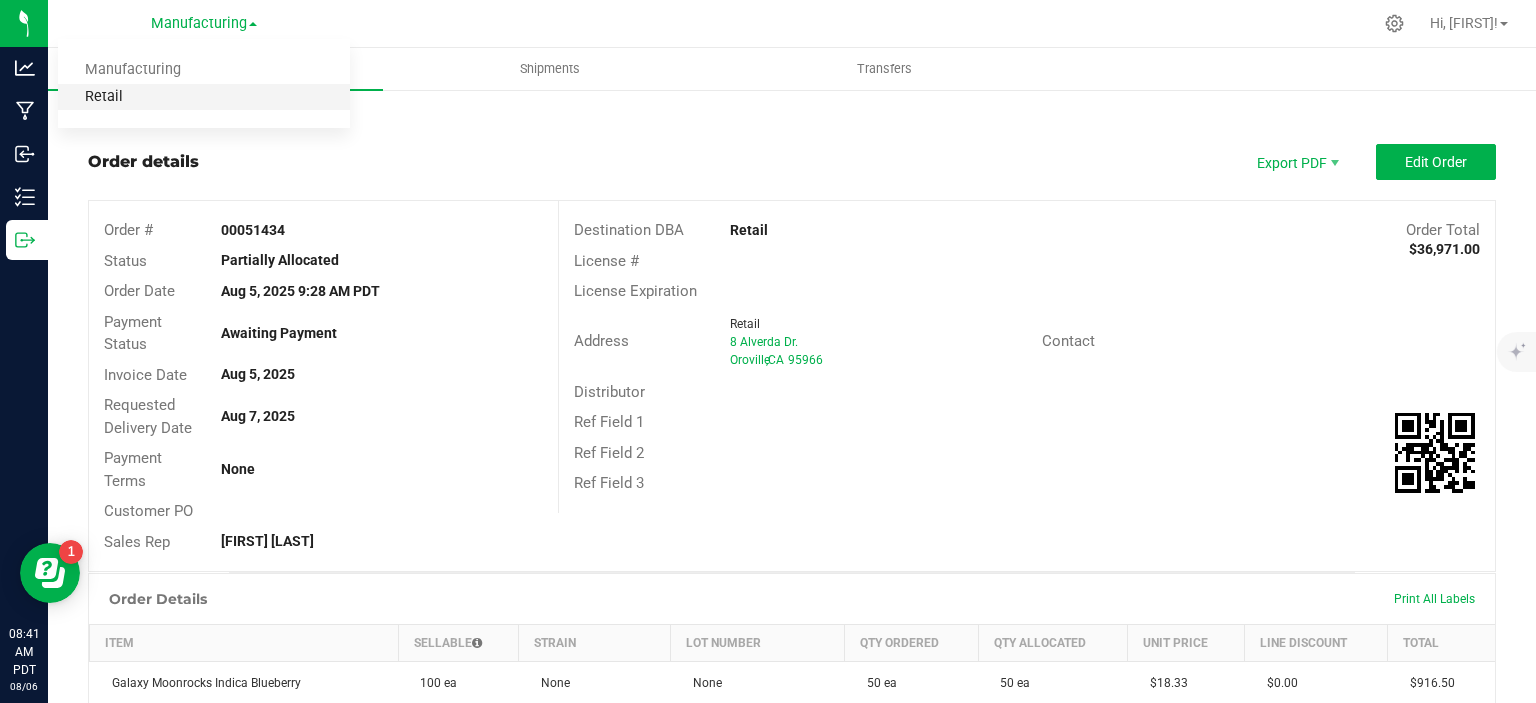 click on "Retail" at bounding box center [204, 97] 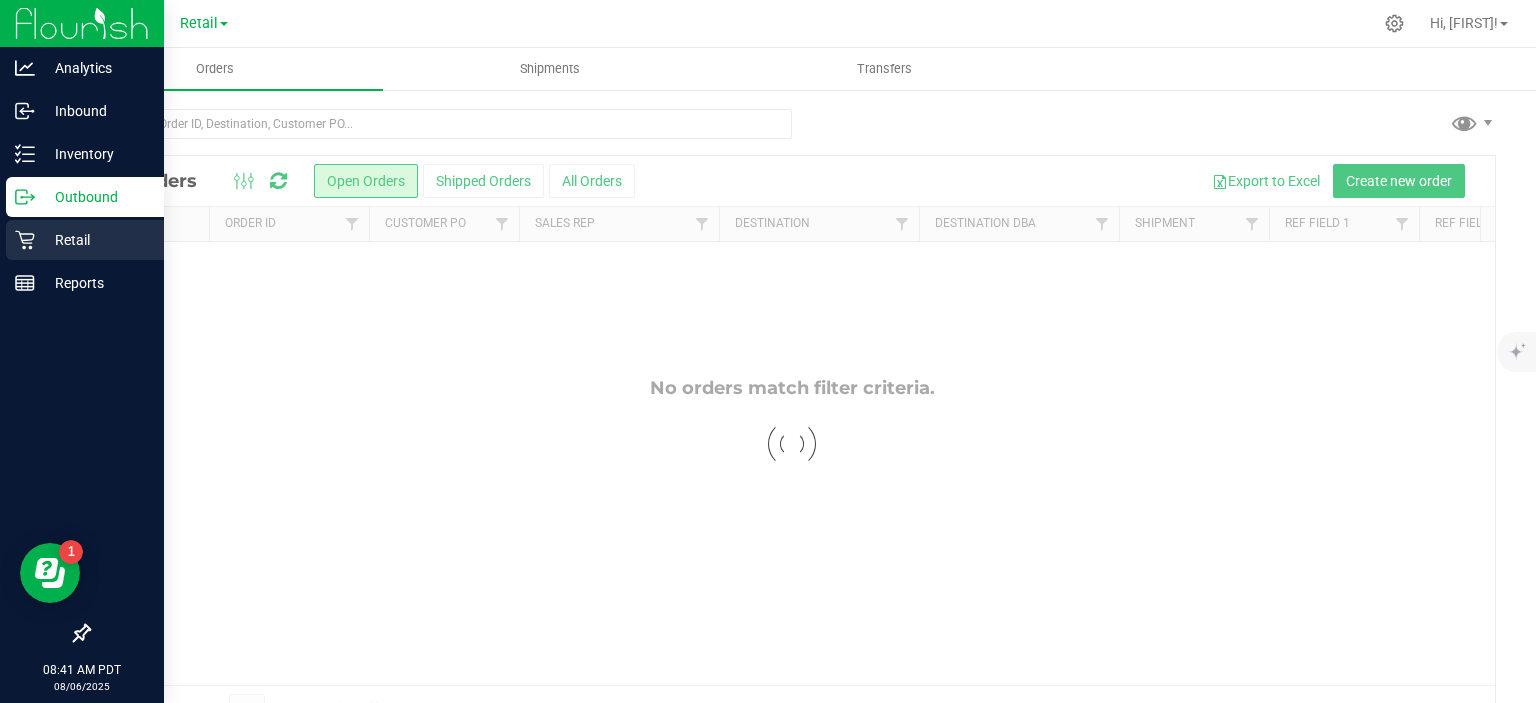 click 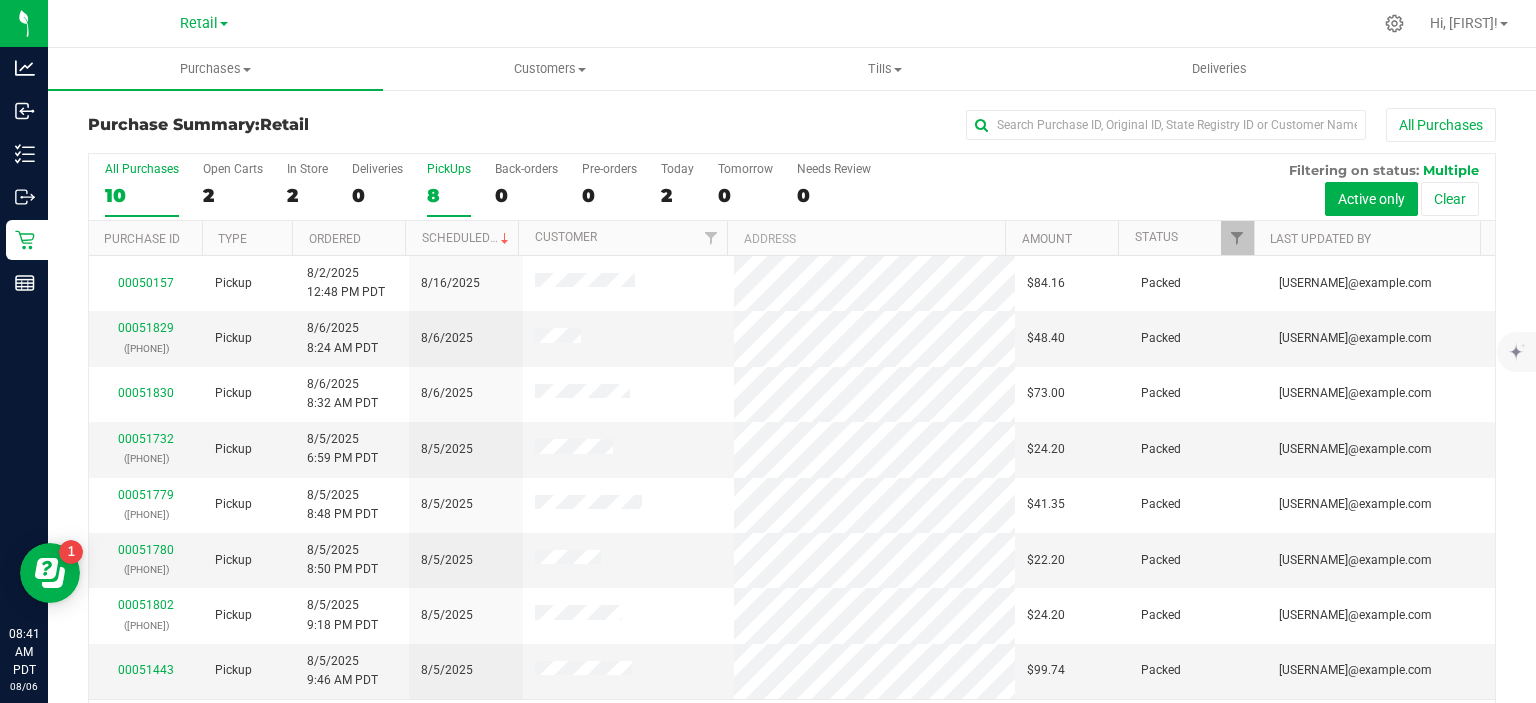 click on "8" at bounding box center [449, 195] 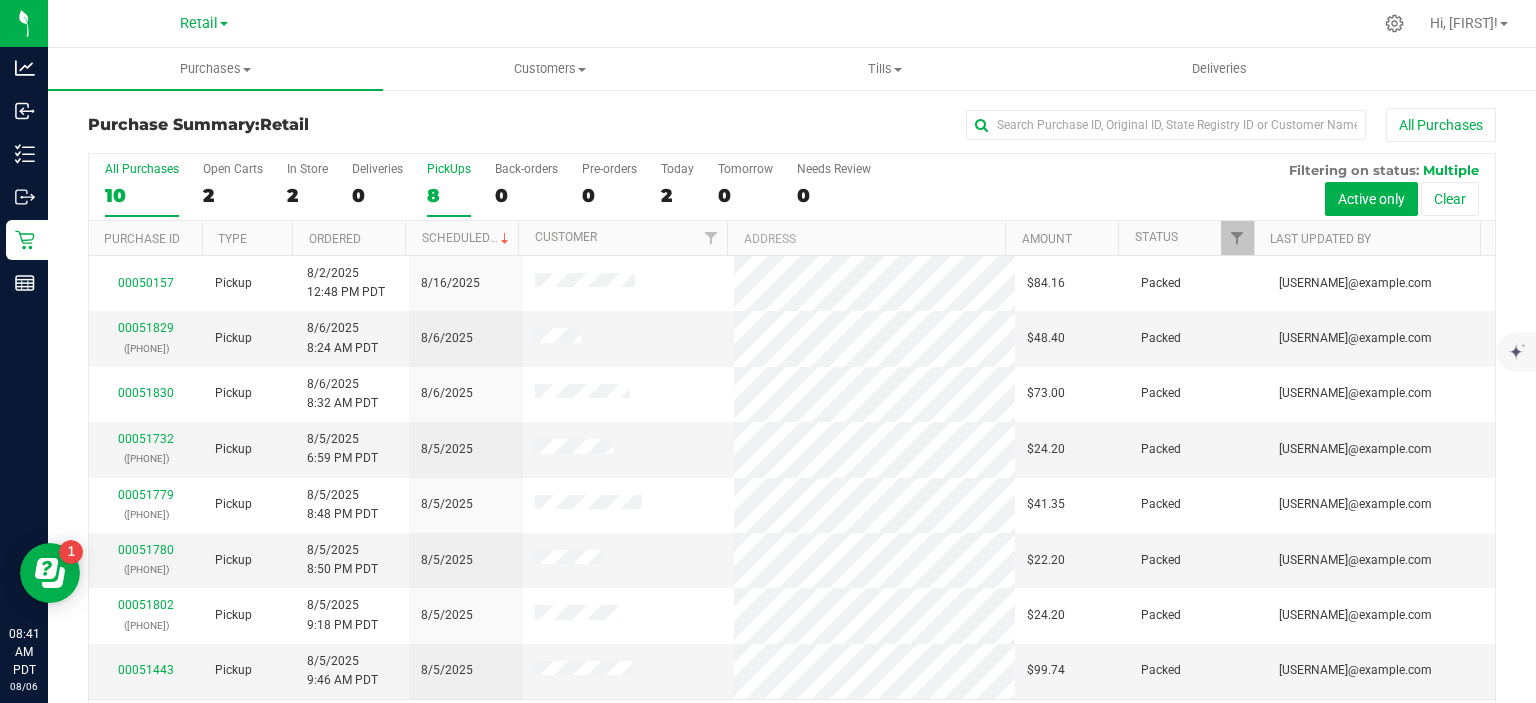 click on "PickUps
8" at bounding box center (0, 0) 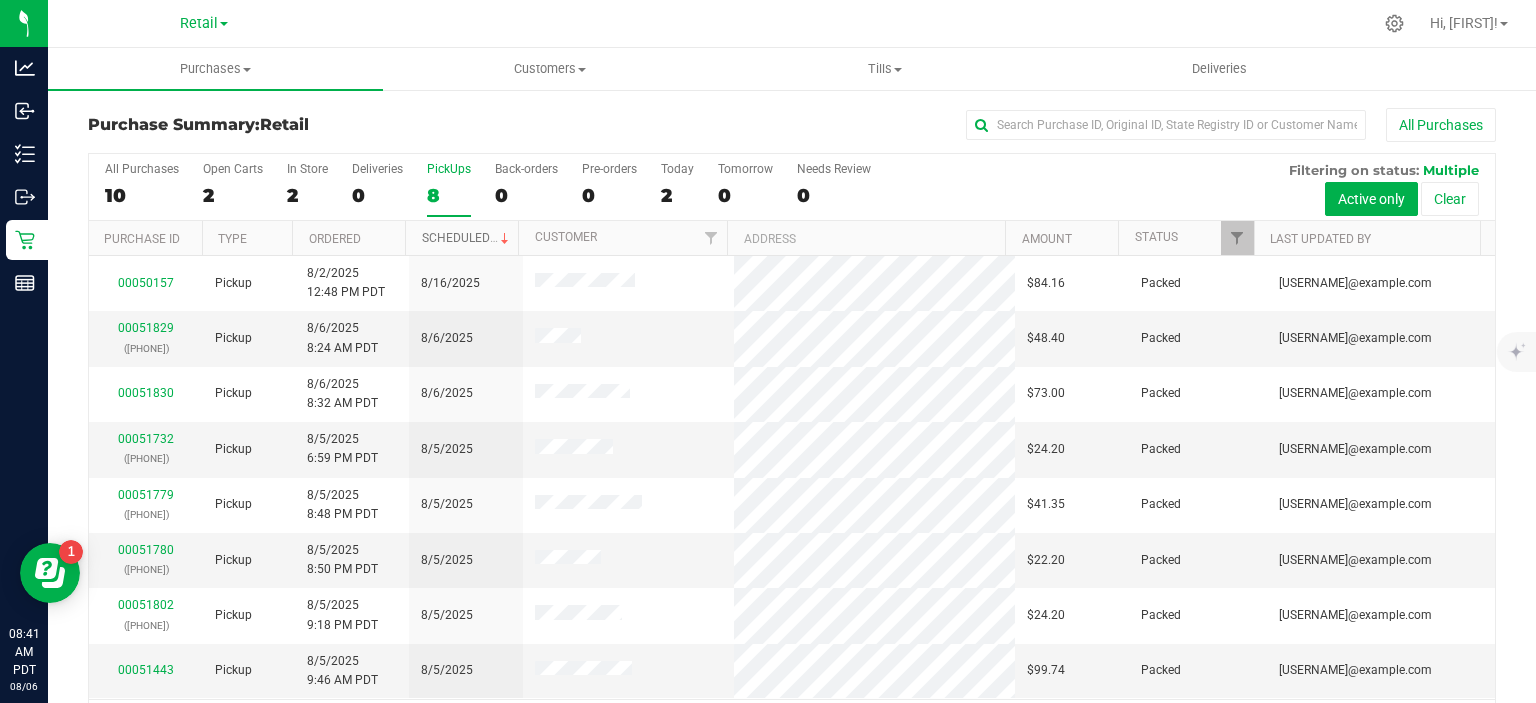 click on "Scheduled" at bounding box center [467, 238] 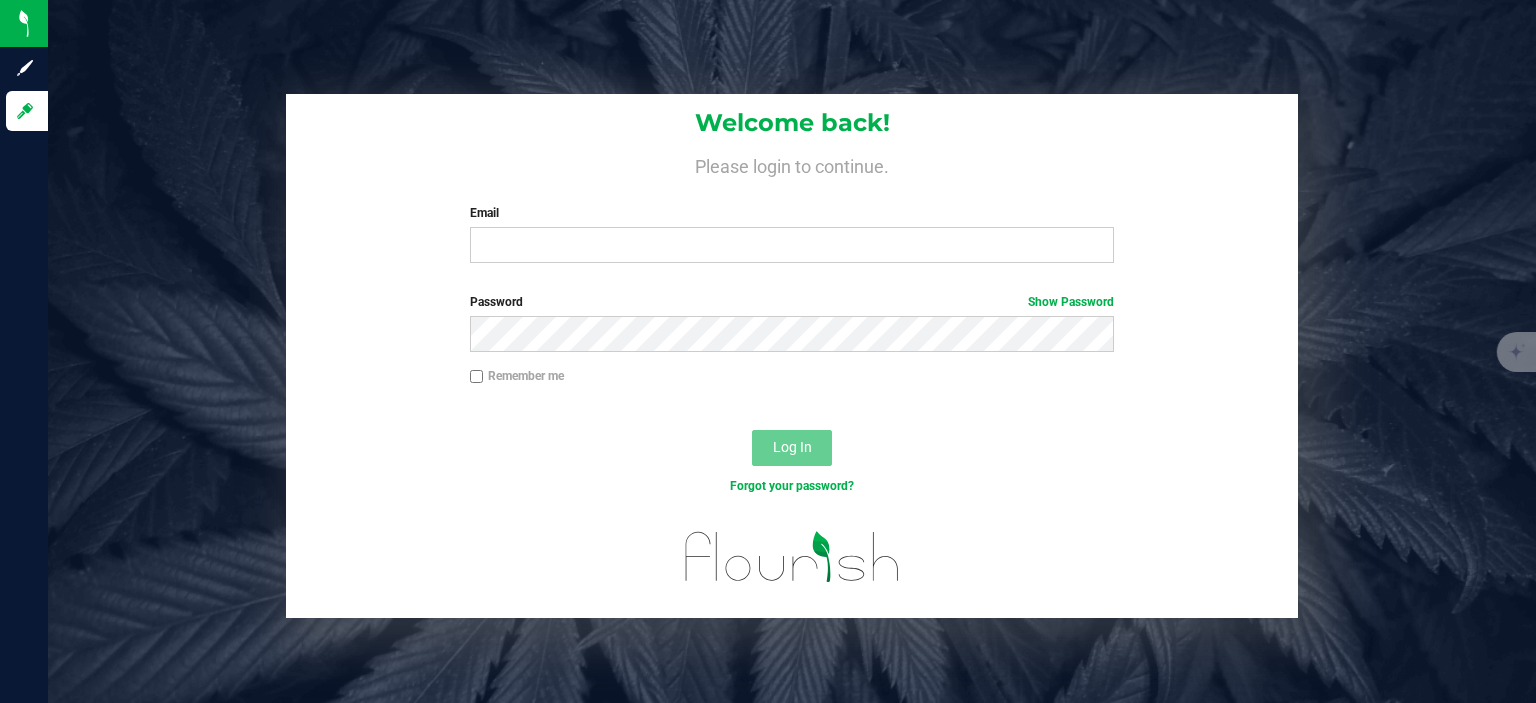 click on "Email" at bounding box center (792, 213) 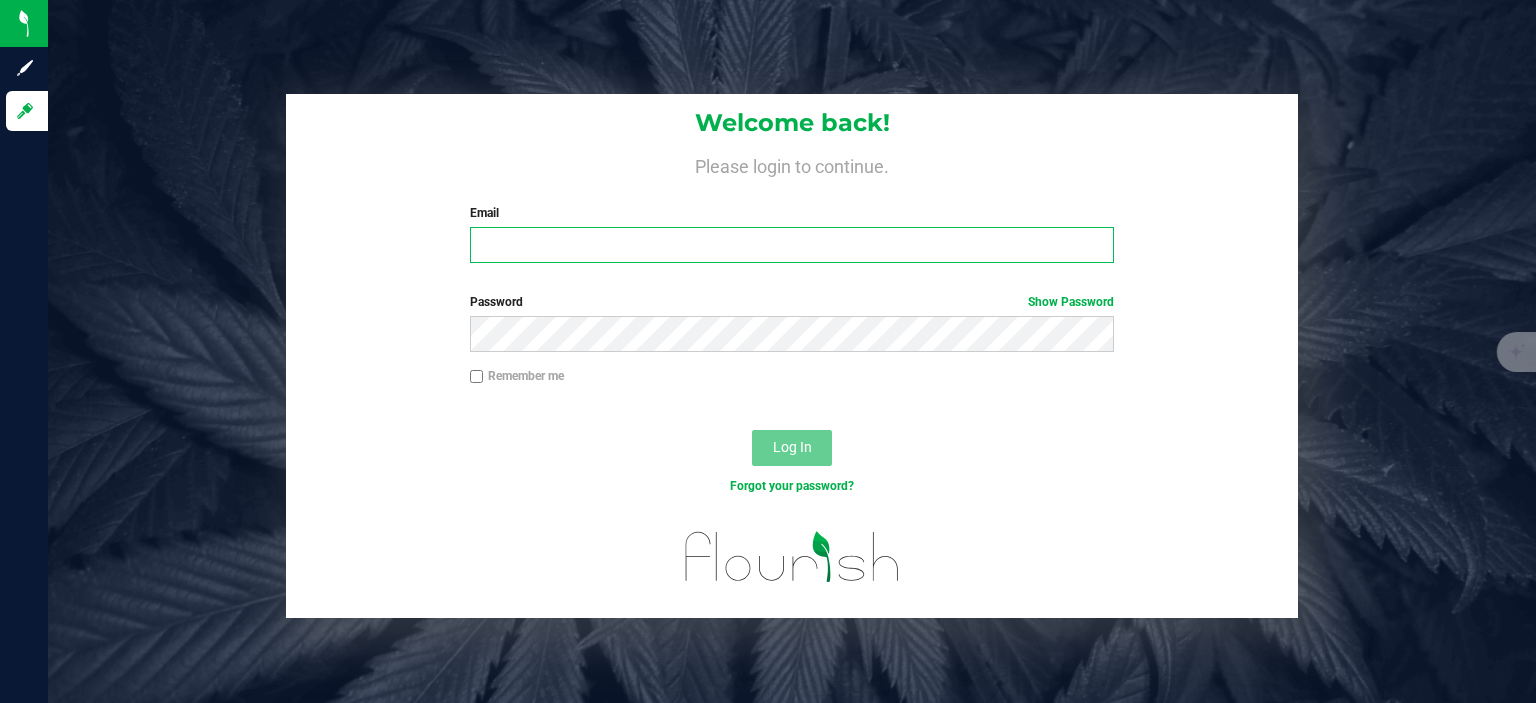 click on "Email" at bounding box center (792, 245) 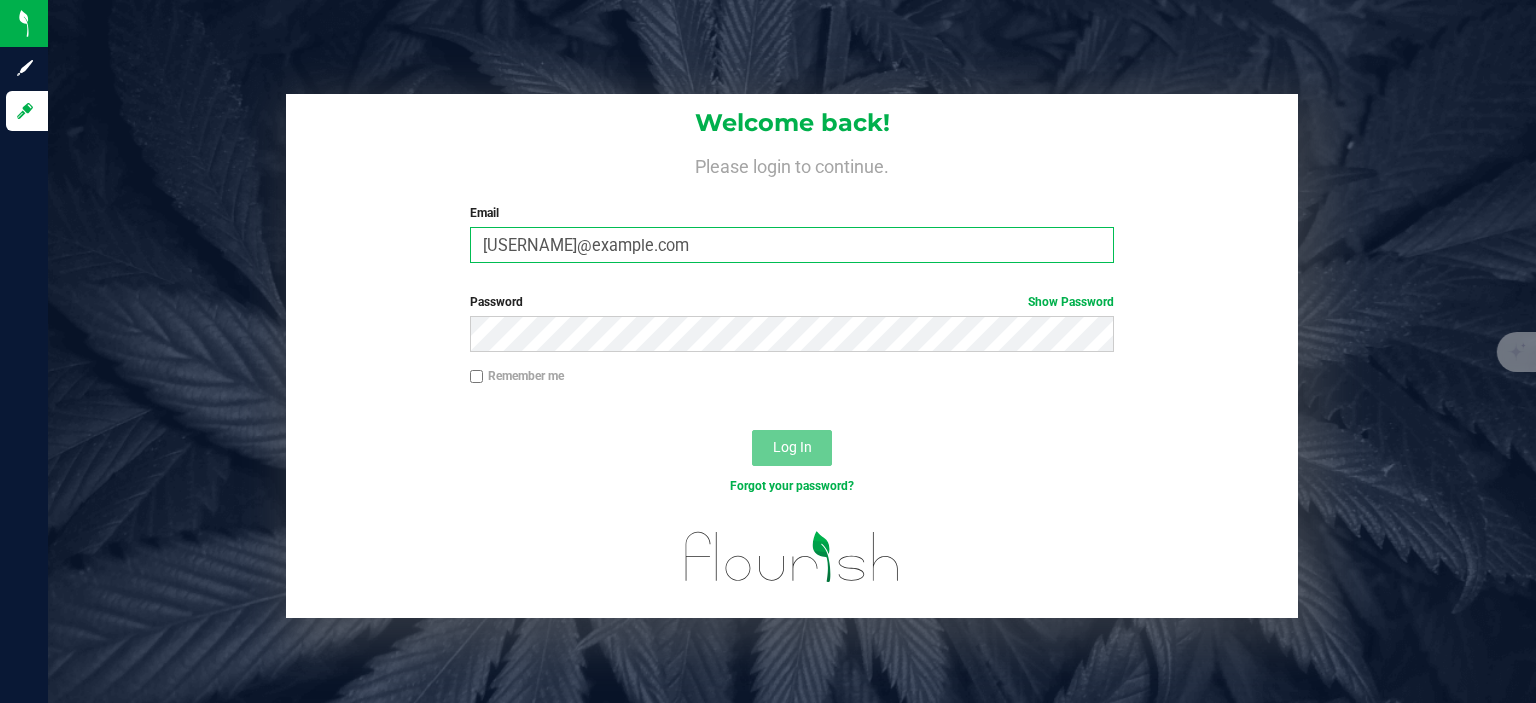 type on "[USERNAME]@example.com" 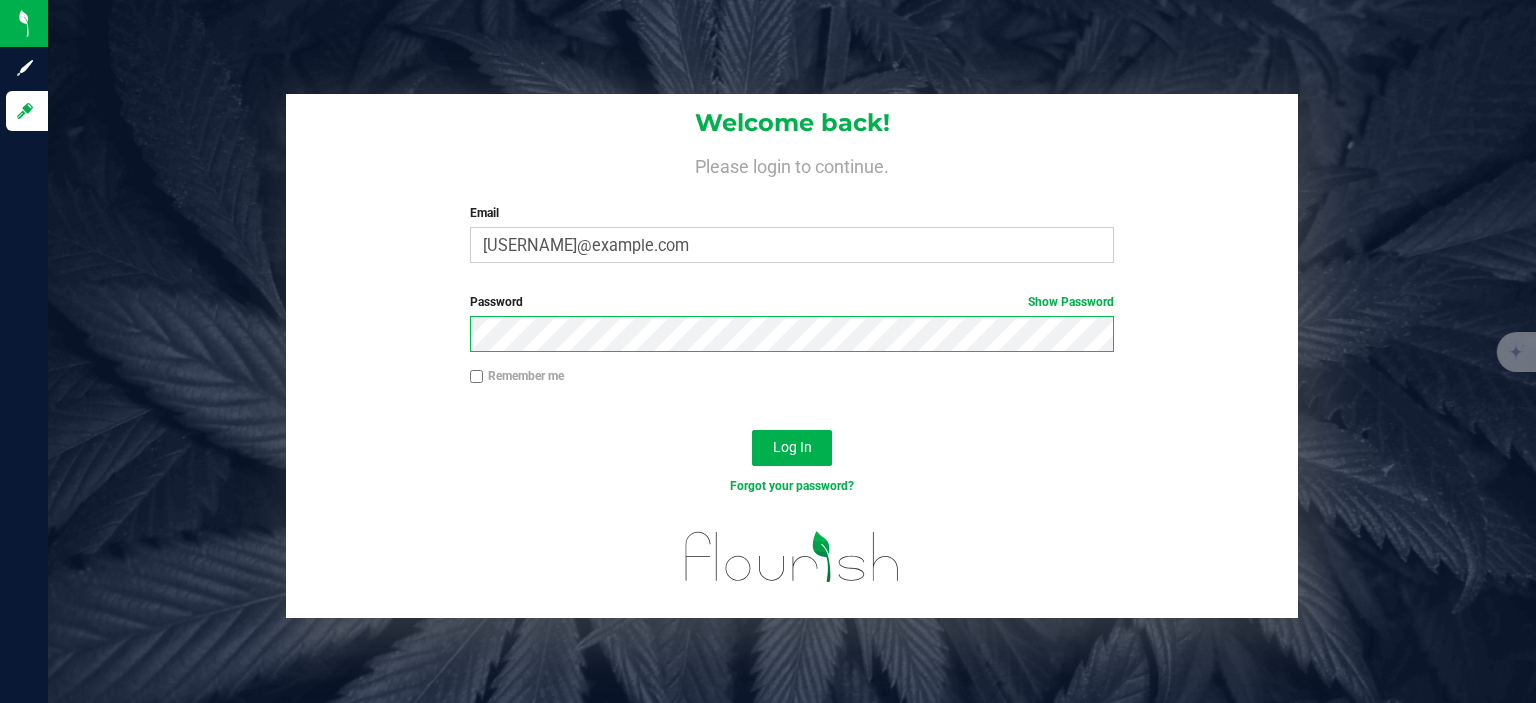 click on "Log In" at bounding box center (792, 448) 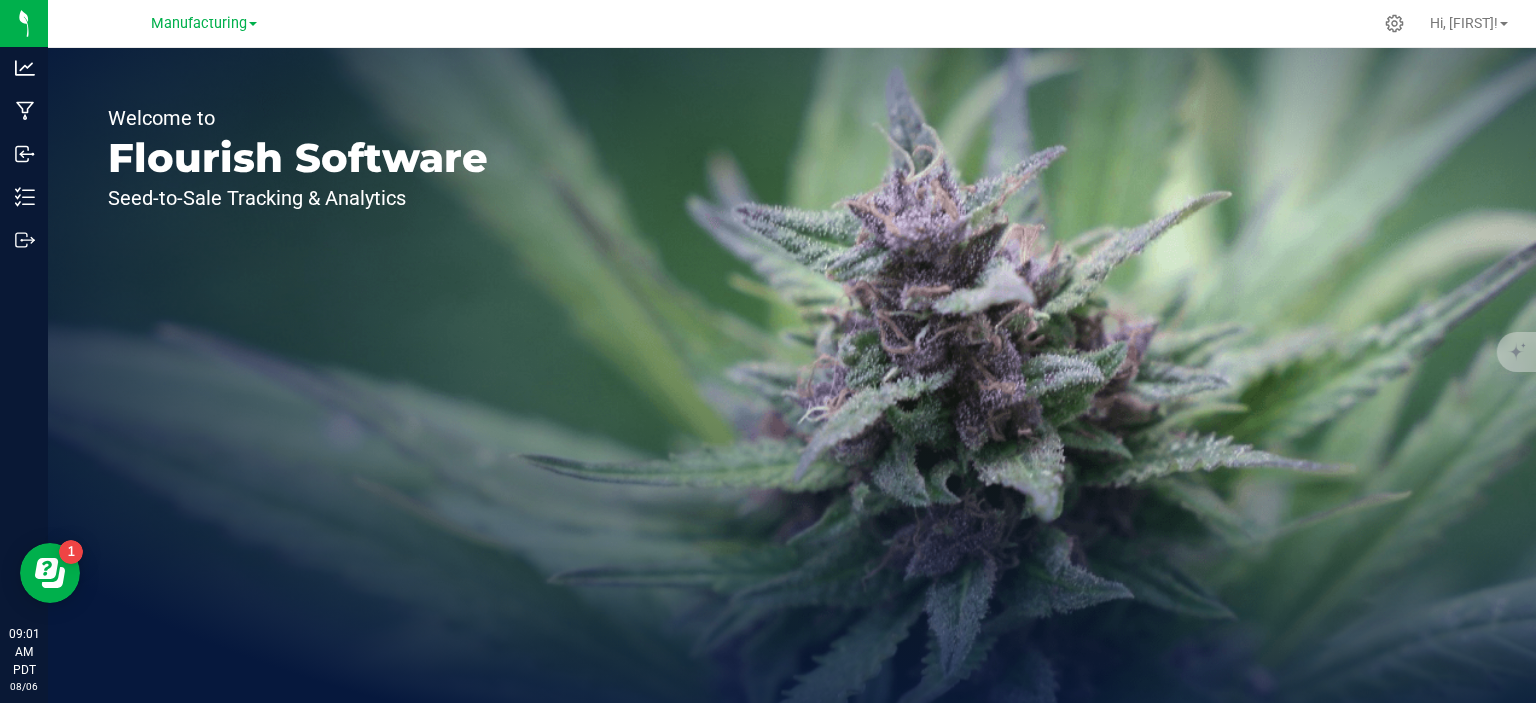 scroll, scrollTop: 0, scrollLeft: 0, axis: both 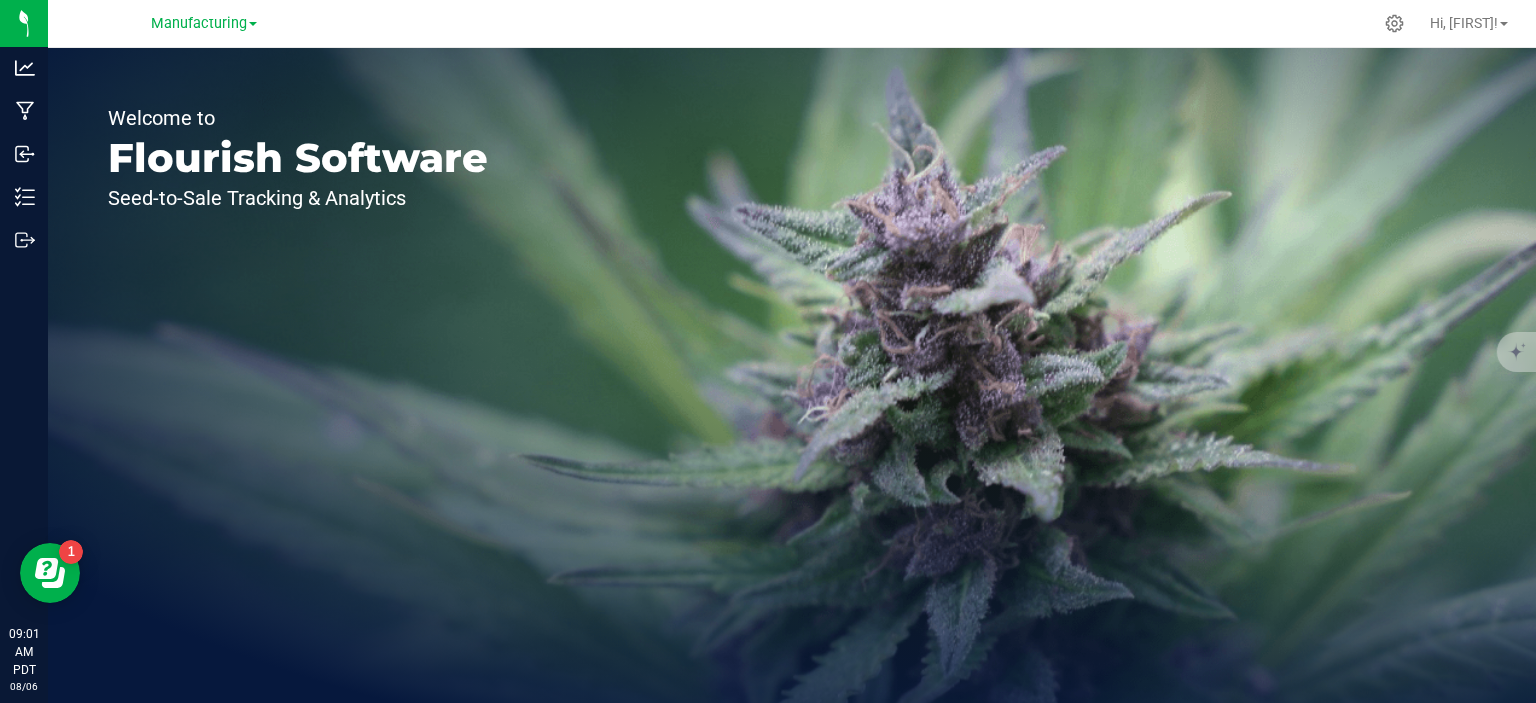 click on "Manufacturing" at bounding box center [204, 22] 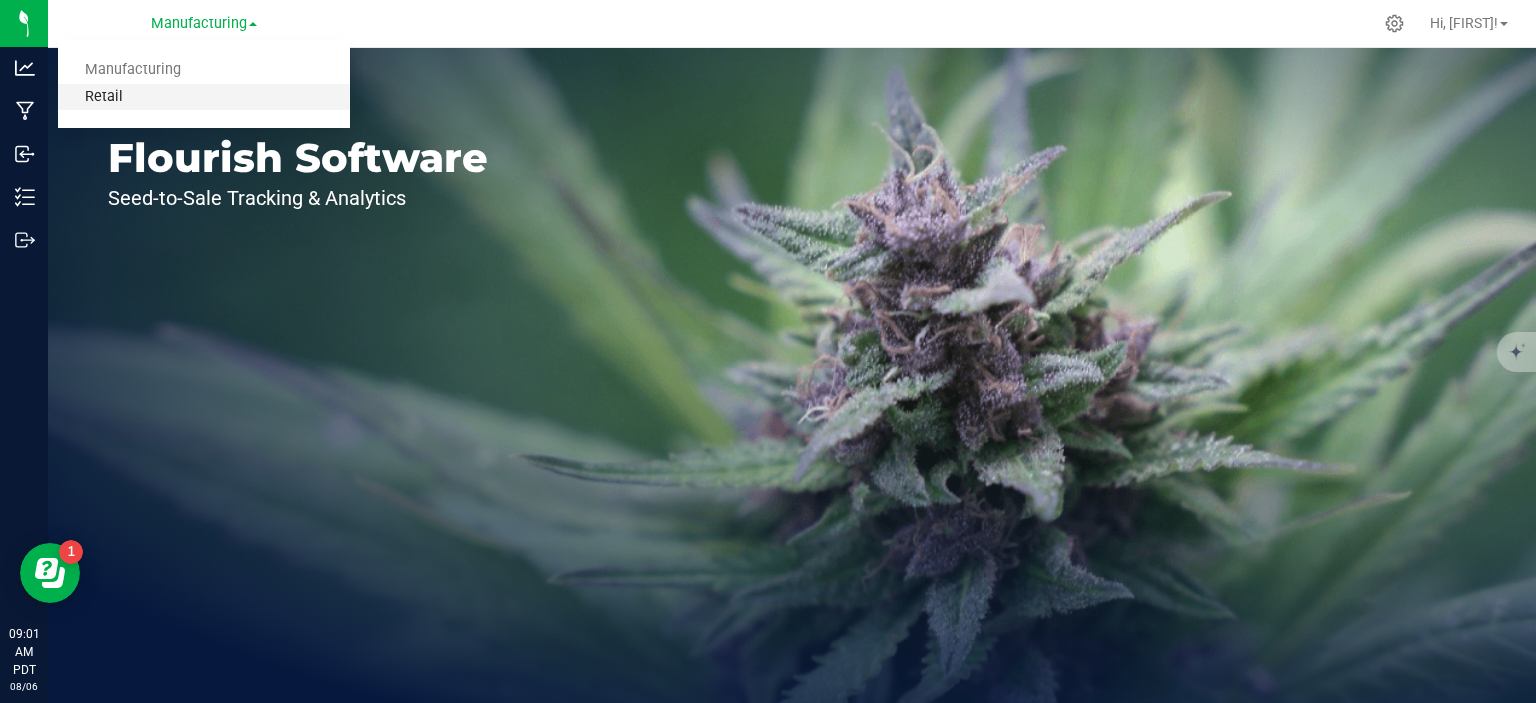 click on "Retail" at bounding box center [204, 97] 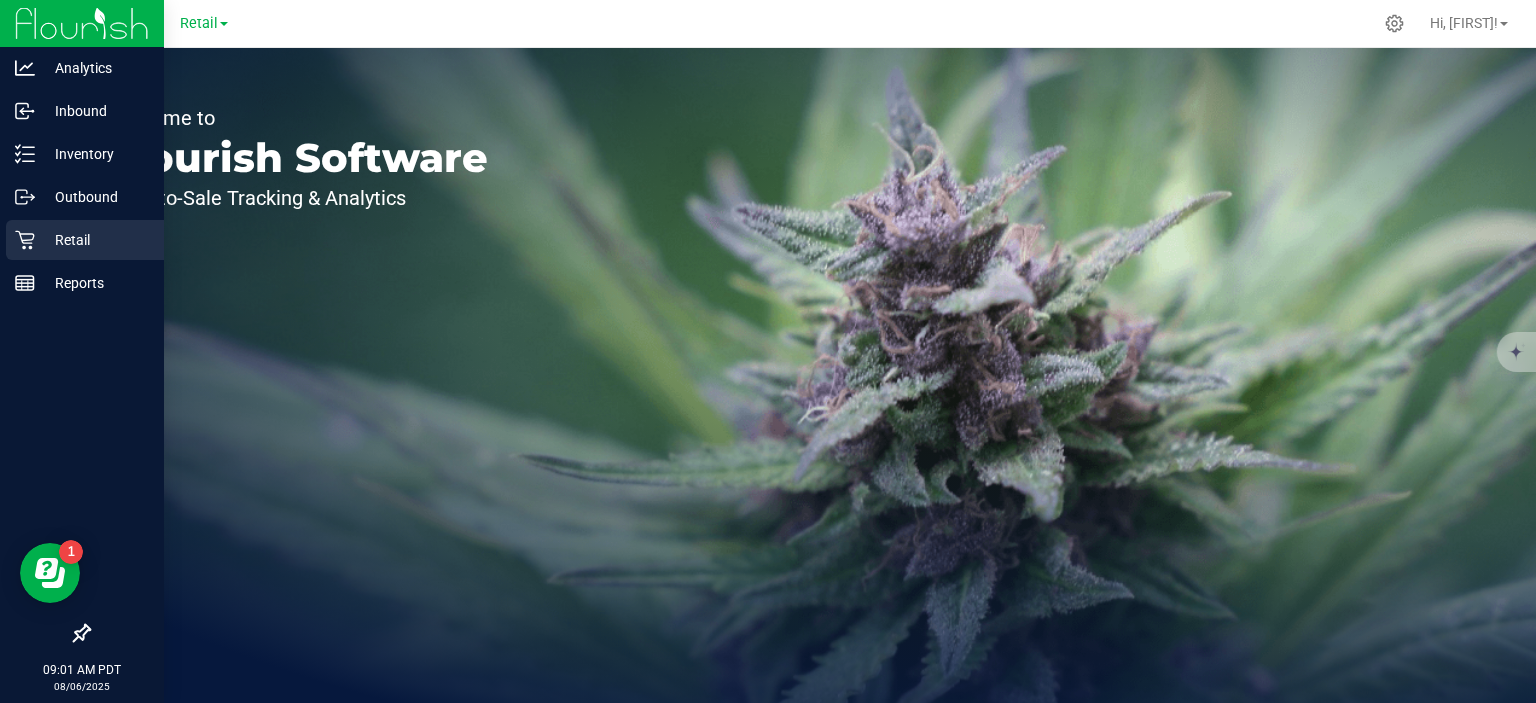 click 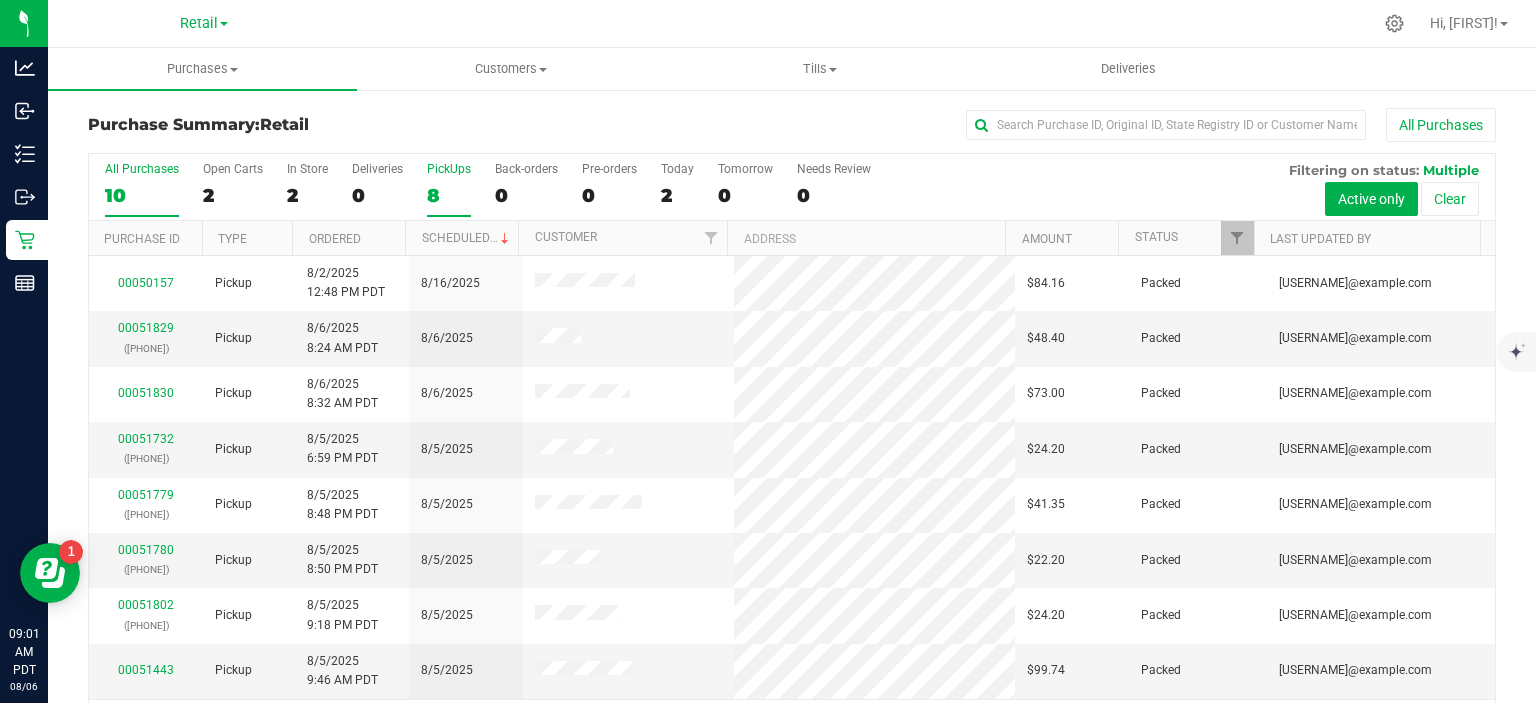 click on "8" at bounding box center [449, 195] 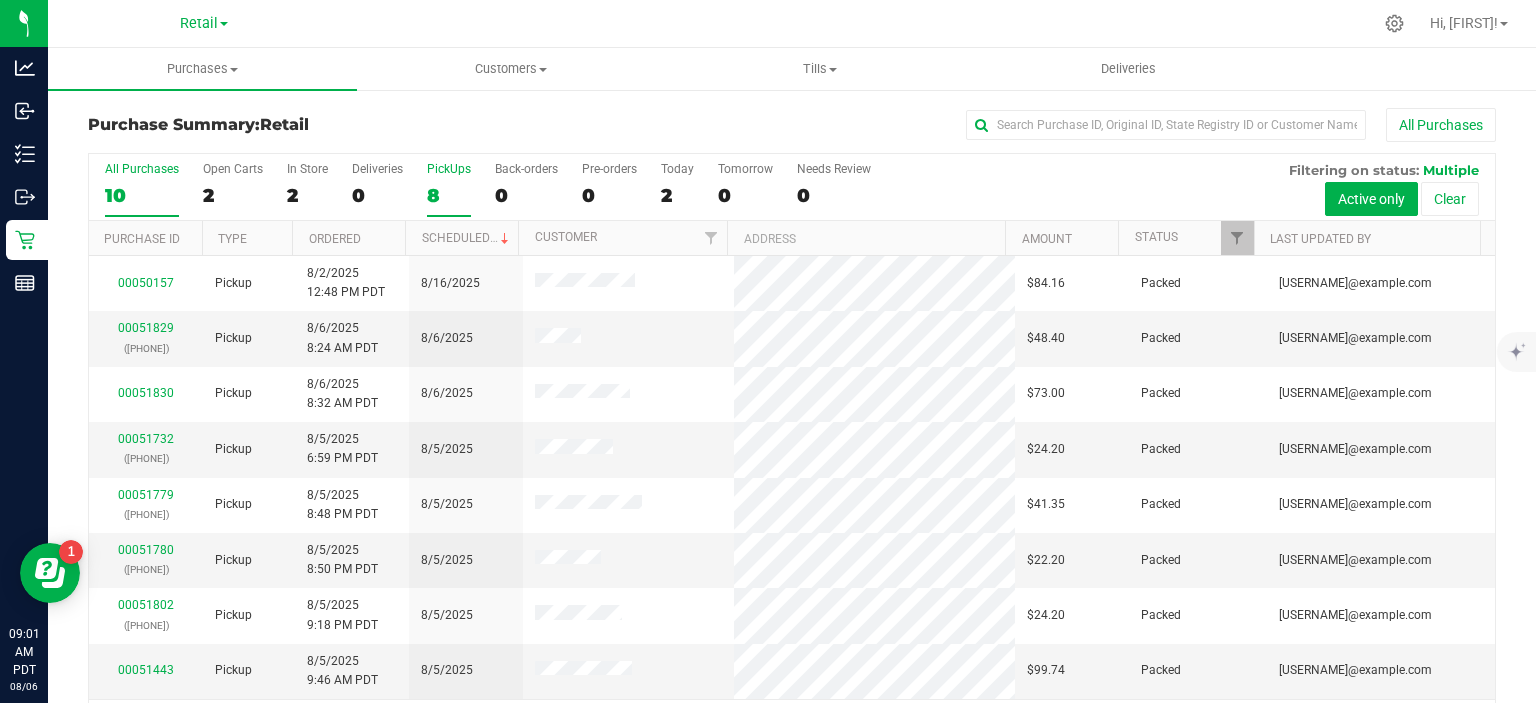 click on "PickUps
8" at bounding box center (0, 0) 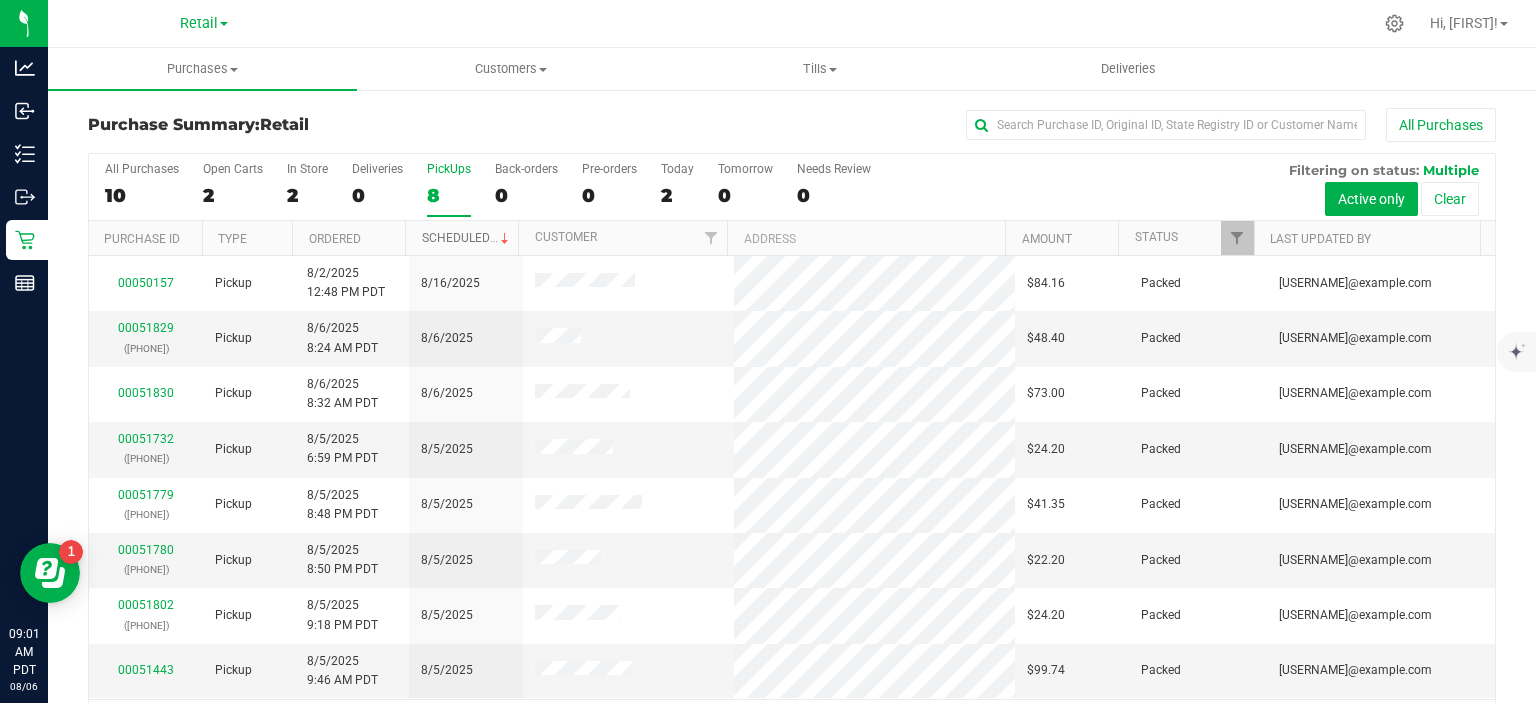 click on "Scheduled" at bounding box center [467, 238] 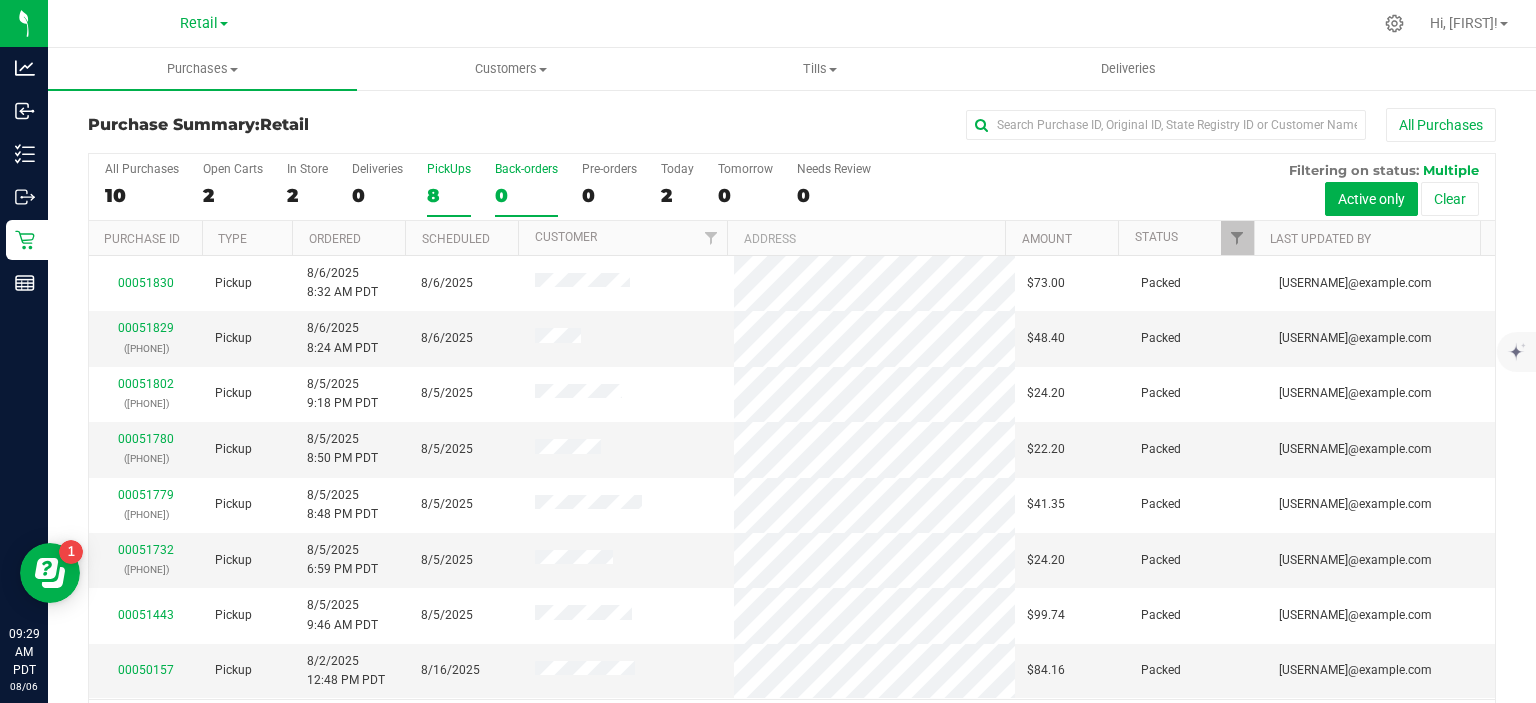 click on "0" at bounding box center [526, 195] 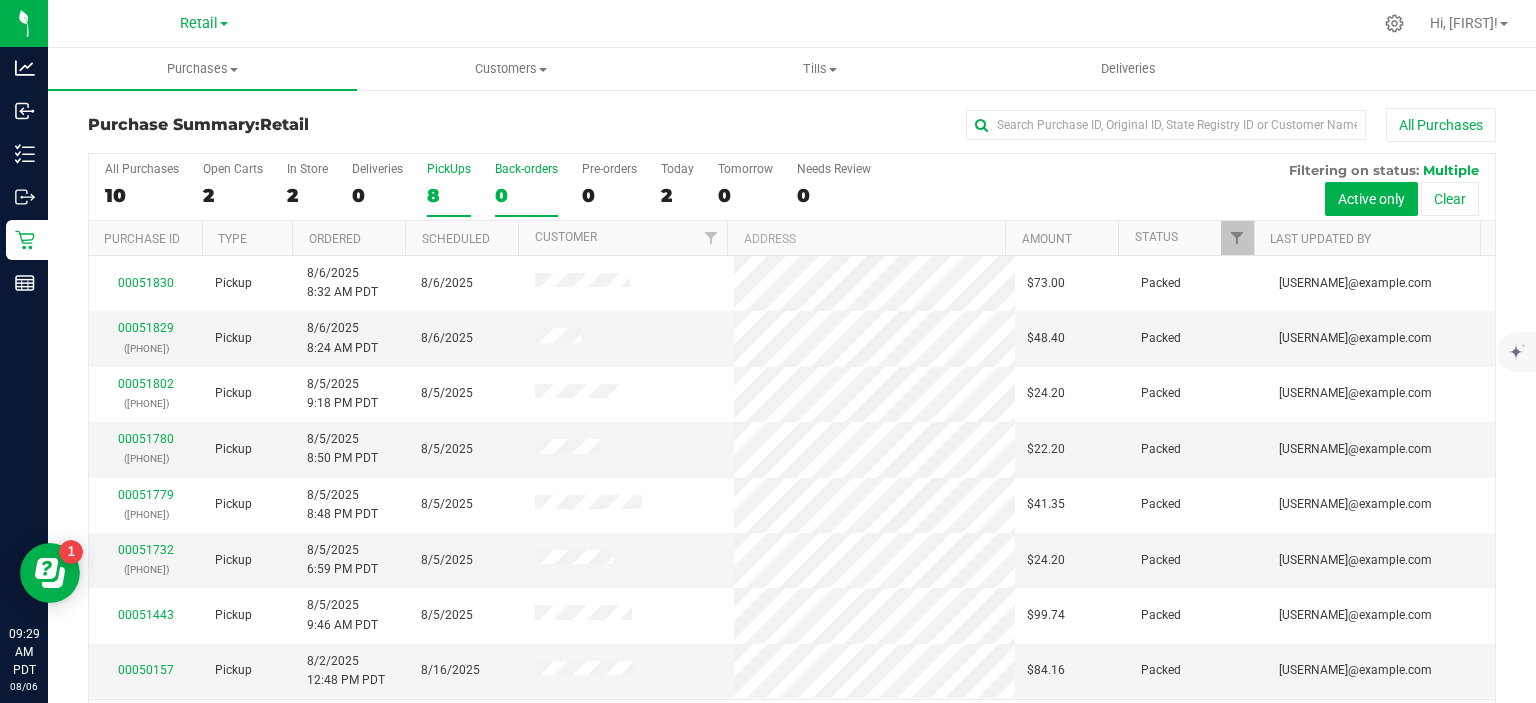 click on "Back-orders
0" at bounding box center [0, 0] 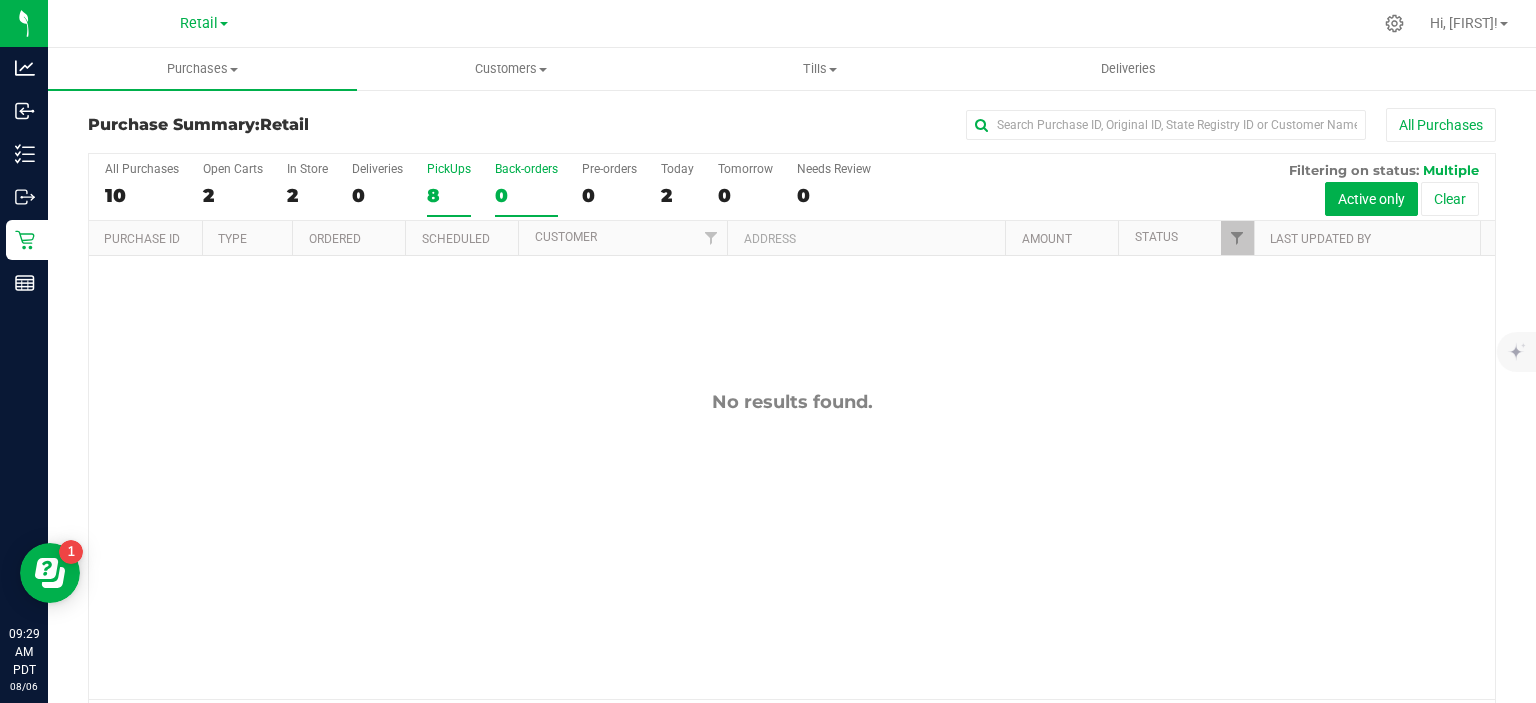 click on "8" at bounding box center (449, 195) 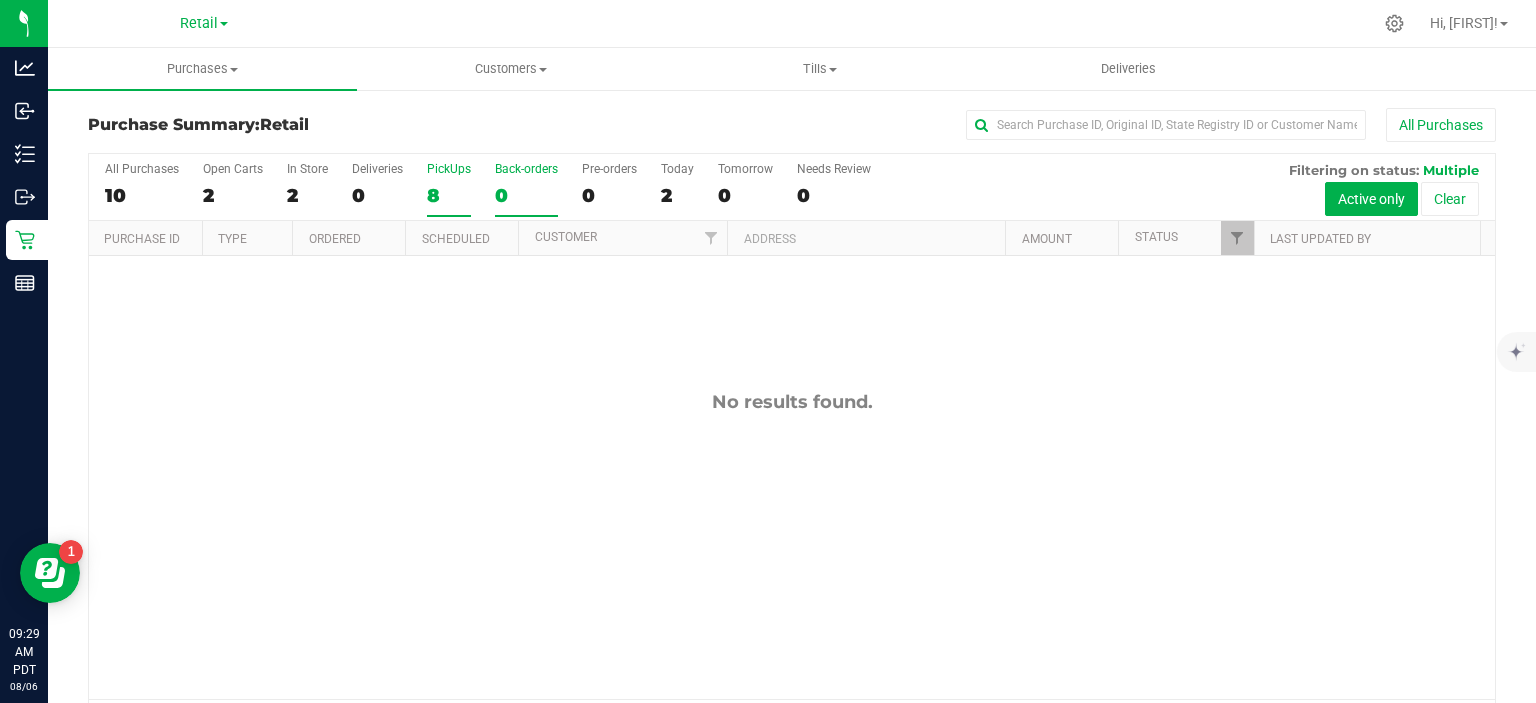 click on "PickUps
8" at bounding box center [0, 0] 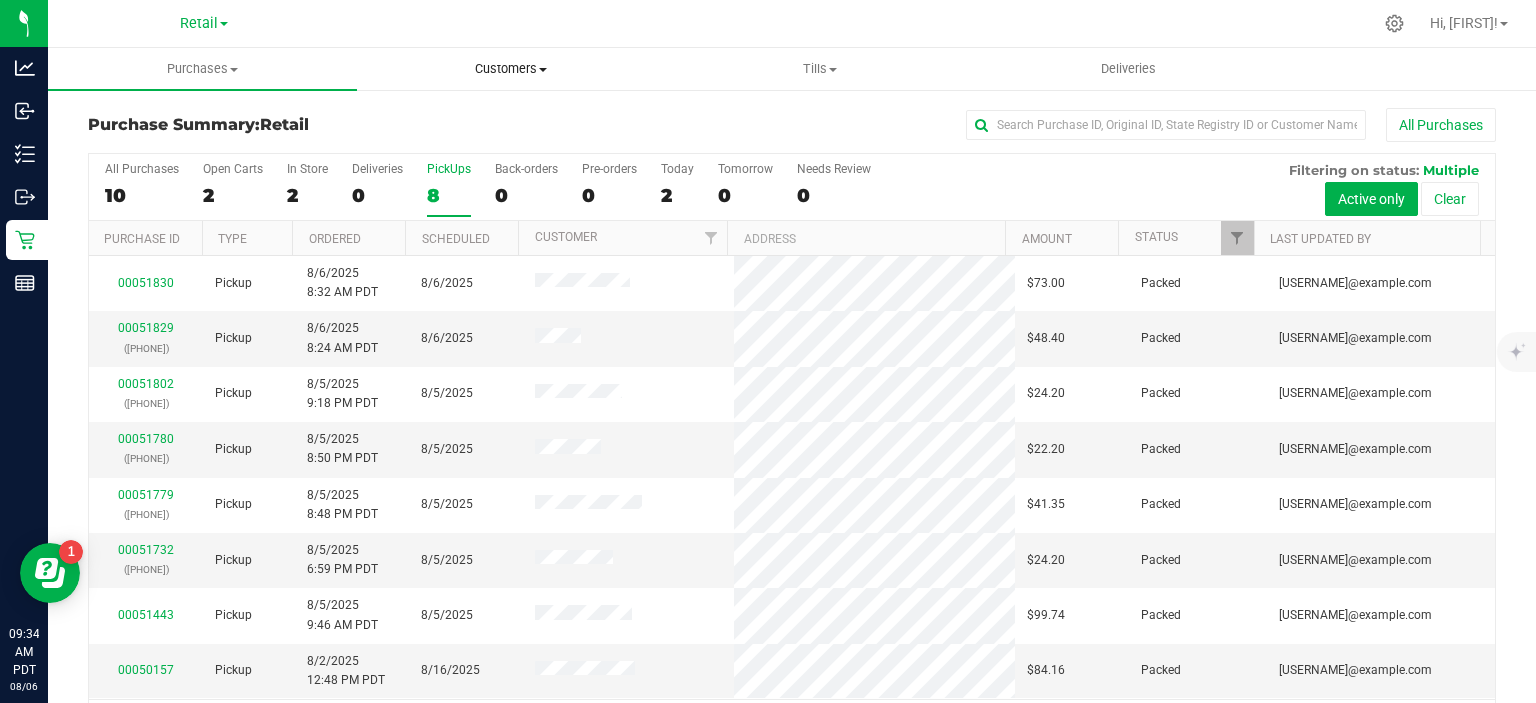click at bounding box center [543, 70] 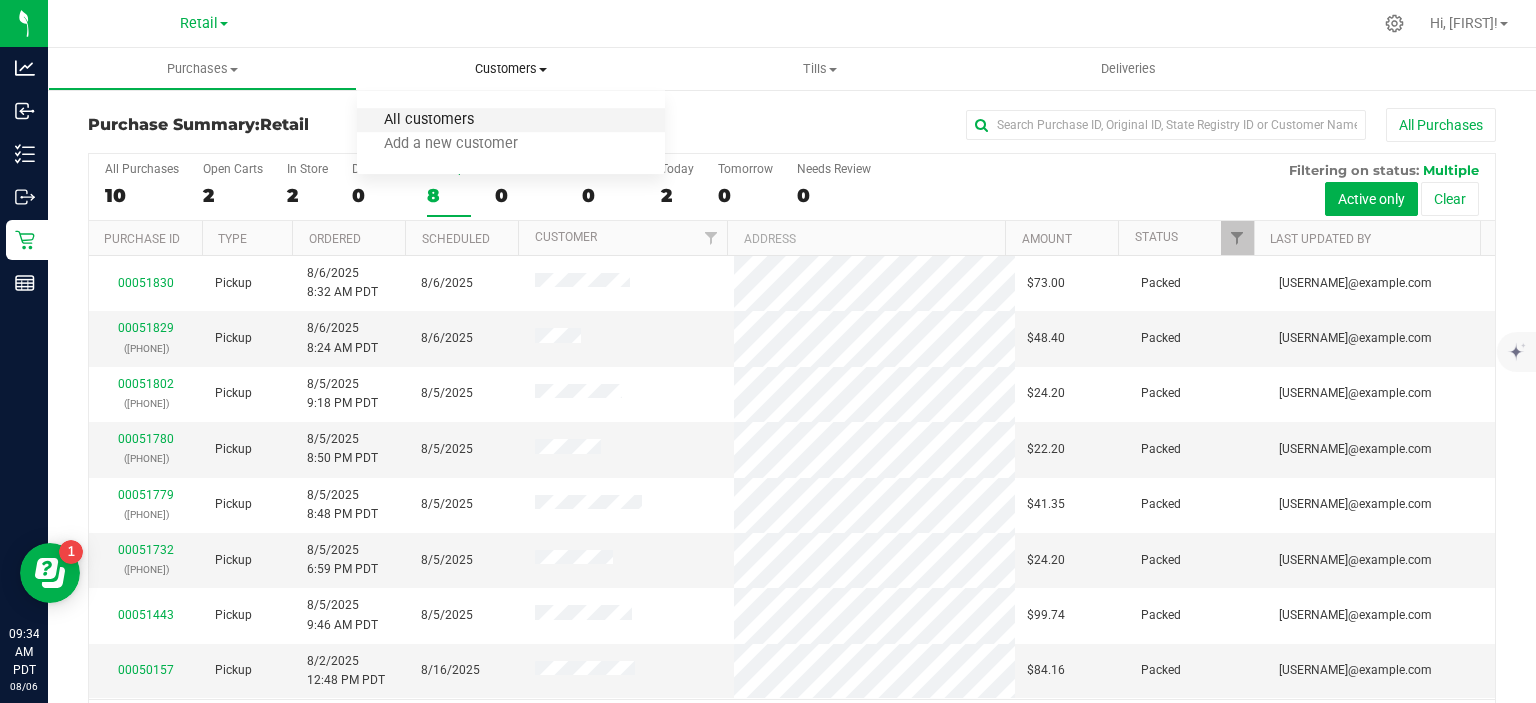 click on "All customers" at bounding box center [429, 120] 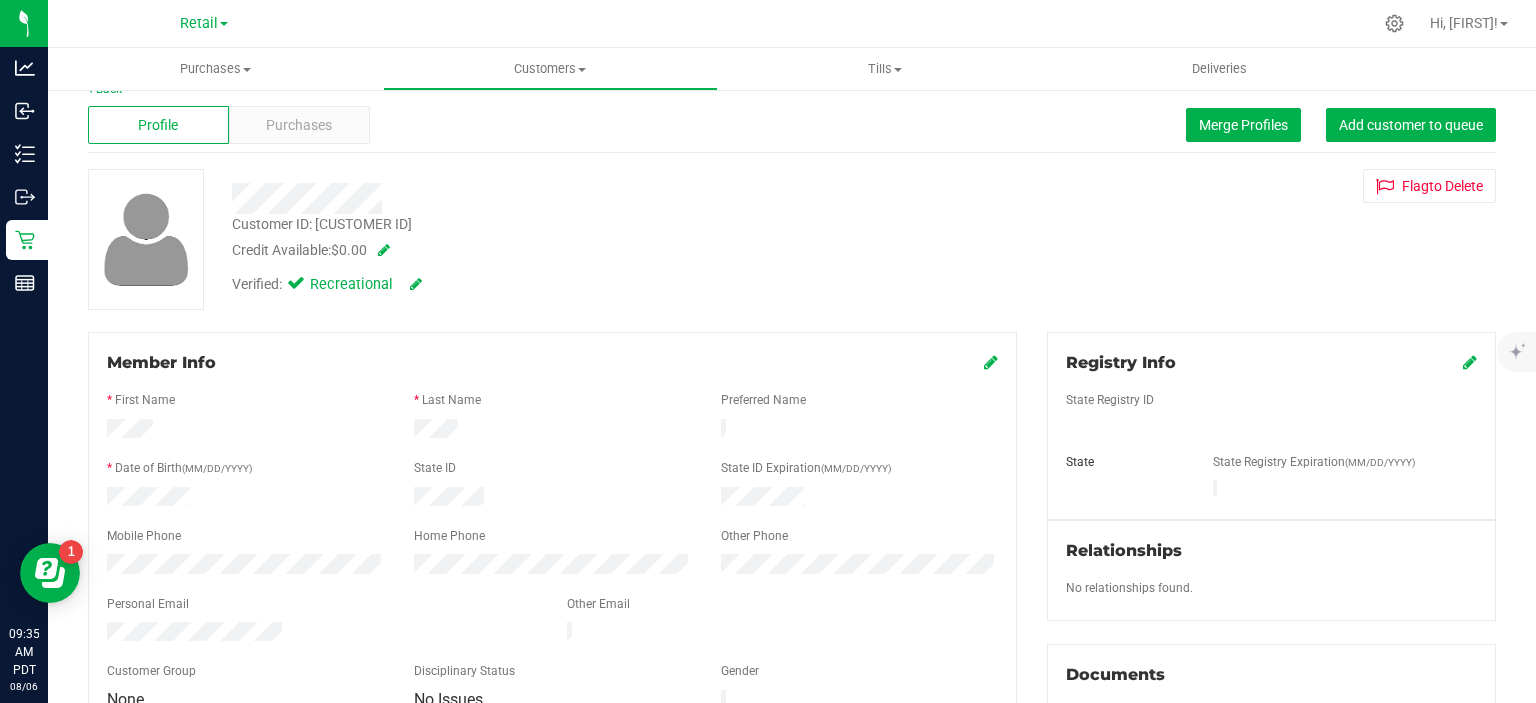 scroll, scrollTop: 0, scrollLeft: 0, axis: both 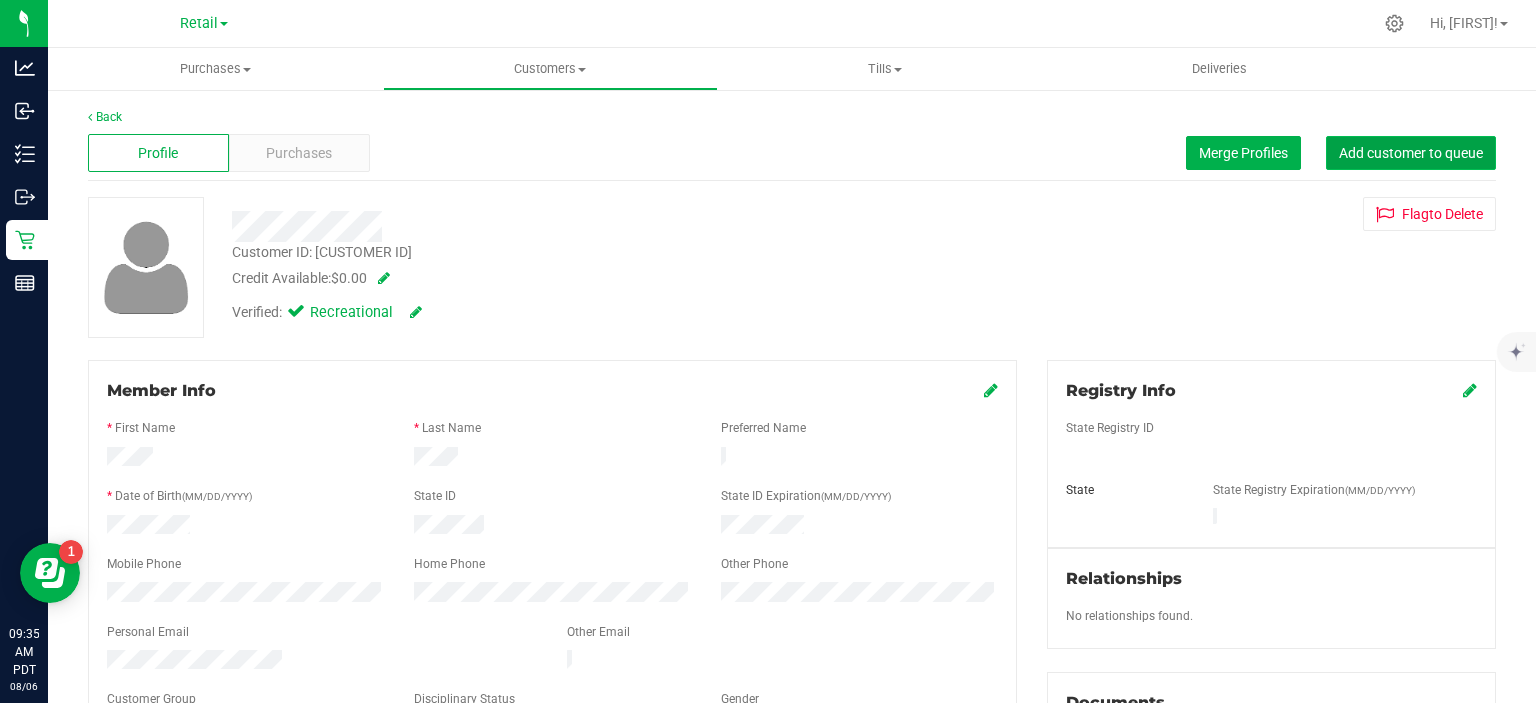 click on "Add customer to queue" at bounding box center (1411, 153) 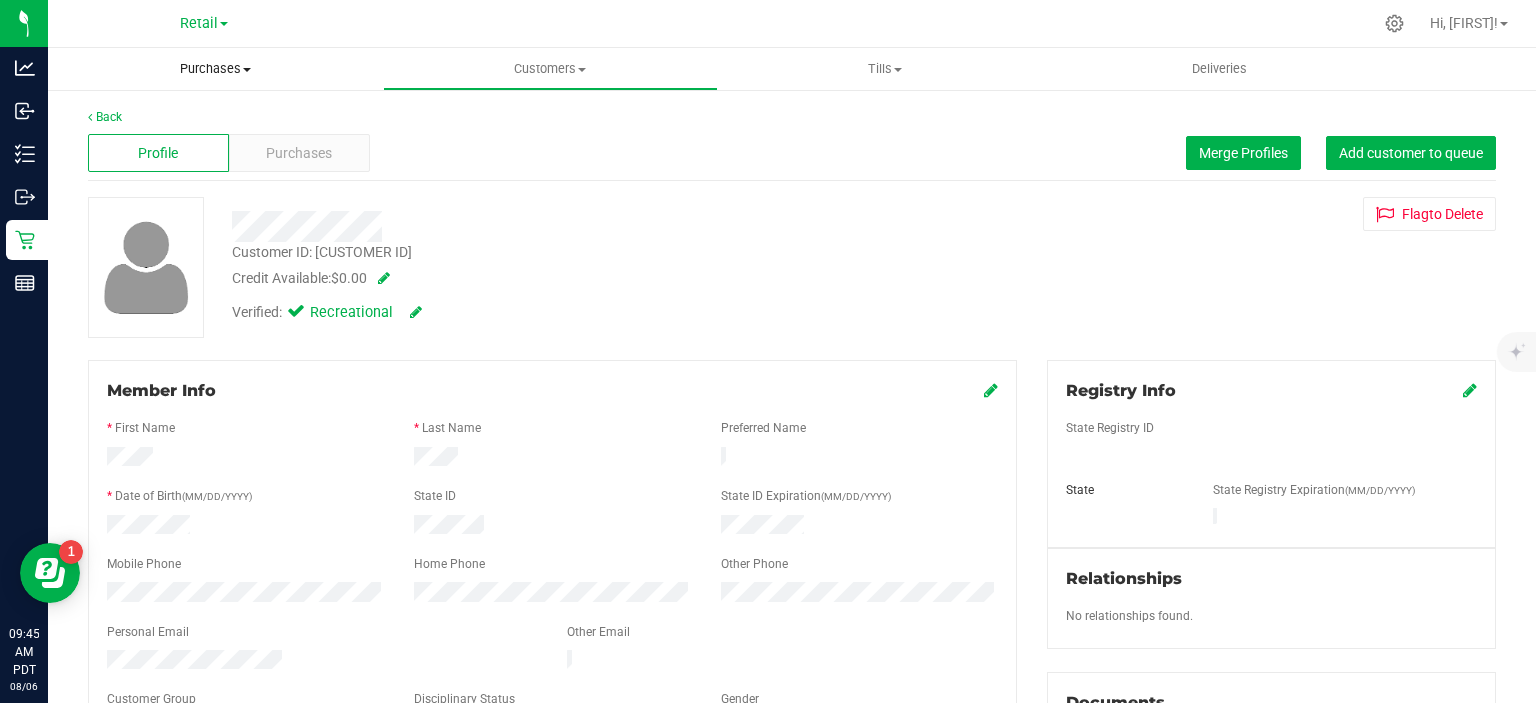 click on "Purchases
Summary of purchases
Fulfillment
All purchases" at bounding box center (215, 69) 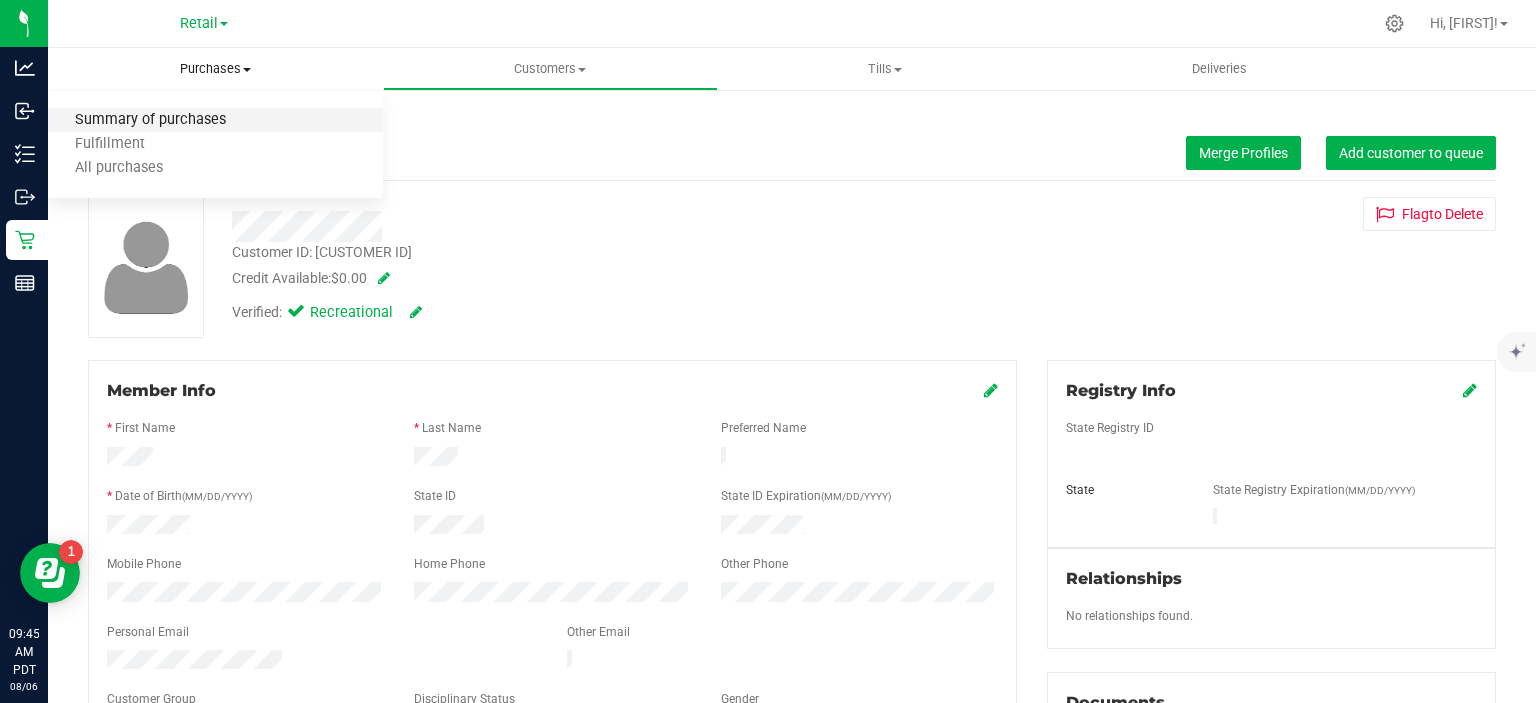 click on "Summary of purchases" at bounding box center (150, 120) 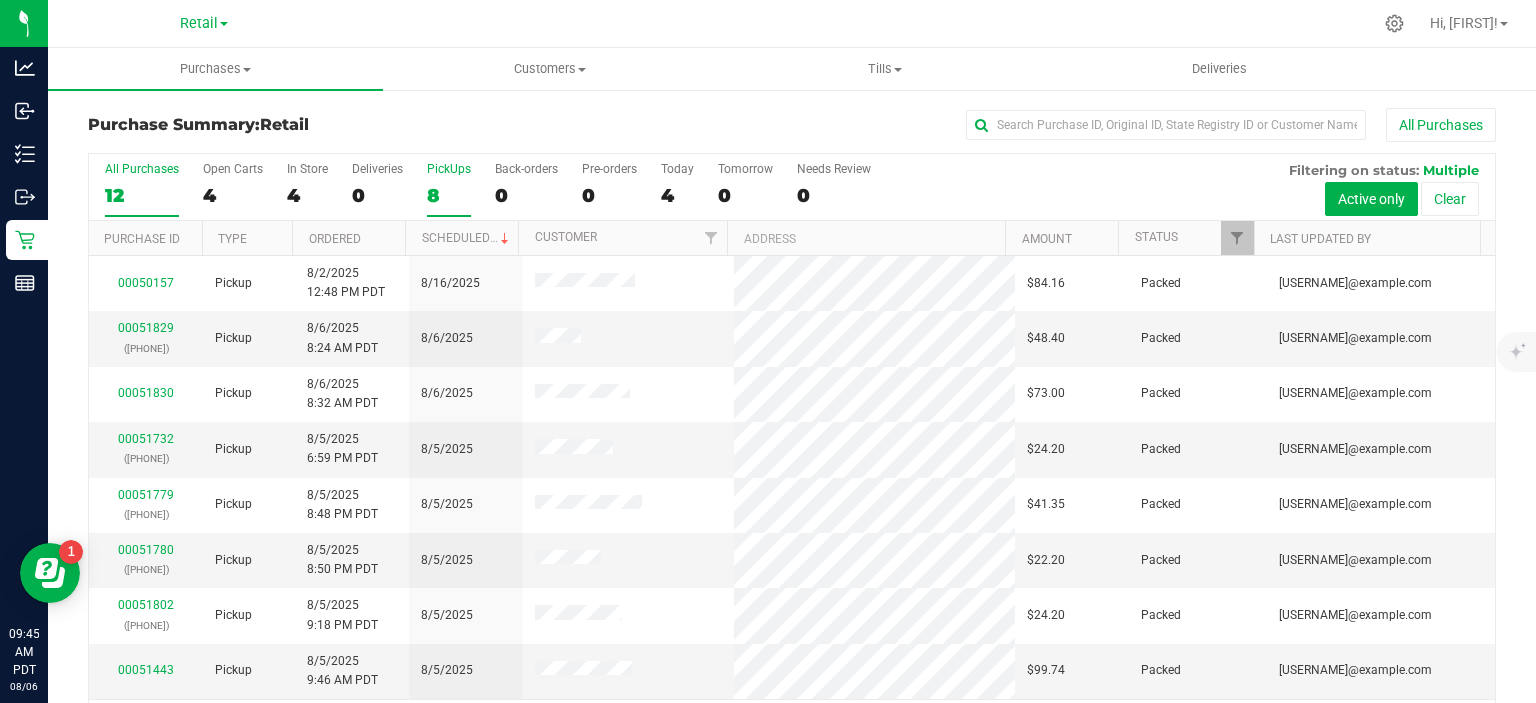 click on "8" at bounding box center [449, 195] 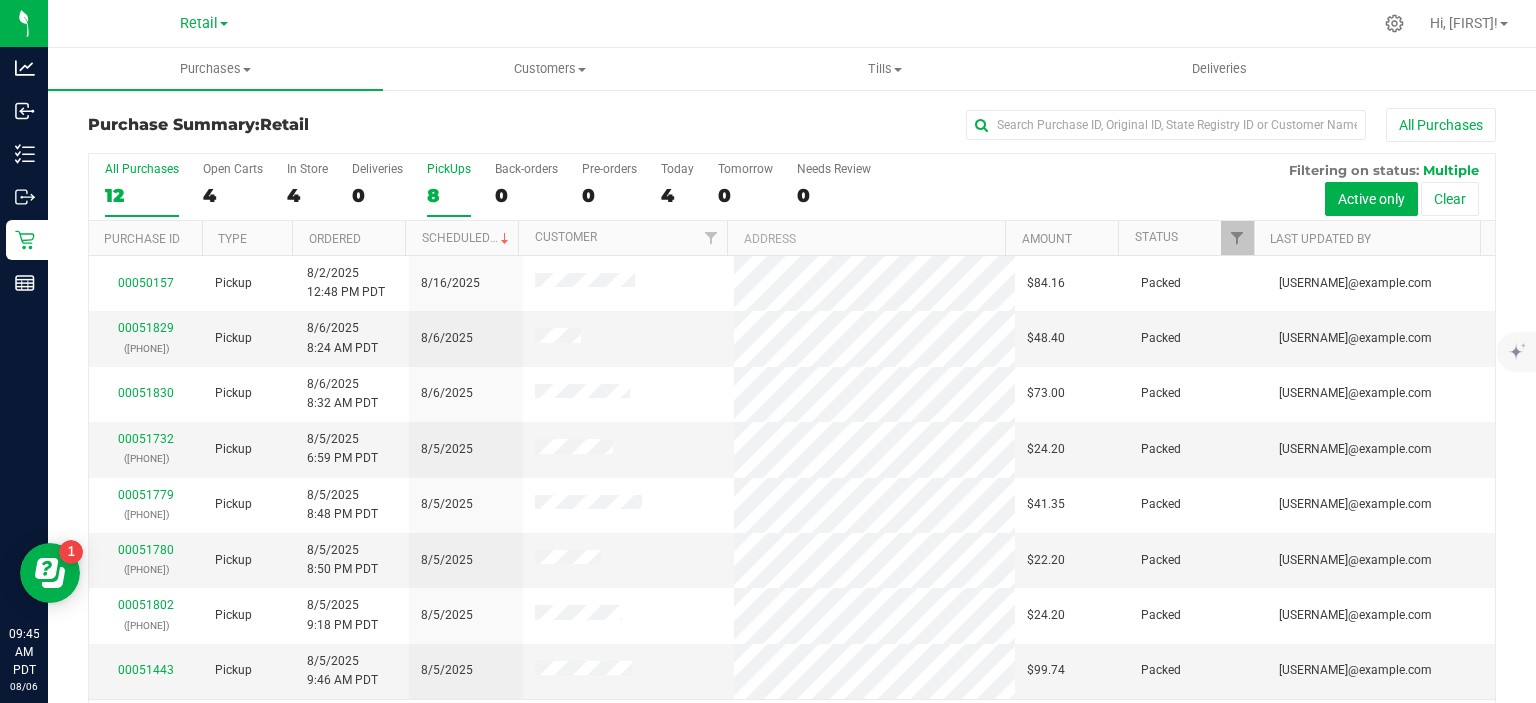 click on "PickUps
8" at bounding box center [0, 0] 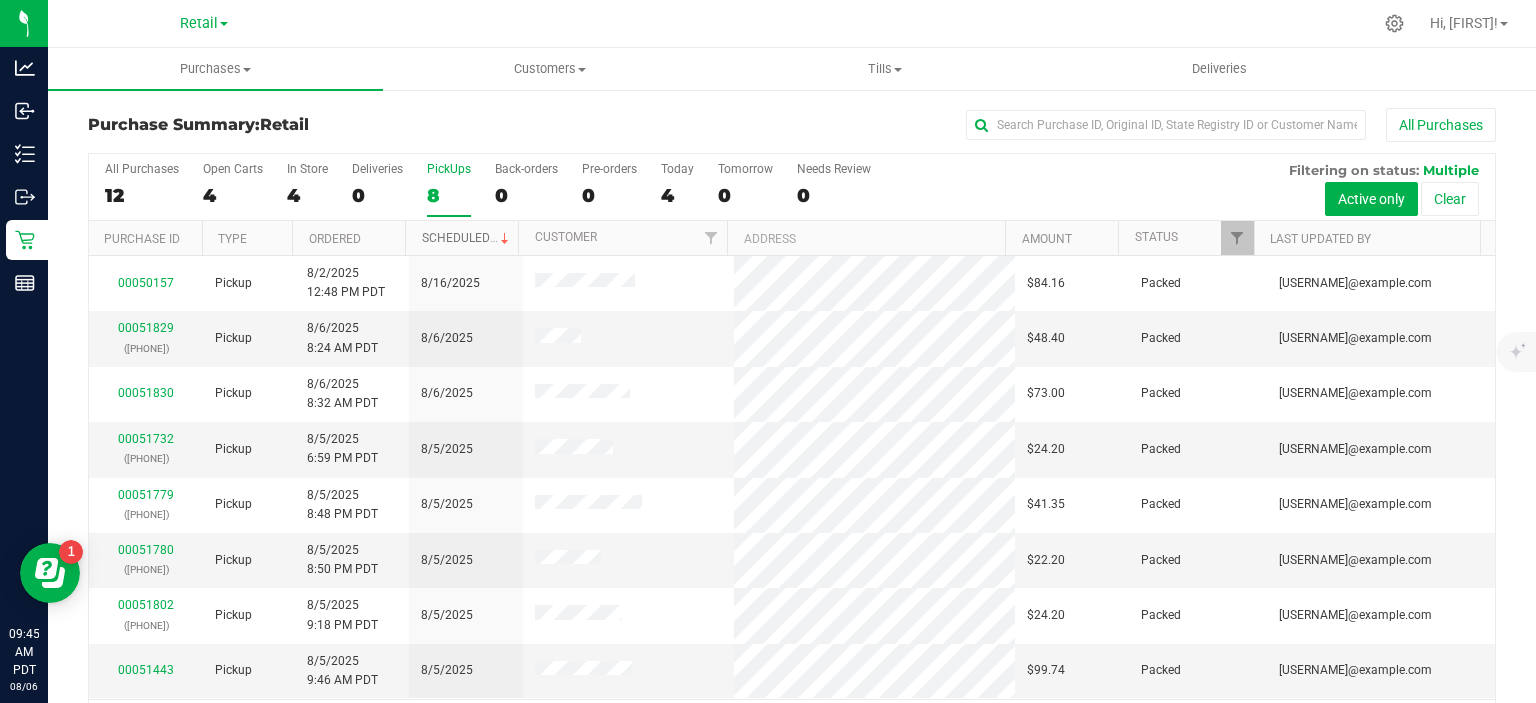 click at bounding box center (505, 239) 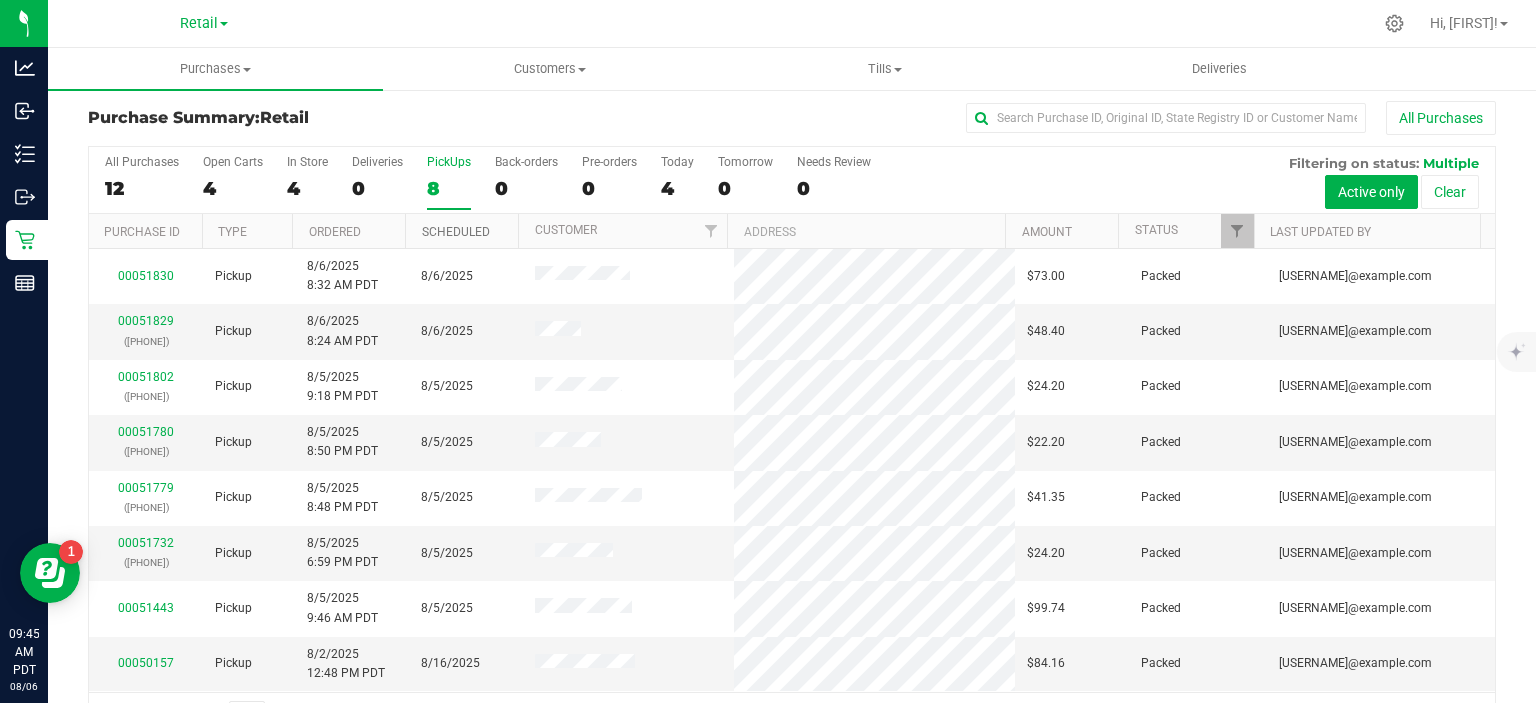 scroll, scrollTop: 5, scrollLeft: 0, axis: vertical 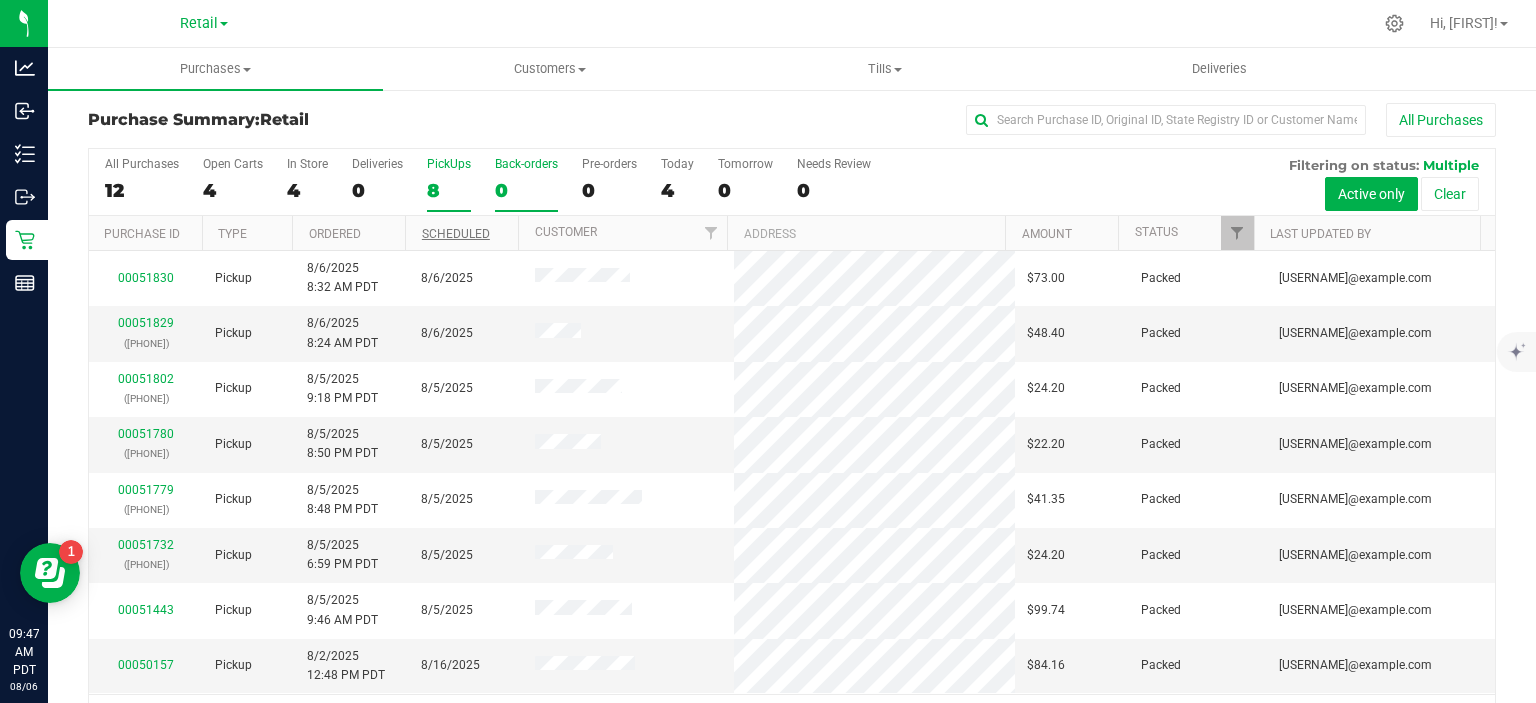 click on "Back-orders
0" at bounding box center (526, 184) 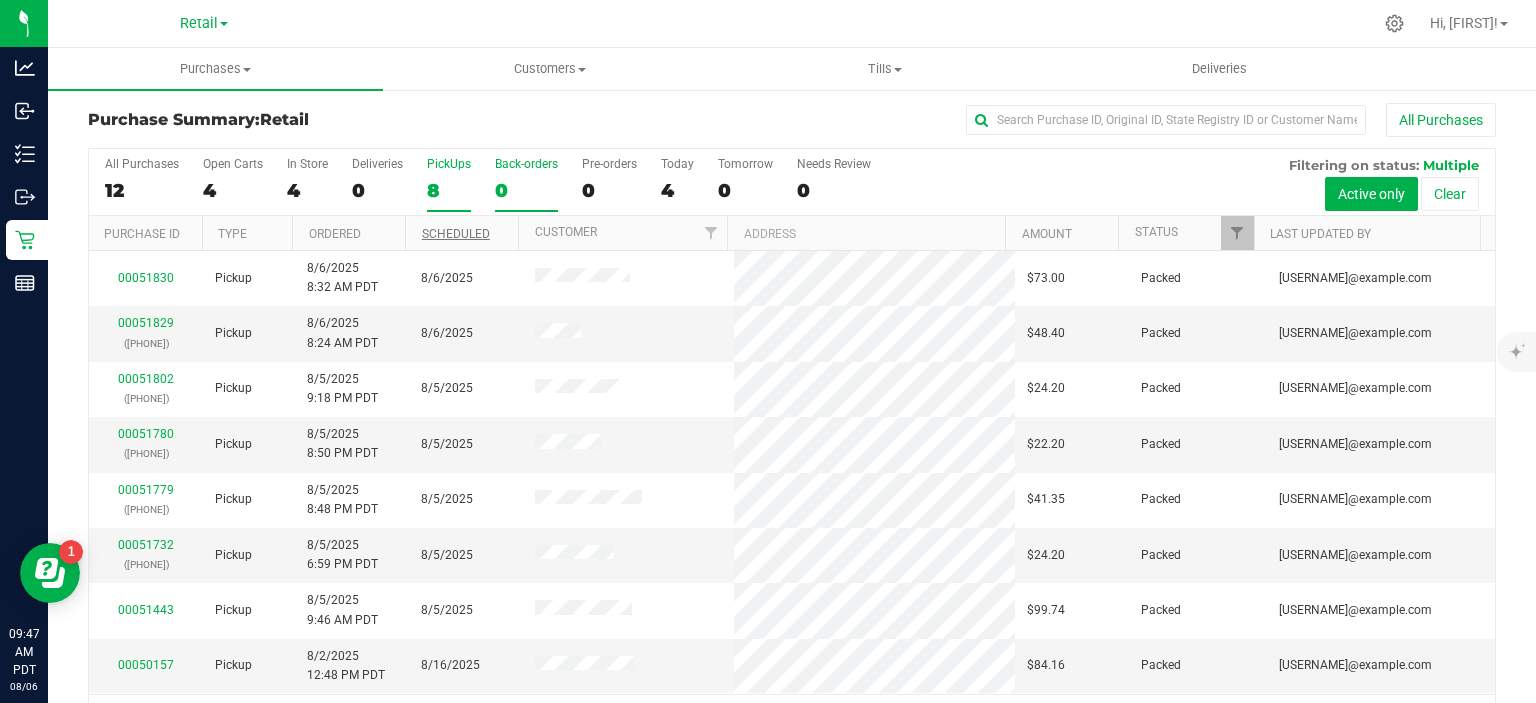 click on "Back-orders
0" at bounding box center (0, 0) 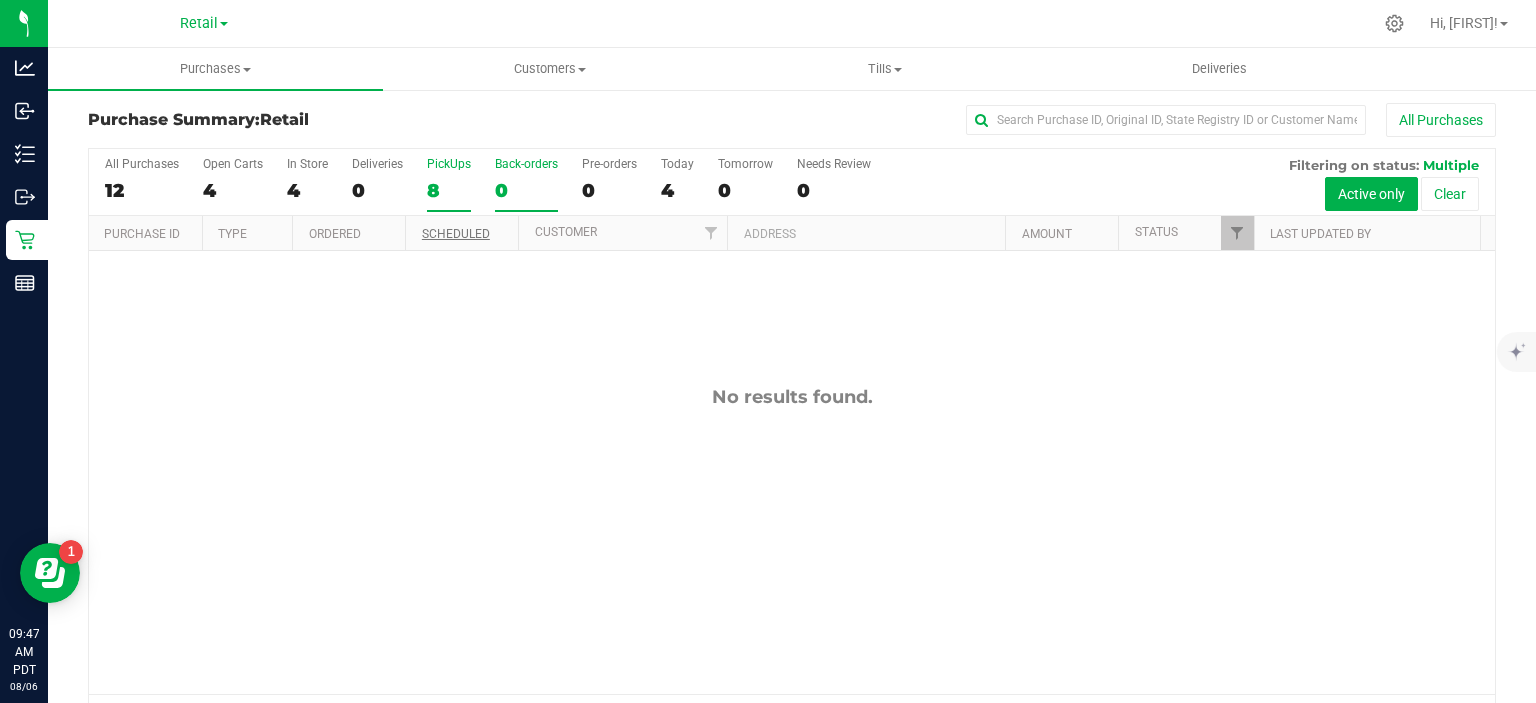 click on "8" at bounding box center [449, 190] 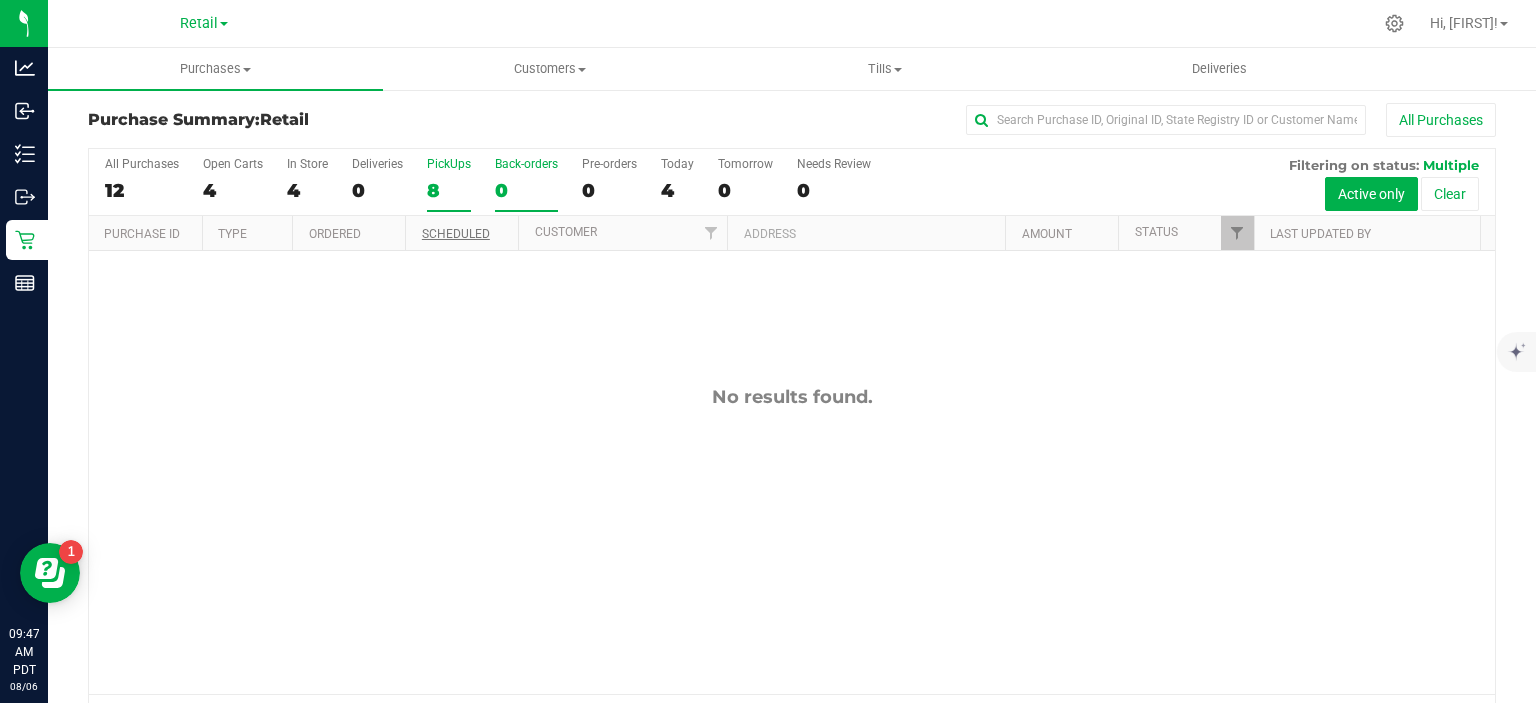 click on "PickUps
8" at bounding box center (0, 0) 